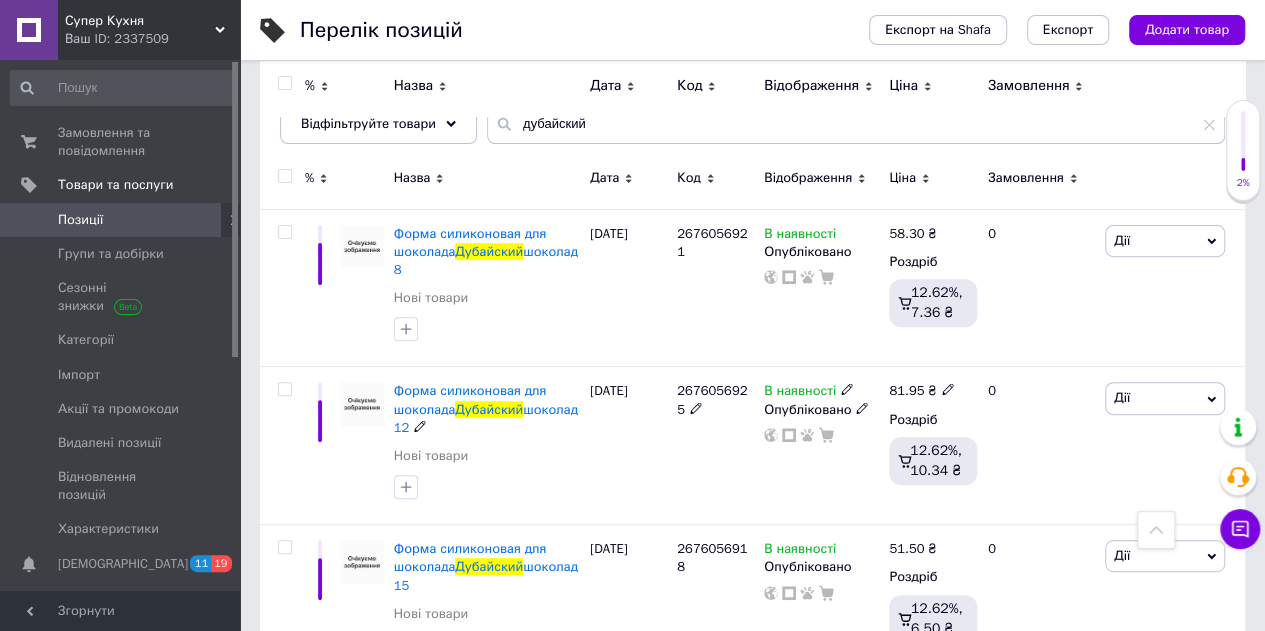 scroll, scrollTop: 0, scrollLeft: 0, axis: both 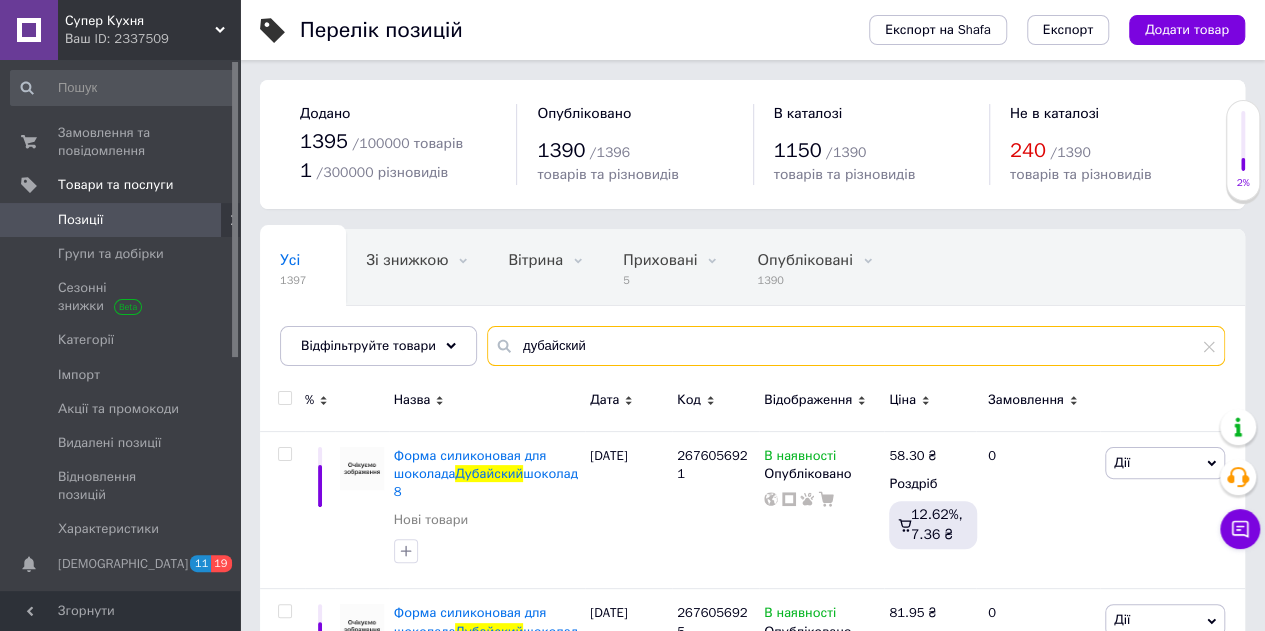 drag, startPoint x: 592, startPoint y: 351, endPoint x: 484, endPoint y: 344, distance: 108.226616 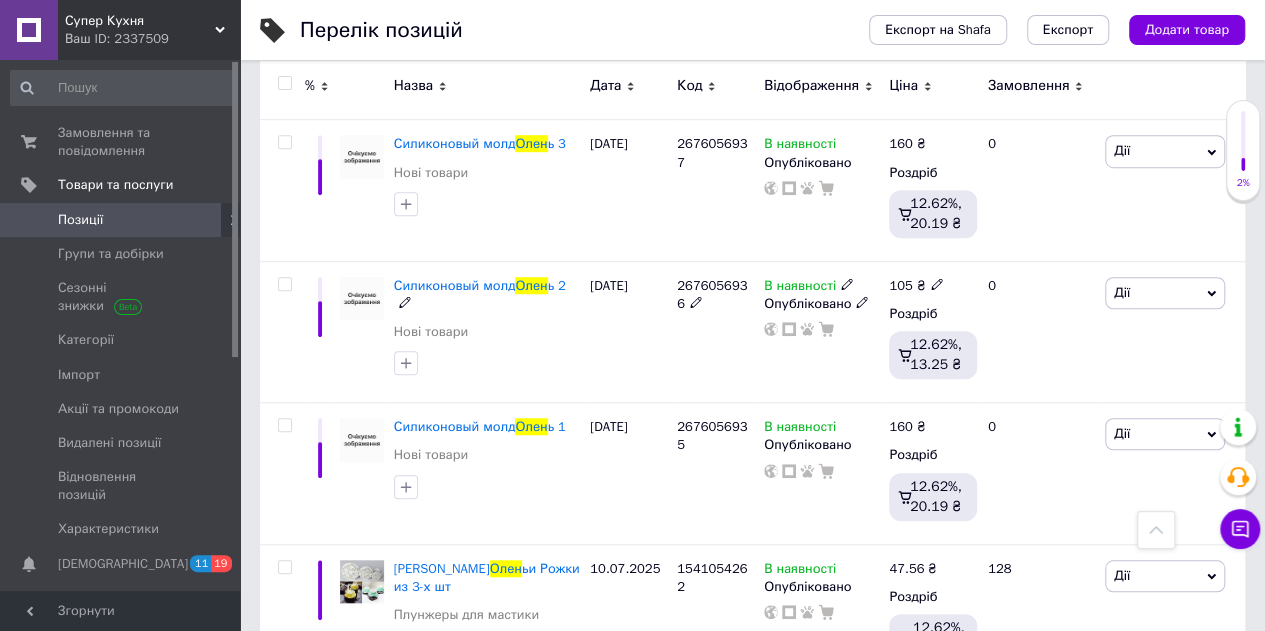scroll, scrollTop: 600, scrollLeft: 0, axis: vertical 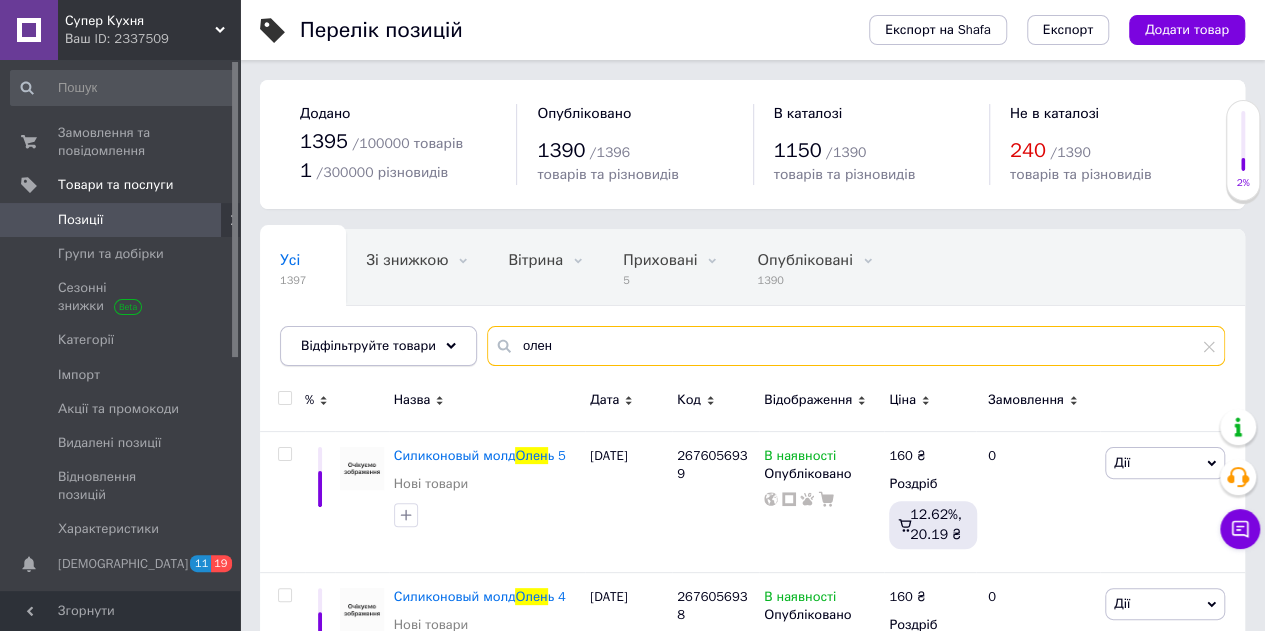 drag, startPoint x: 564, startPoint y: 346, endPoint x: 453, endPoint y: 346, distance: 111 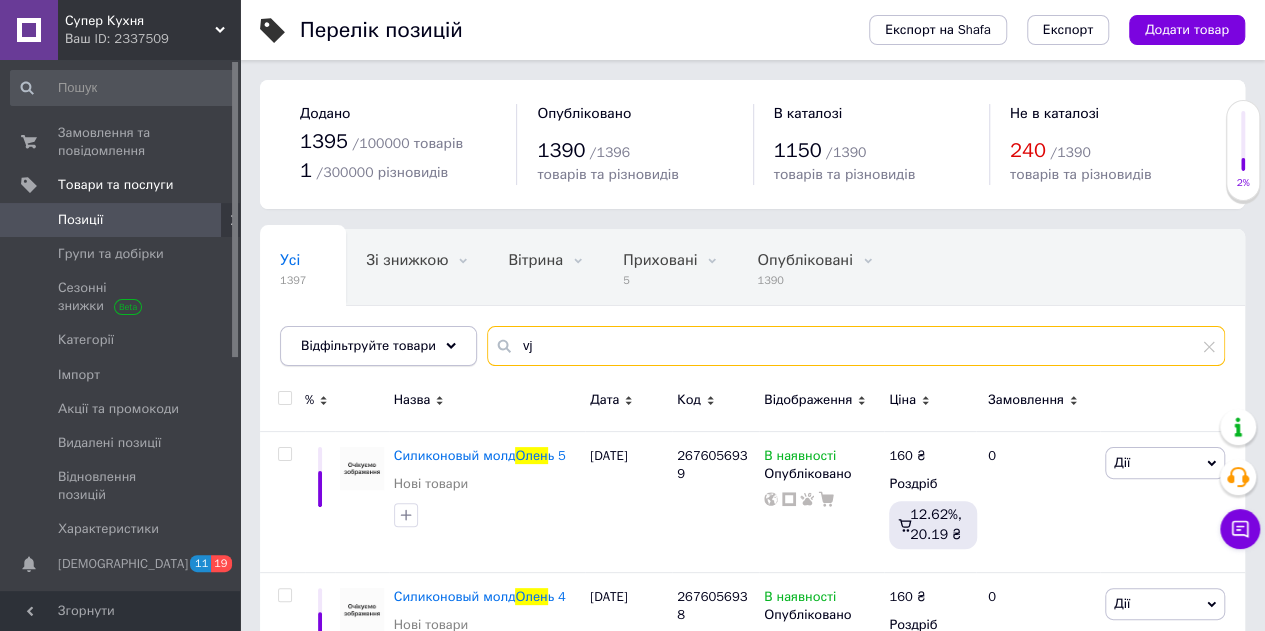 type on "v" 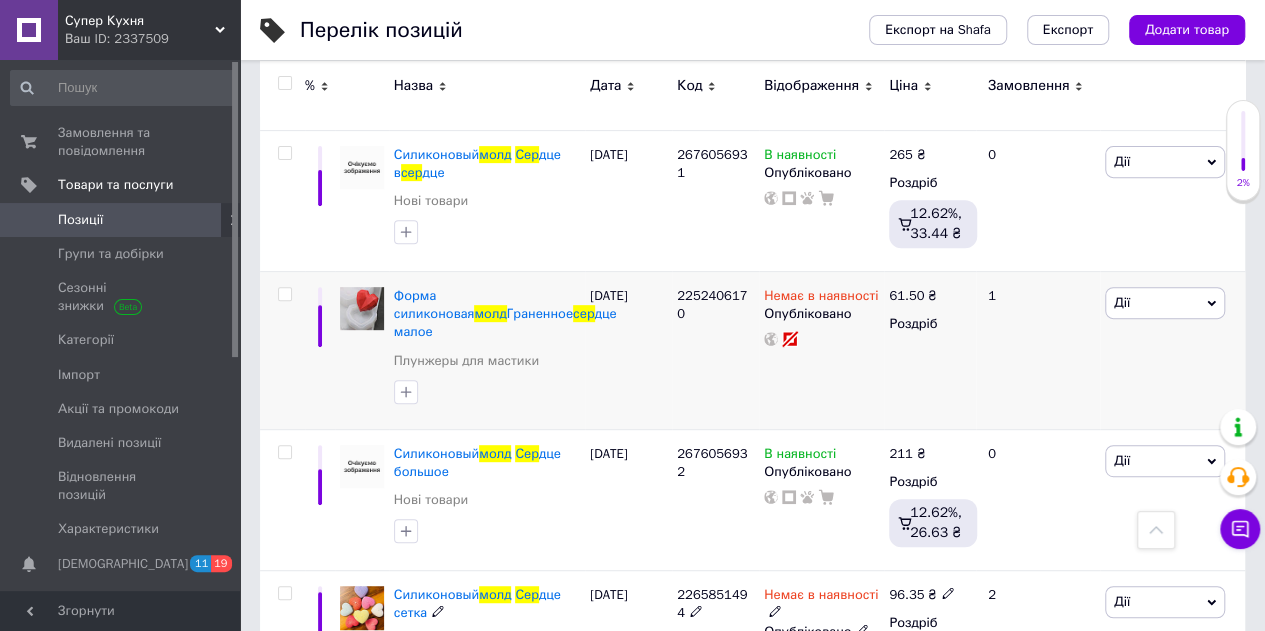 scroll, scrollTop: 300, scrollLeft: 0, axis: vertical 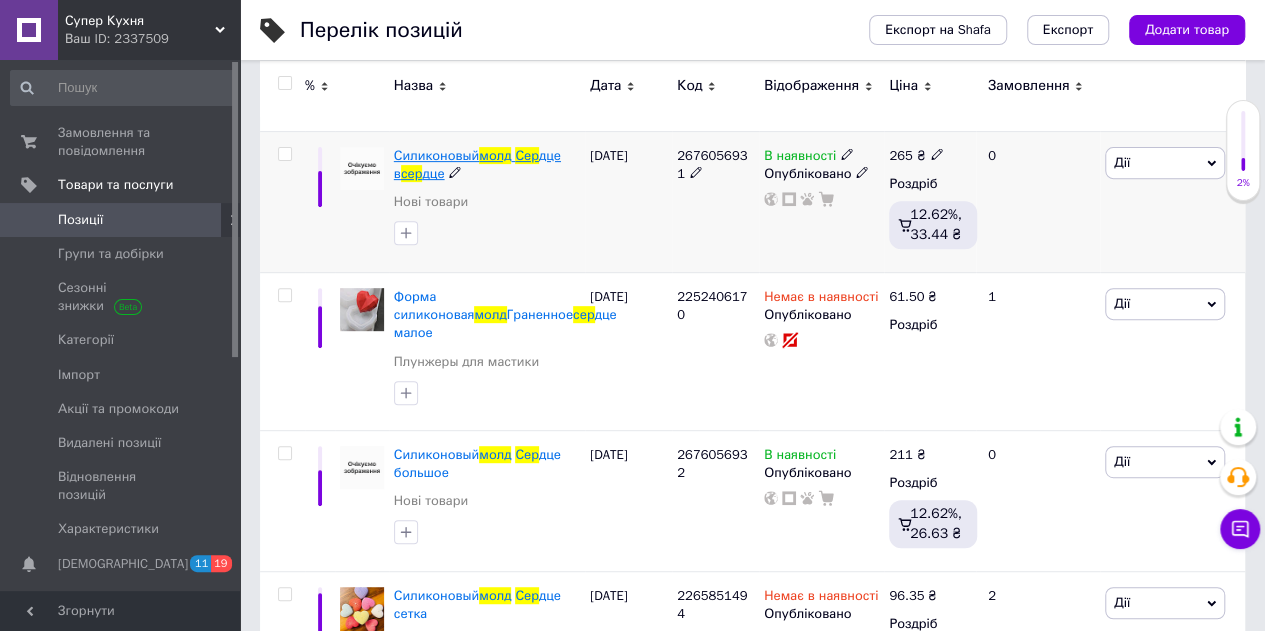 type on "молд сер" 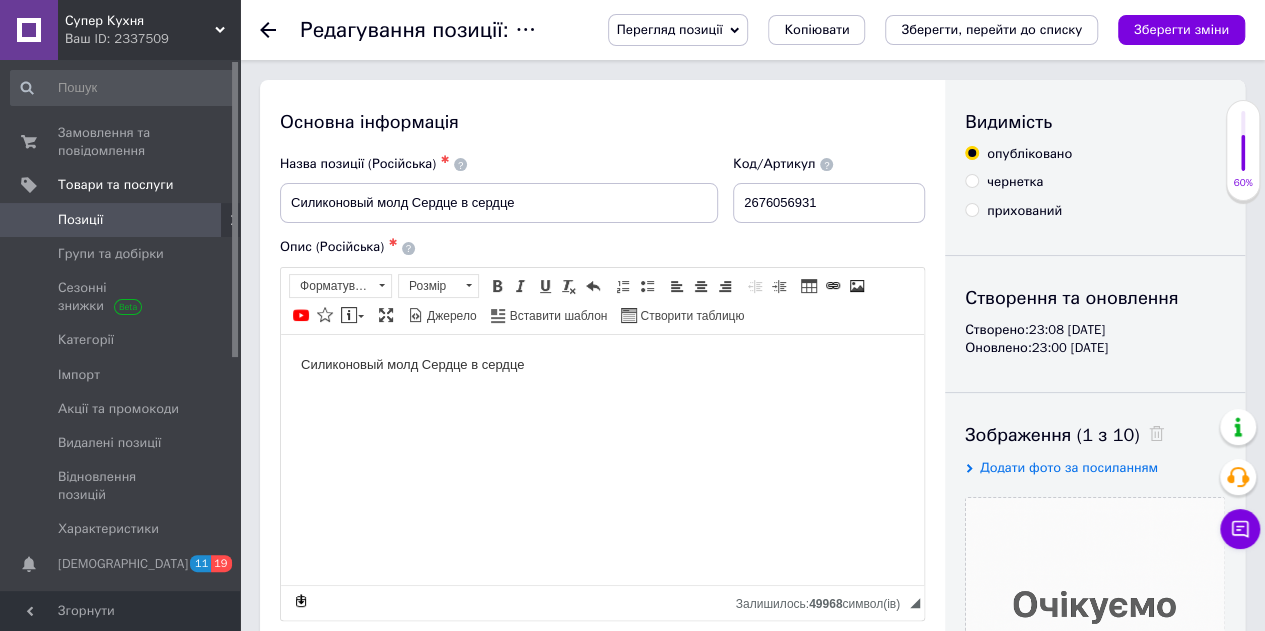 scroll, scrollTop: 0, scrollLeft: 0, axis: both 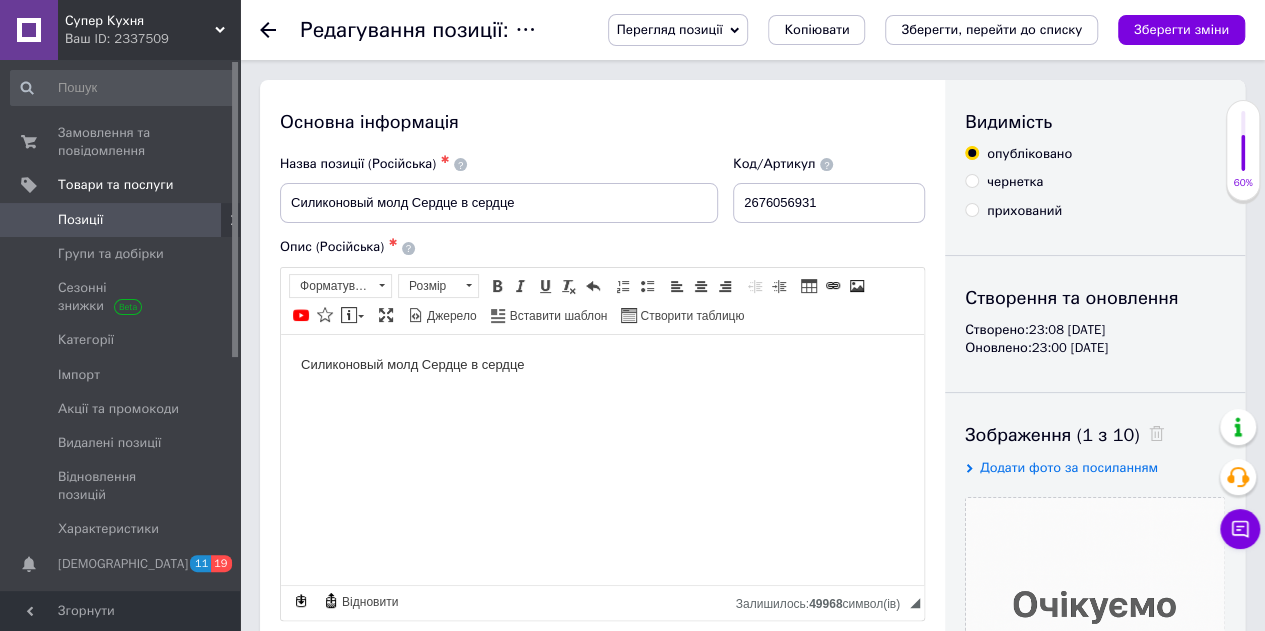 click on "Силиконовый молд Сердце в сердце" at bounding box center [602, 364] 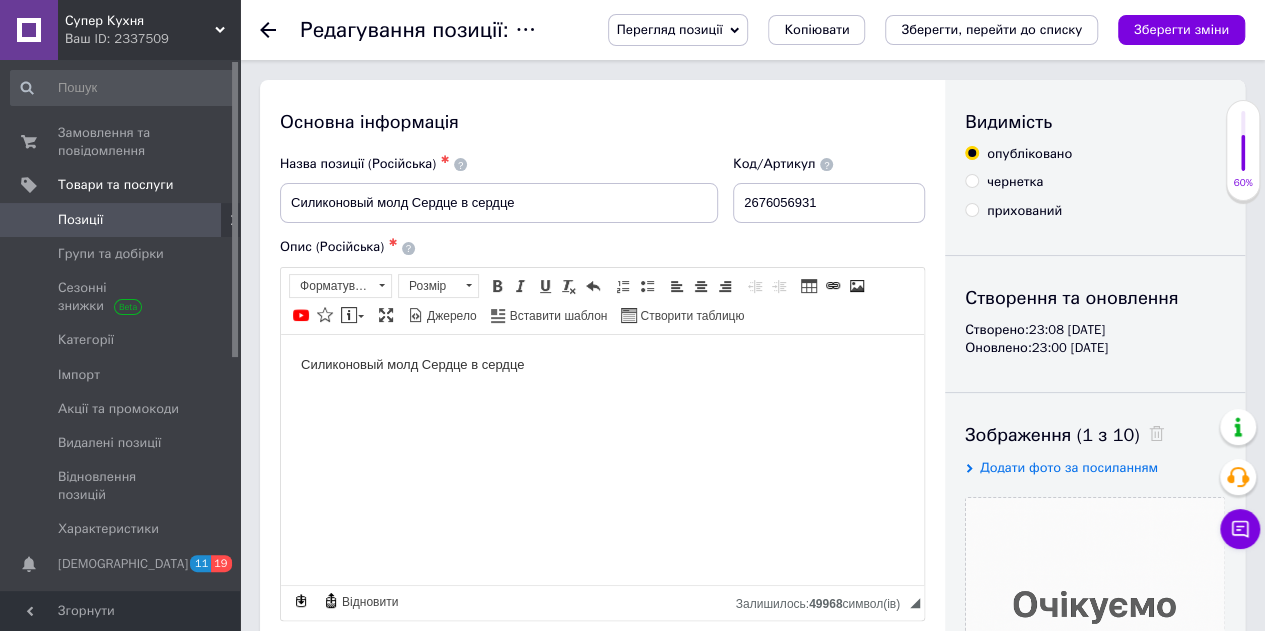 click on "Силиконовый молд Сердце в сердце" at bounding box center [602, 364] 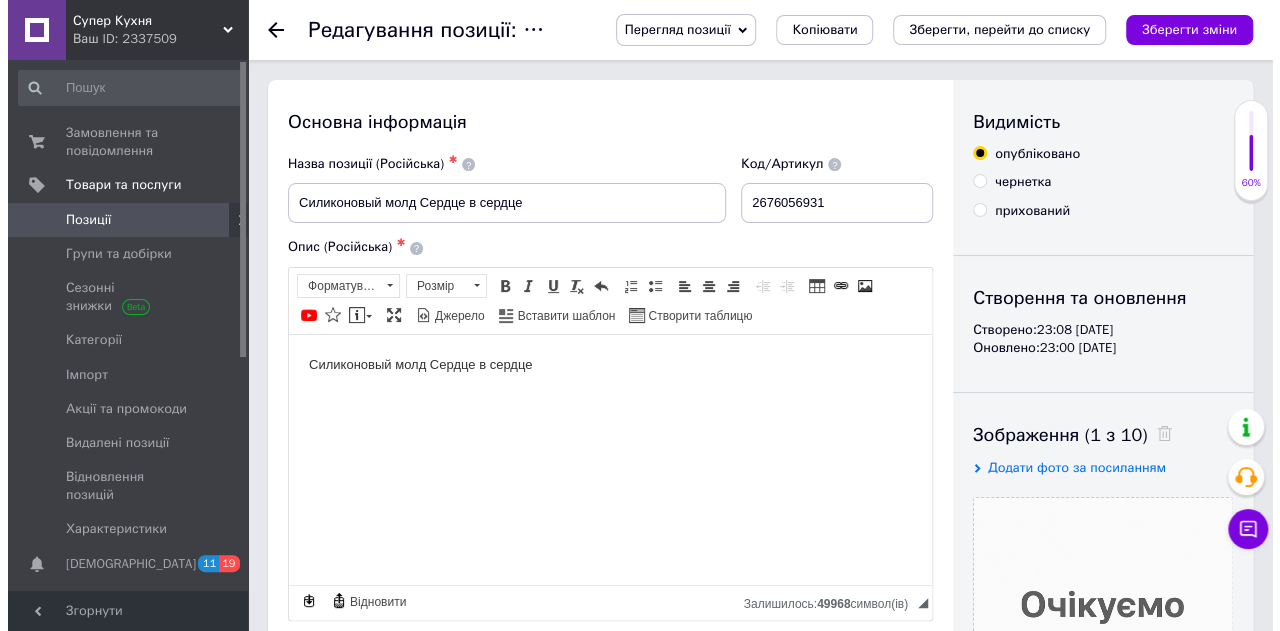 scroll, scrollTop: 200, scrollLeft: 0, axis: vertical 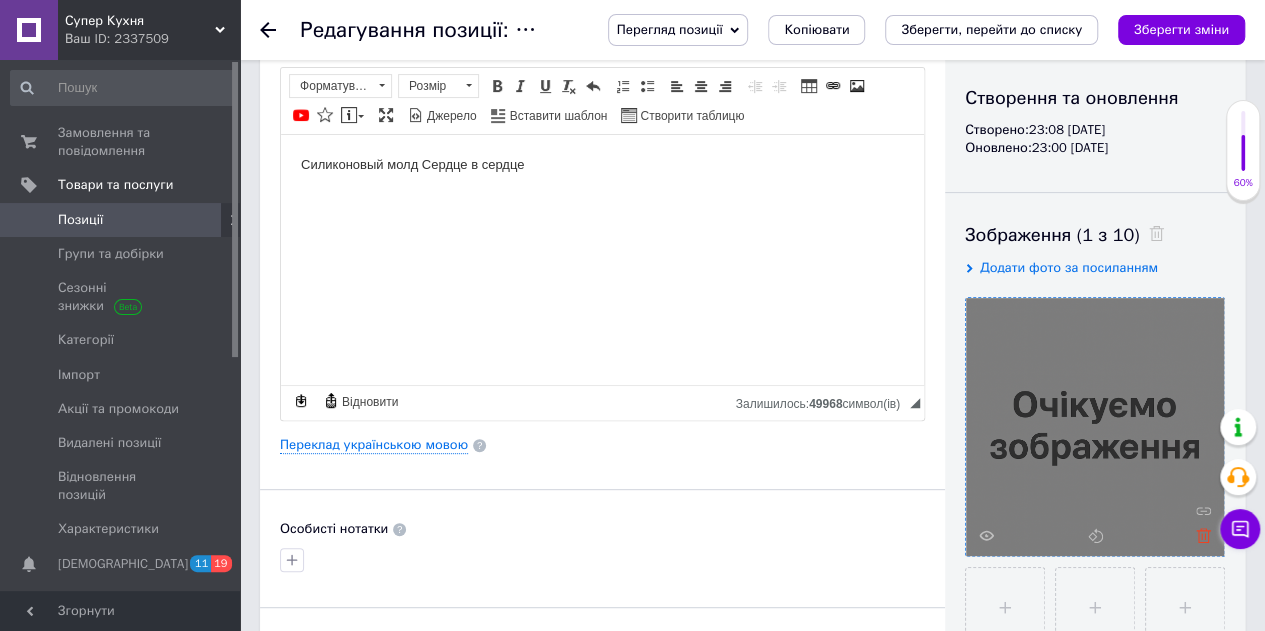 click 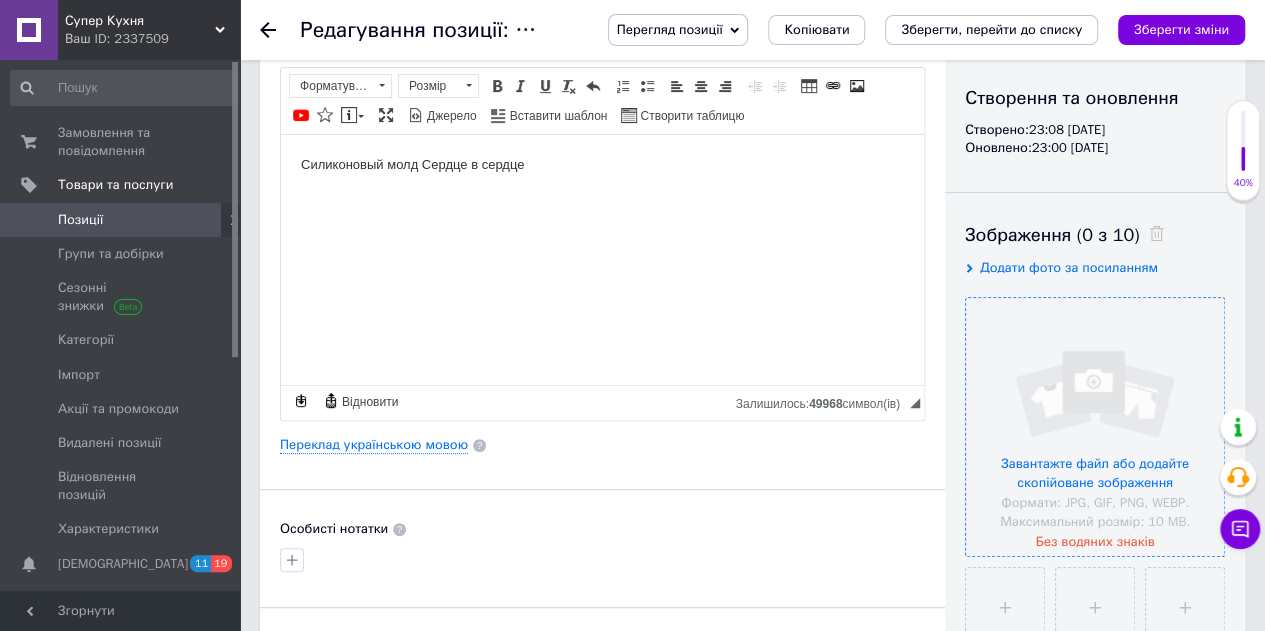 click at bounding box center [1095, 427] 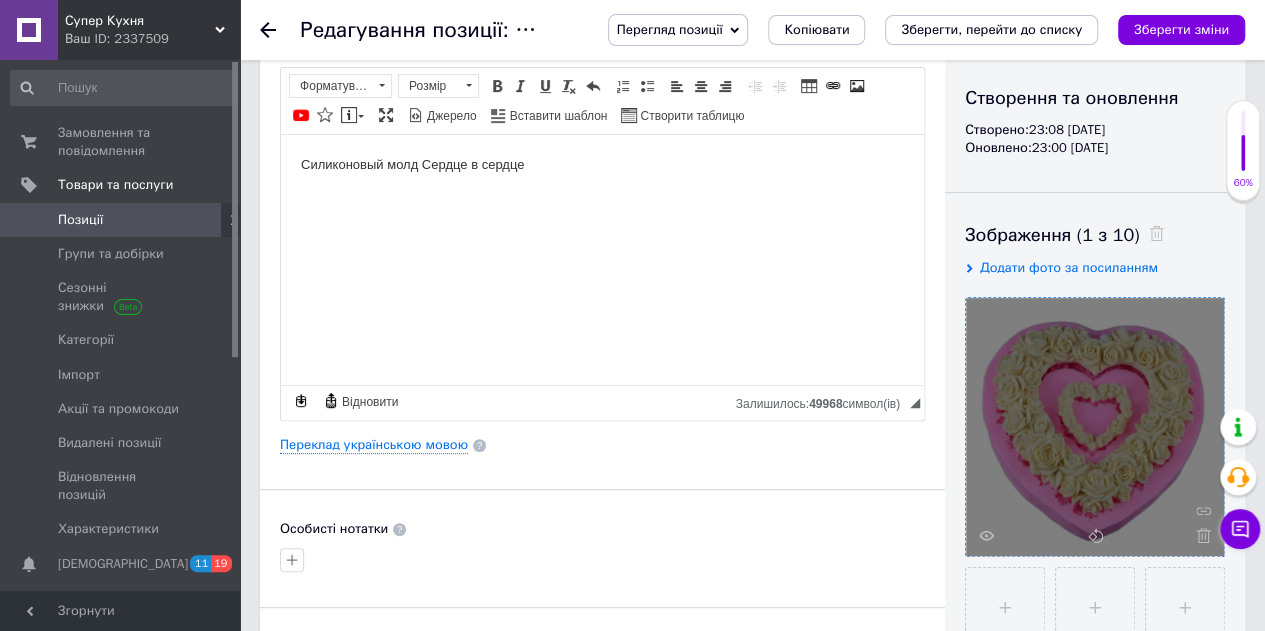 click on "Силиконовый молд Сердце в сердце" at bounding box center [602, 164] 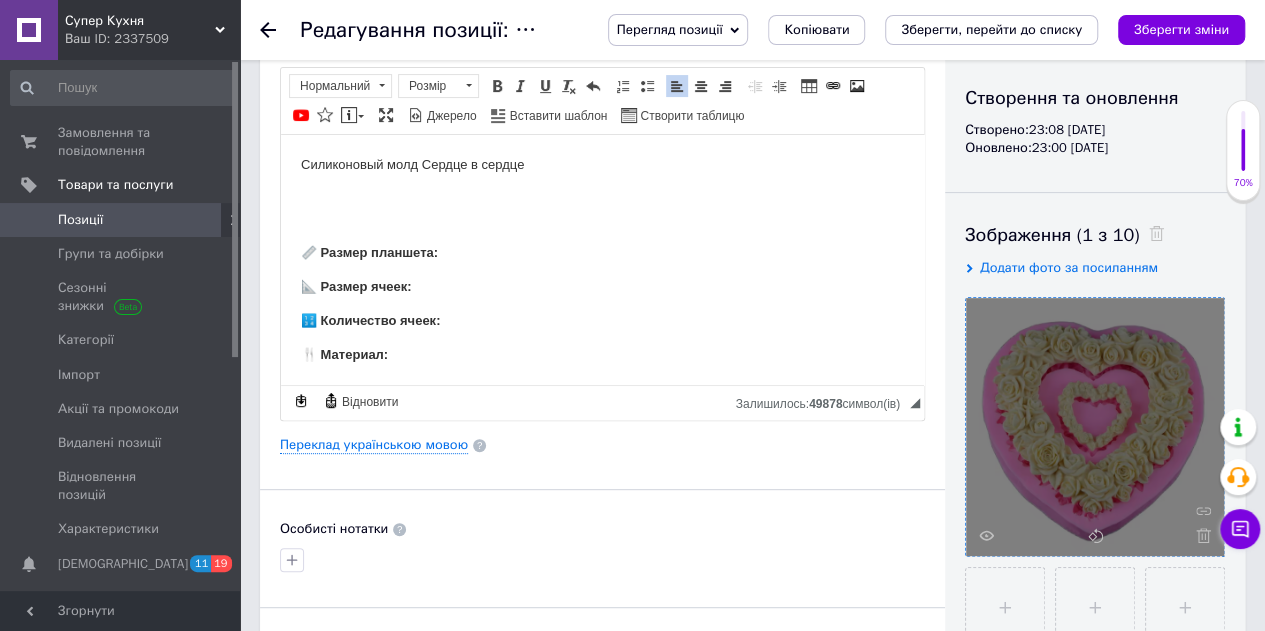 click at bounding box center [602, 209] 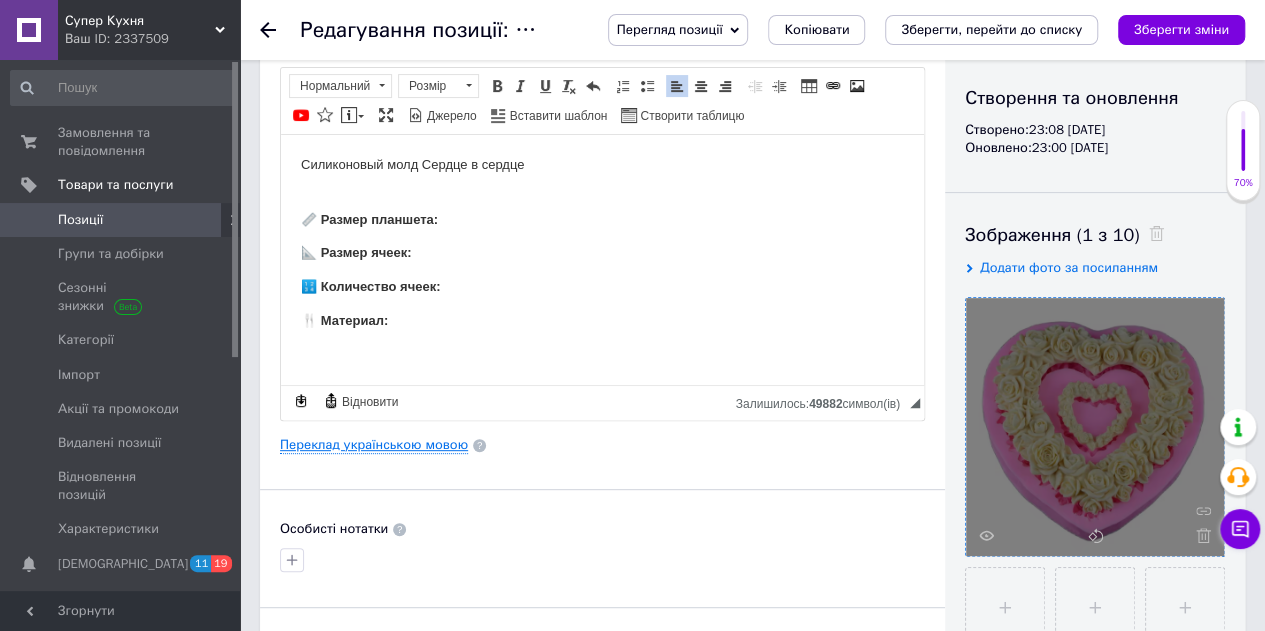 click on "Переклад українською мовою" at bounding box center [374, 445] 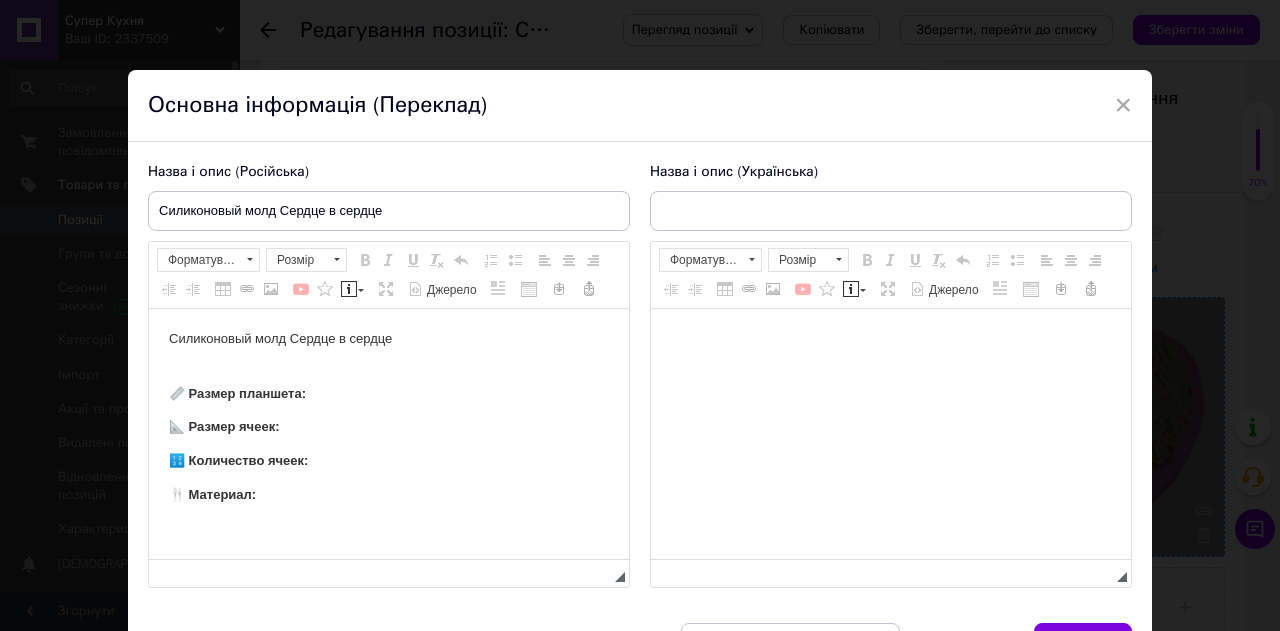 scroll, scrollTop: 0, scrollLeft: 0, axis: both 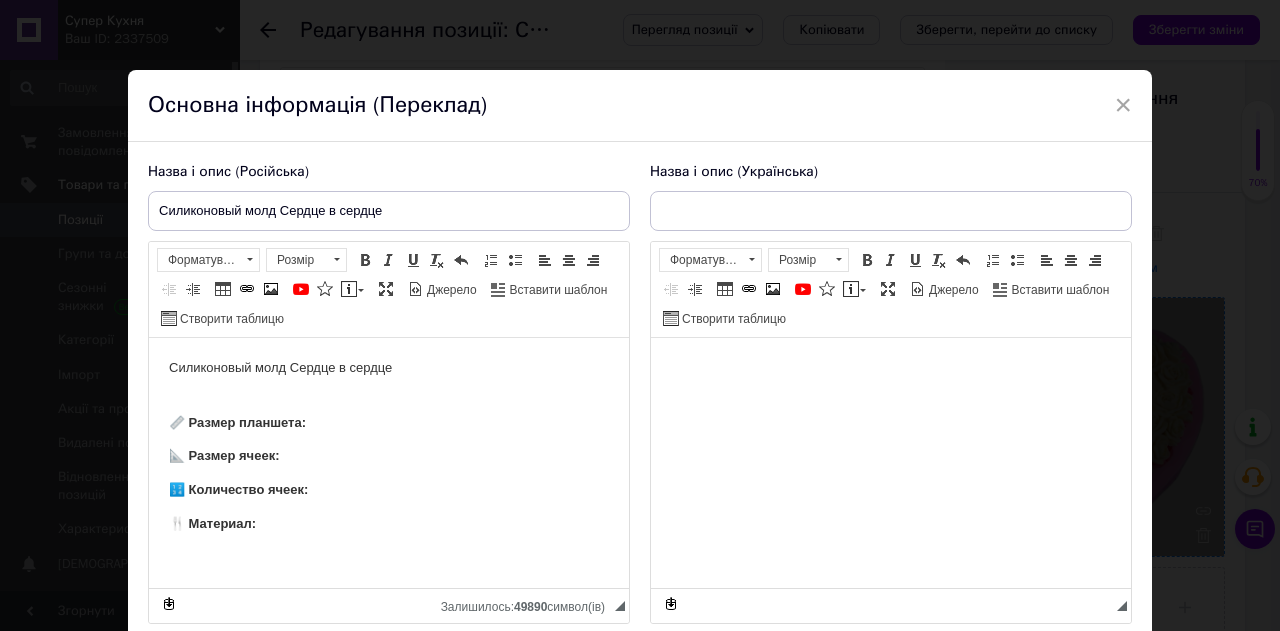 type on "Силіконовий молд Серце в серці" 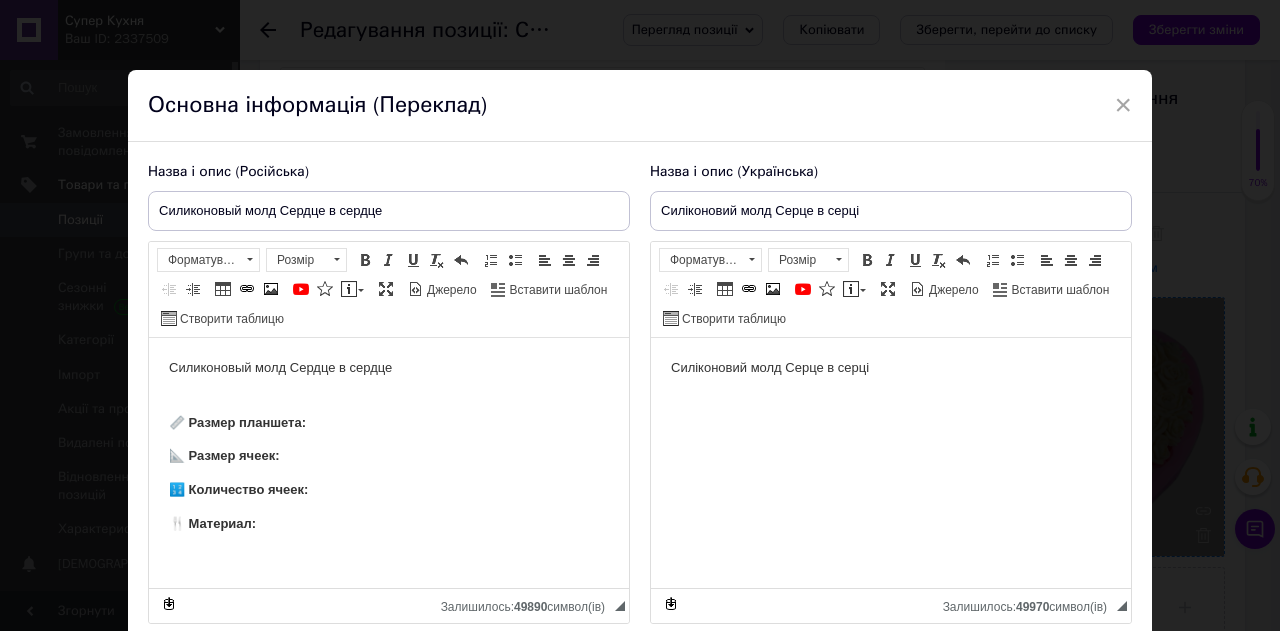 click on "Силіконовий молд Серце в серці" at bounding box center (891, 368) 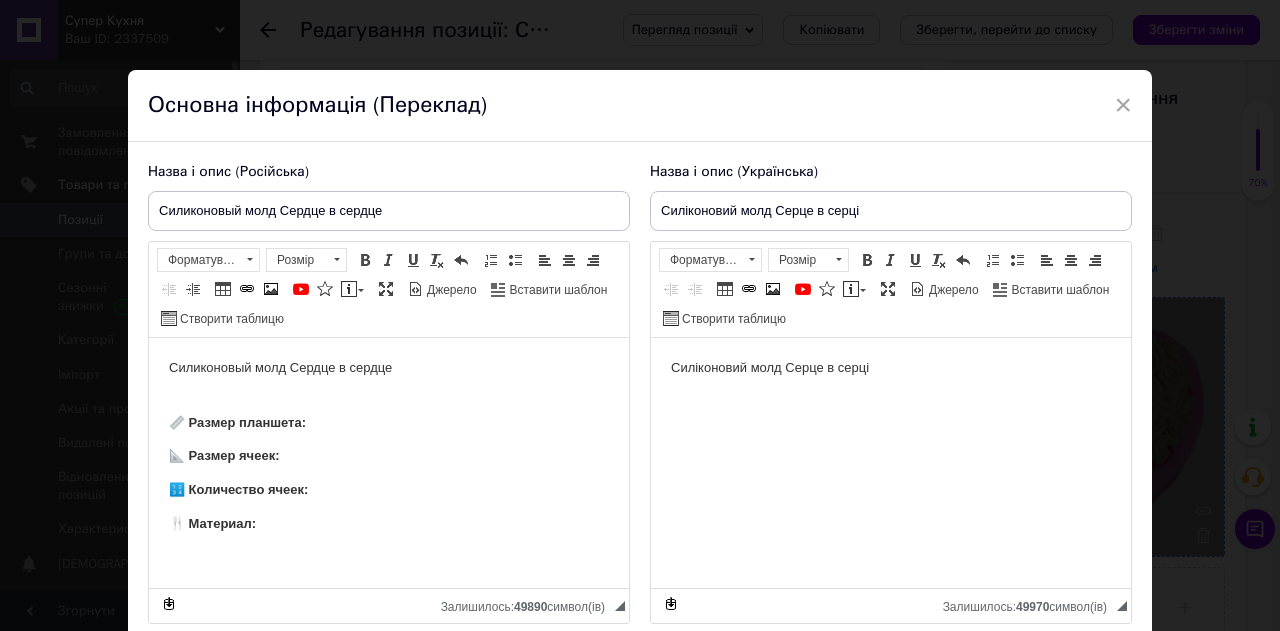 click on "Силіконовий молд Серце в серці" at bounding box center [891, 368] 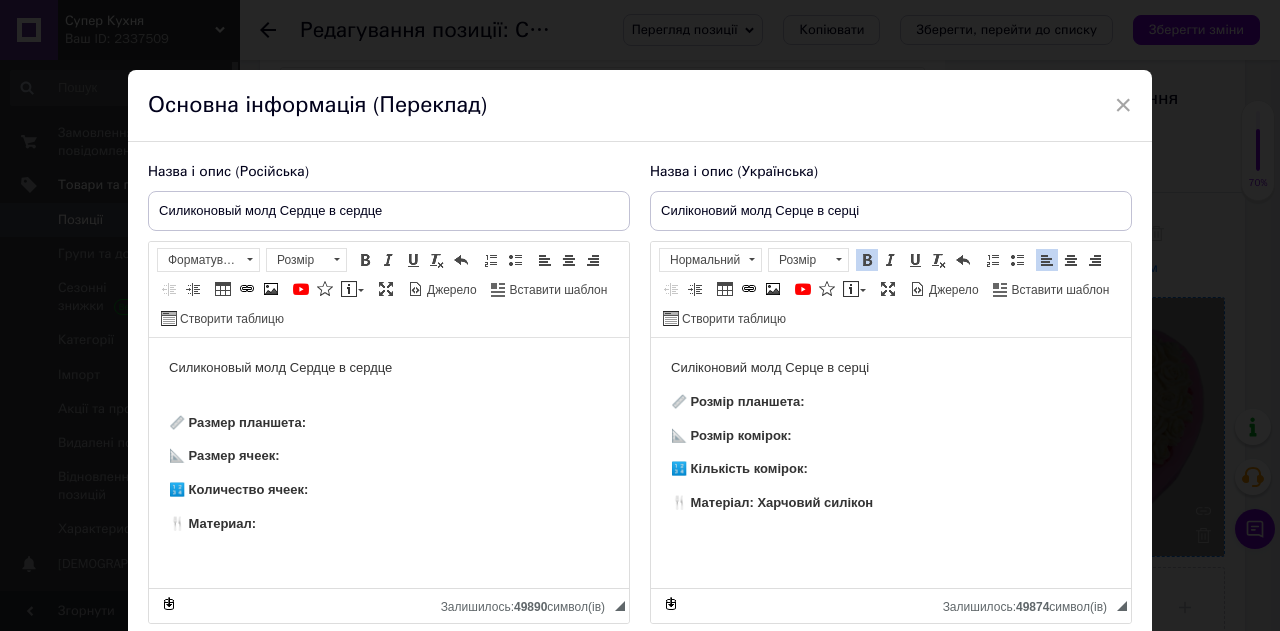 scroll, scrollTop: 100, scrollLeft: 0, axis: vertical 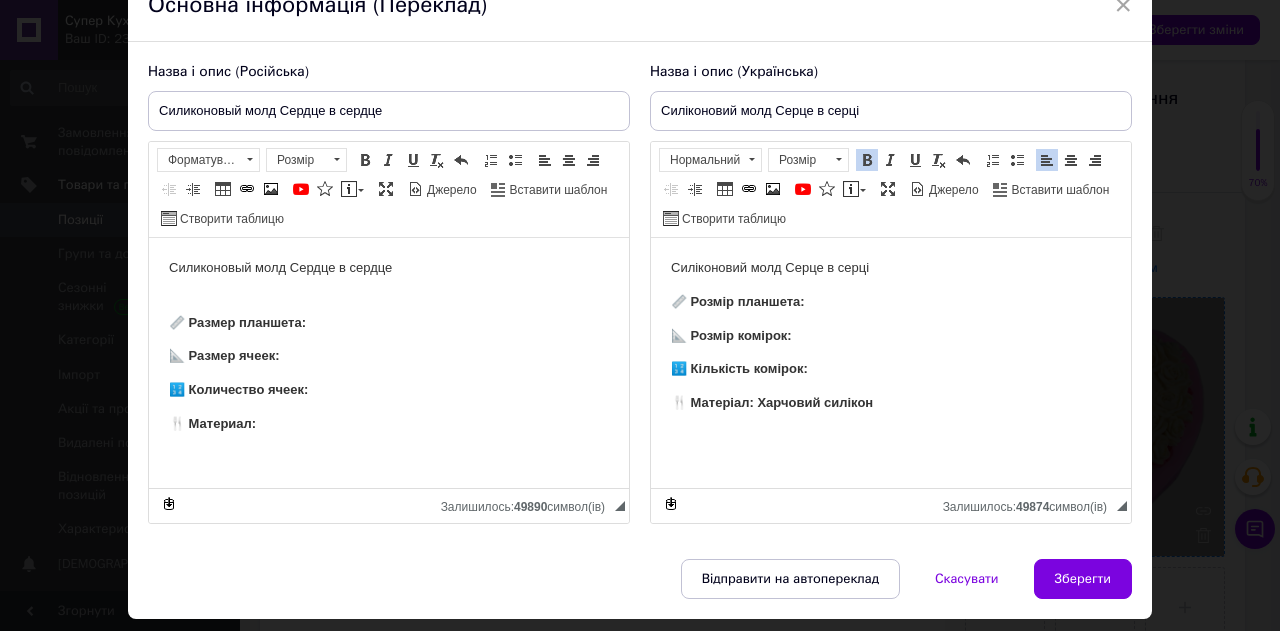 click on "🔢 Количество ячеек:" at bounding box center [389, 390] 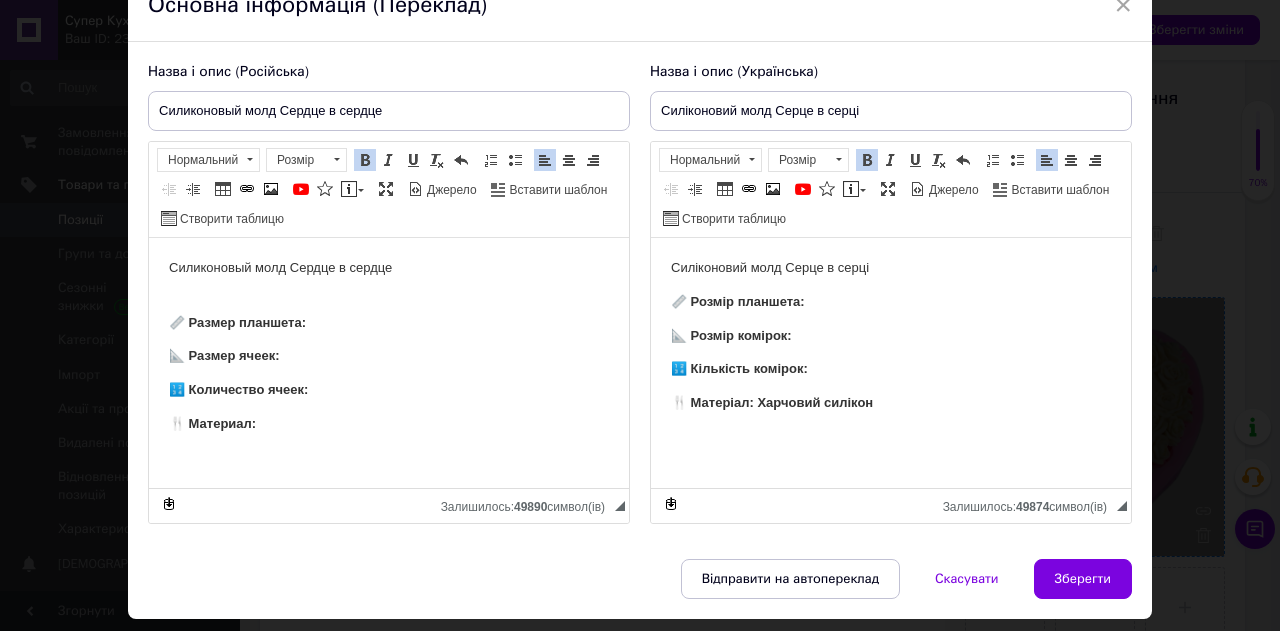 type 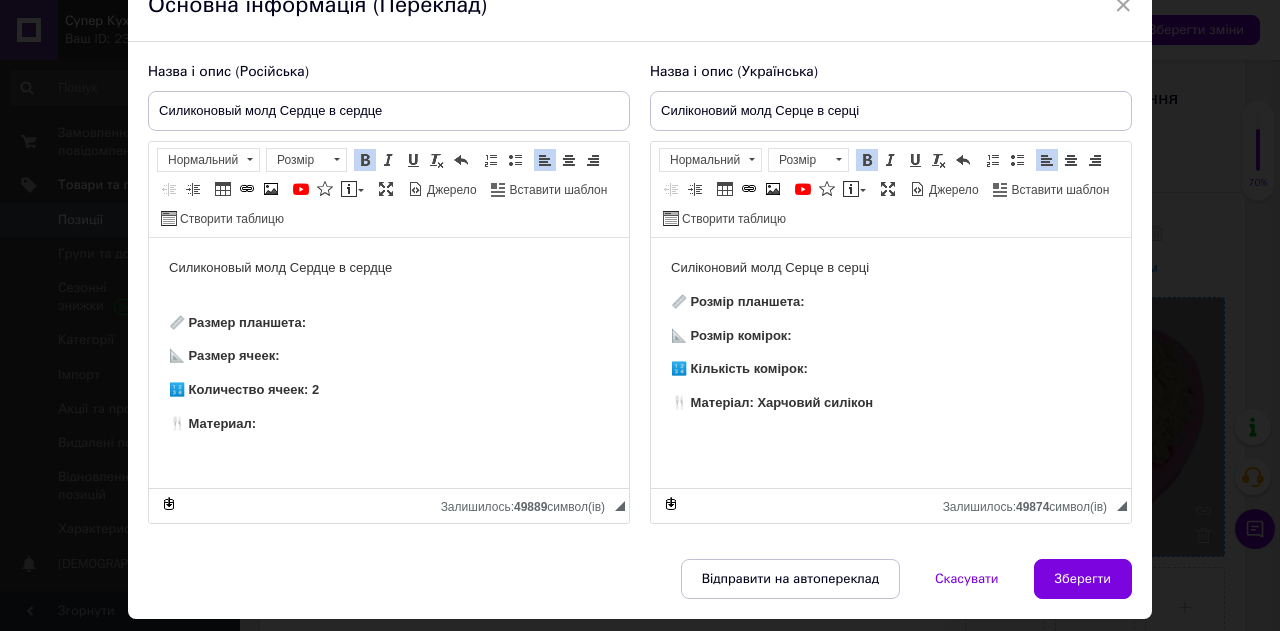 click on "🔢 Кількість комірок:" at bounding box center [891, 369] 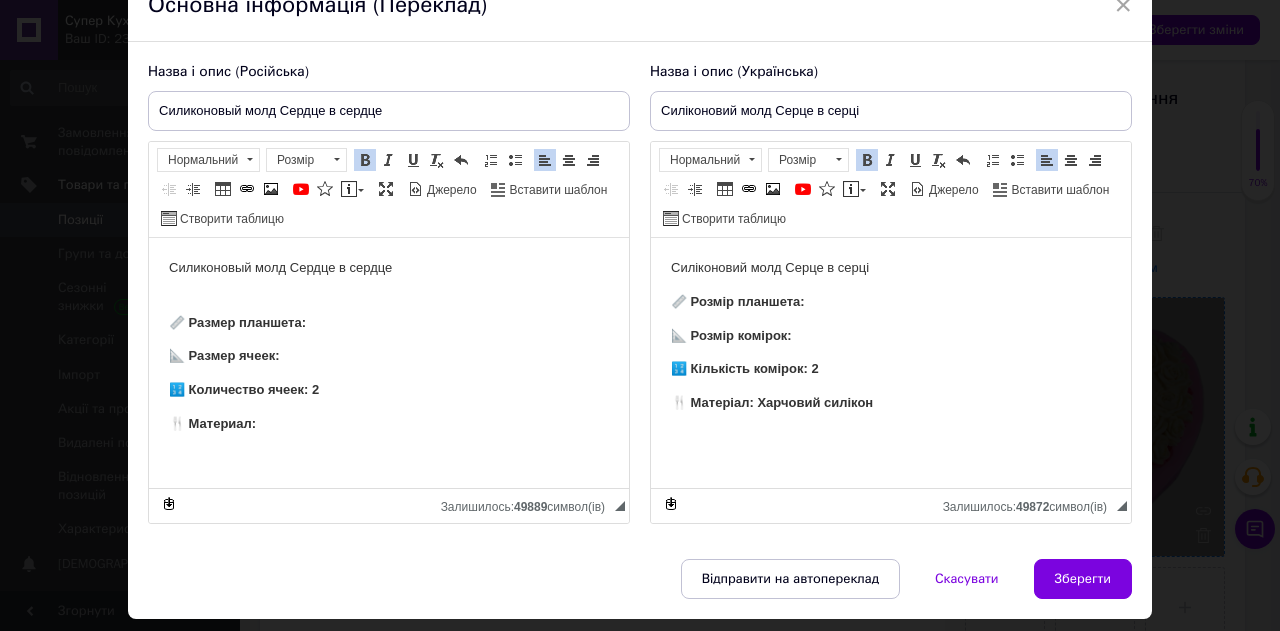 click on "📐 Размер ячеек:" at bounding box center [389, 356] 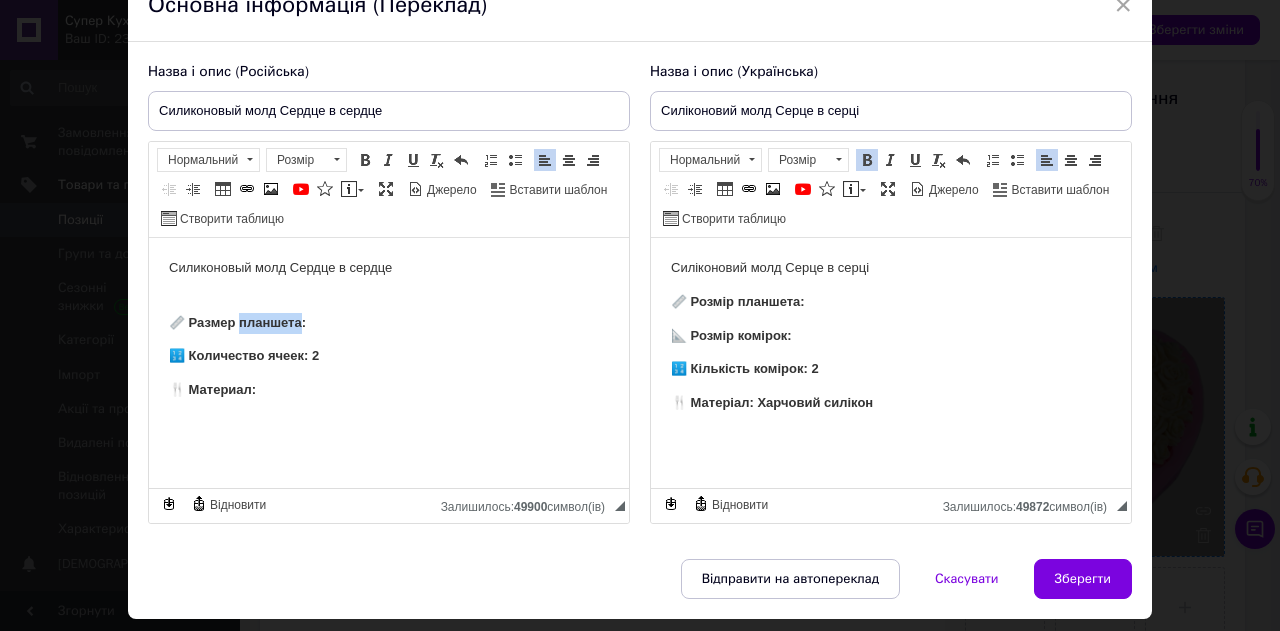 drag, startPoint x: 240, startPoint y: 318, endPoint x: 304, endPoint y: 324, distance: 64.28063 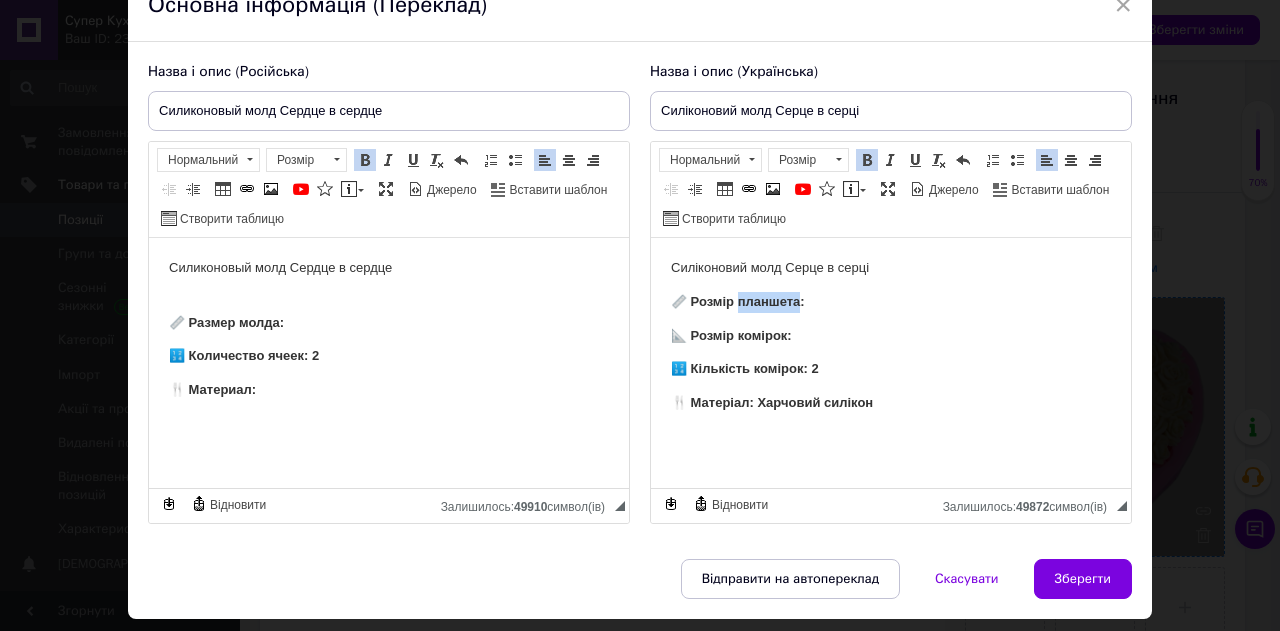 drag, startPoint x: 741, startPoint y: 302, endPoint x: 798, endPoint y: 302, distance: 57 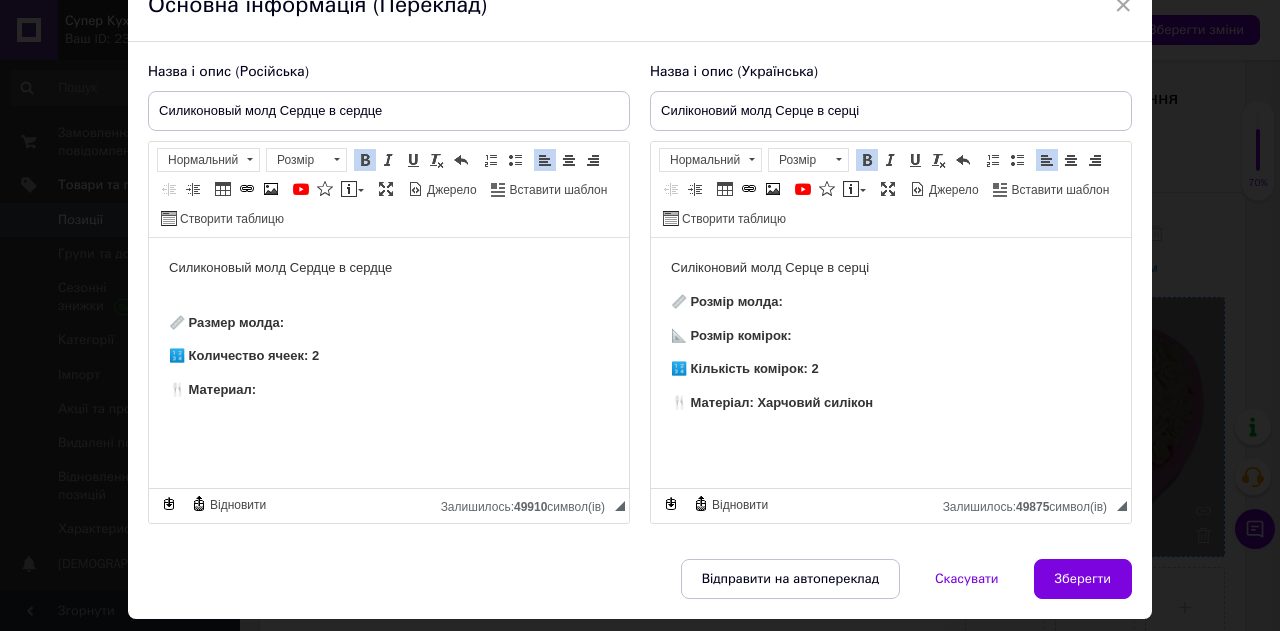 click on "📏 Розмір молда:" at bounding box center (891, 302) 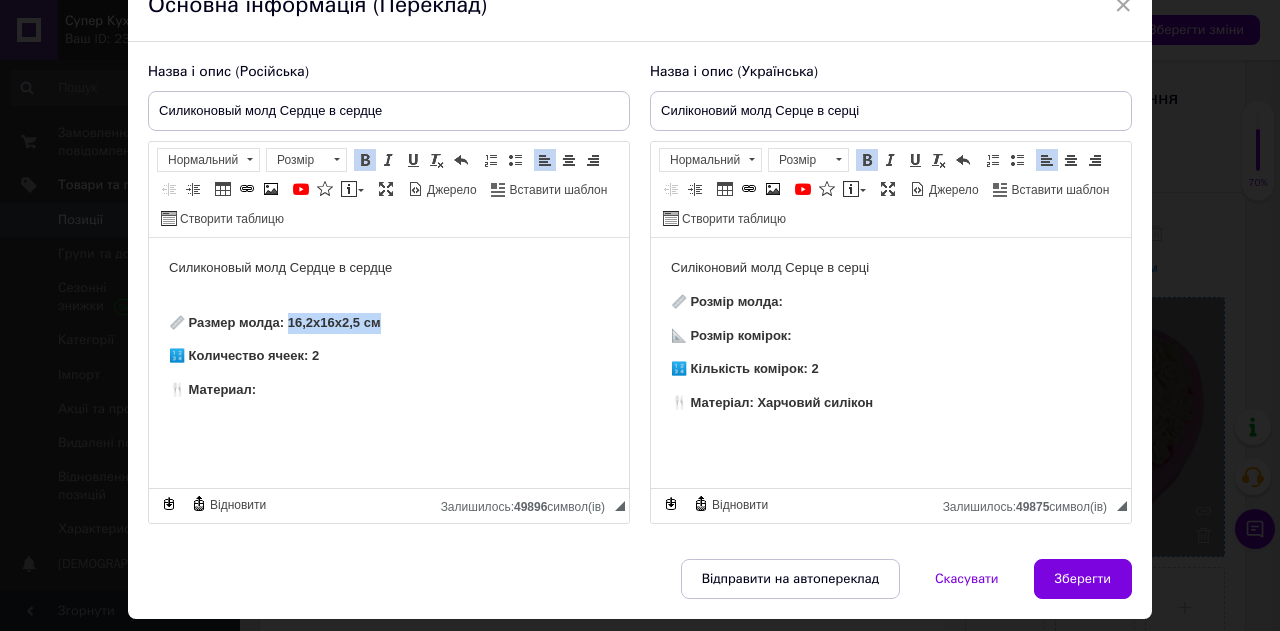 drag, startPoint x: 291, startPoint y: 317, endPoint x: 416, endPoint y: 320, distance: 125.035995 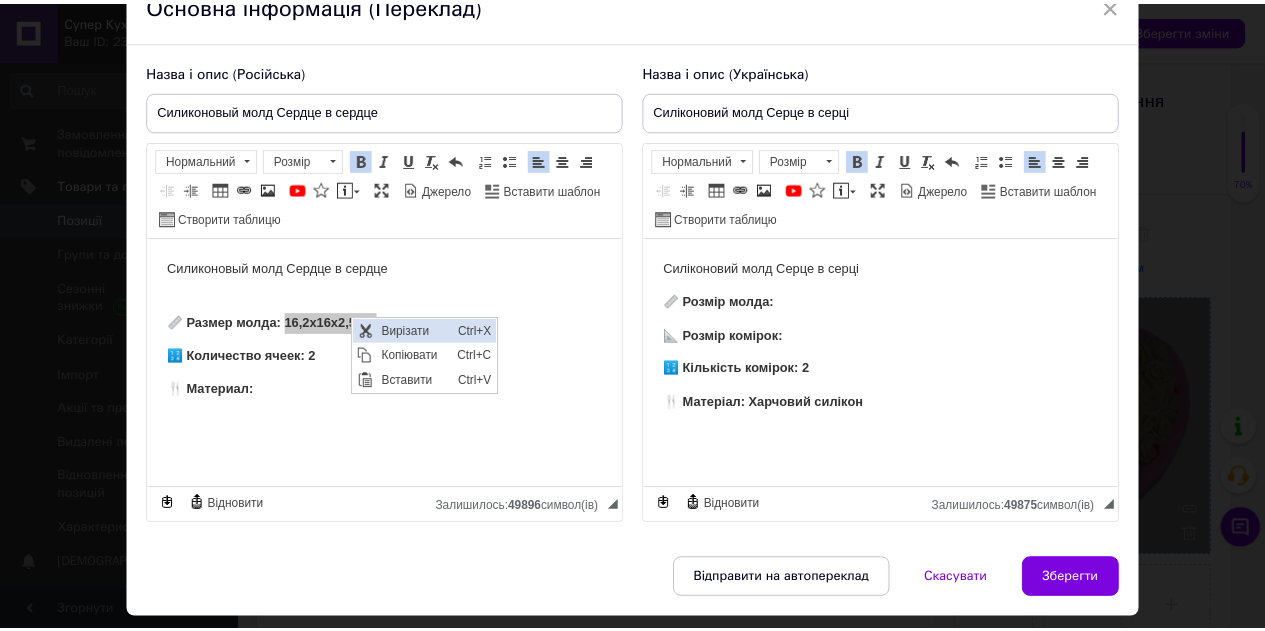 scroll, scrollTop: 0, scrollLeft: 0, axis: both 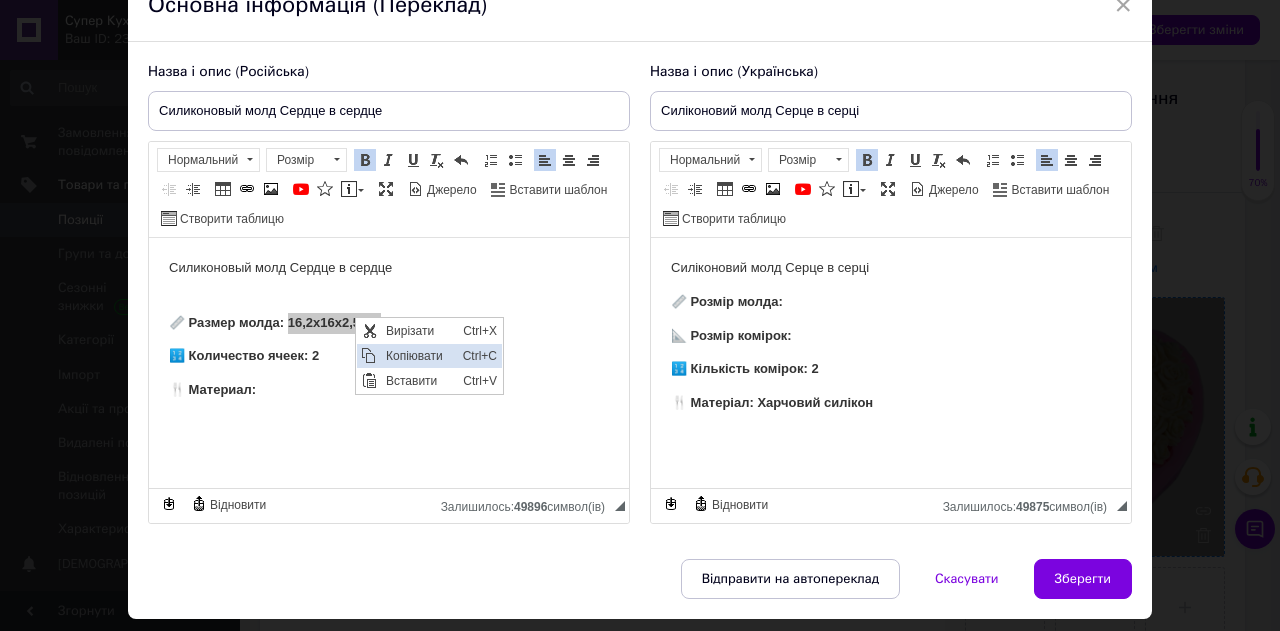 click on "Копіювати" at bounding box center [419, 355] 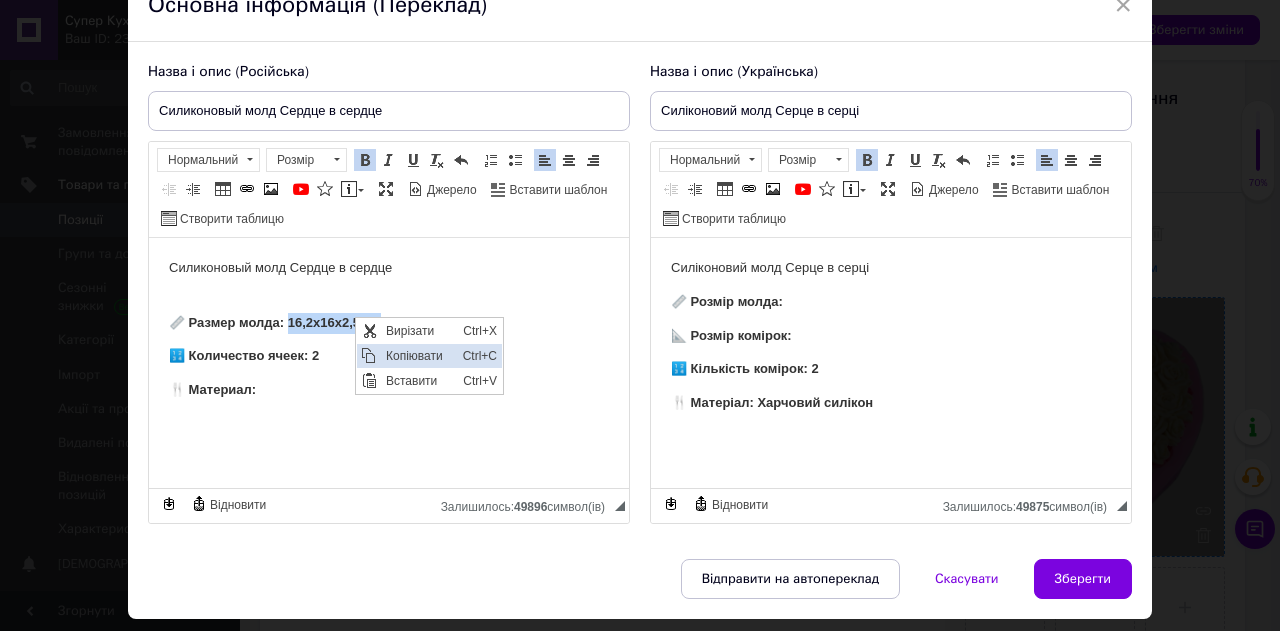 copy on "6,2х16х2,5 см" 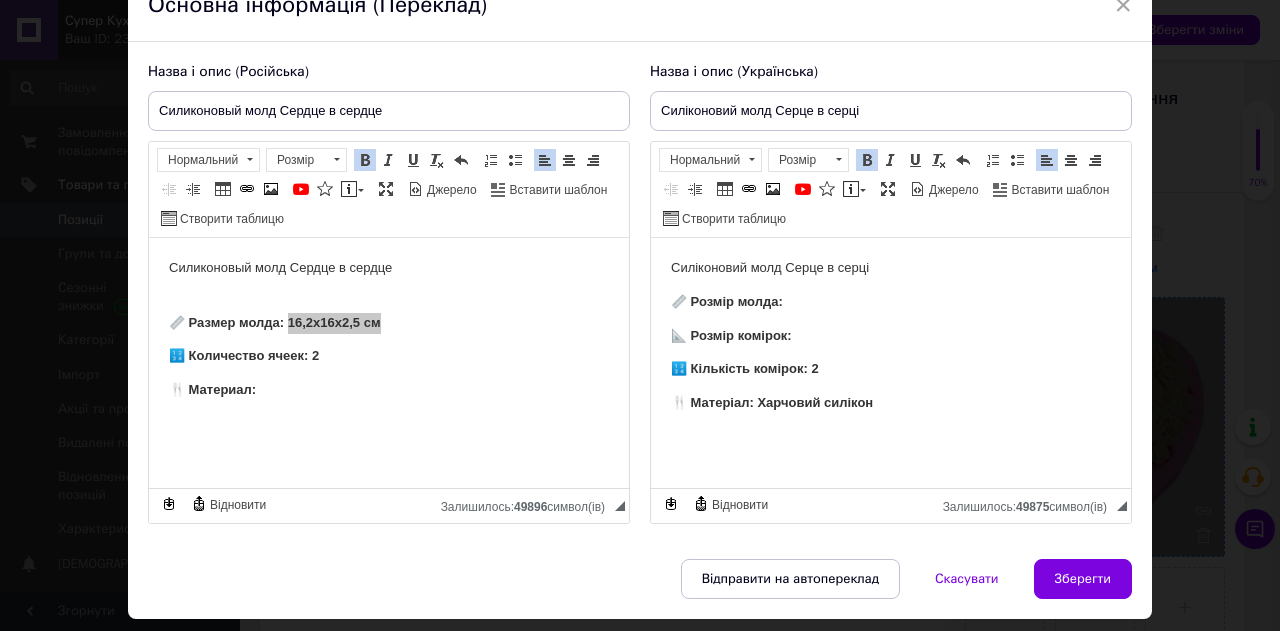 click on "📏 Розмір молда:" at bounding box center [891, 302] 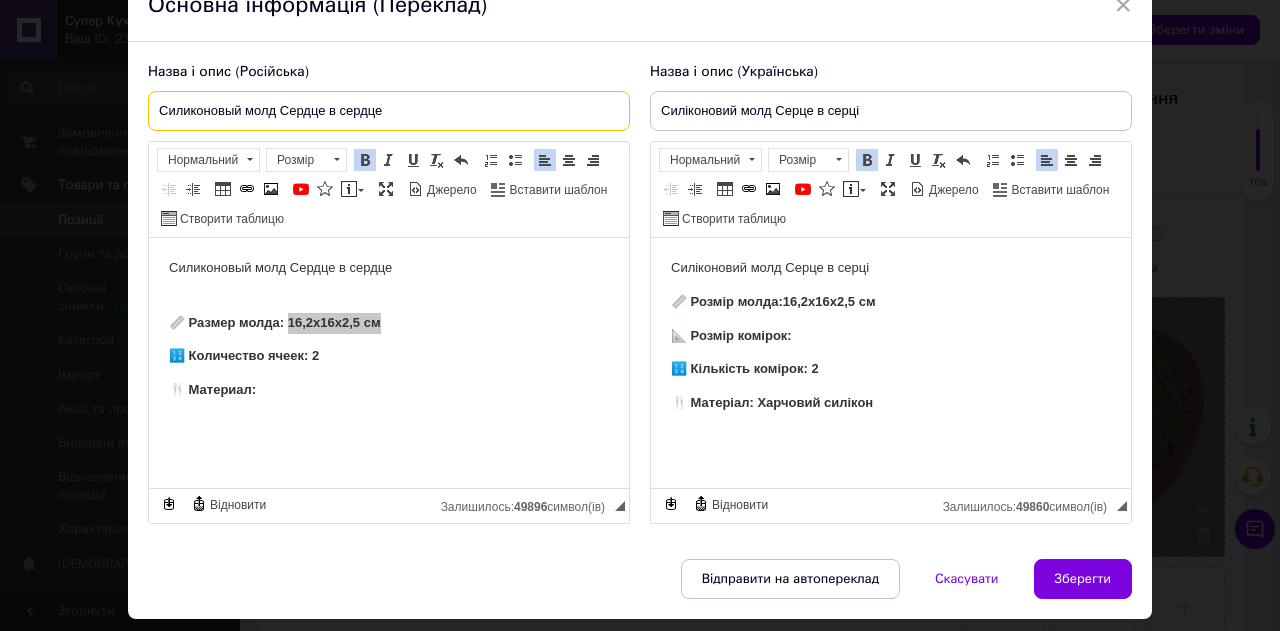 click on "Силиконовый молд Сердце в сердце" at bounding box center (389, 111) 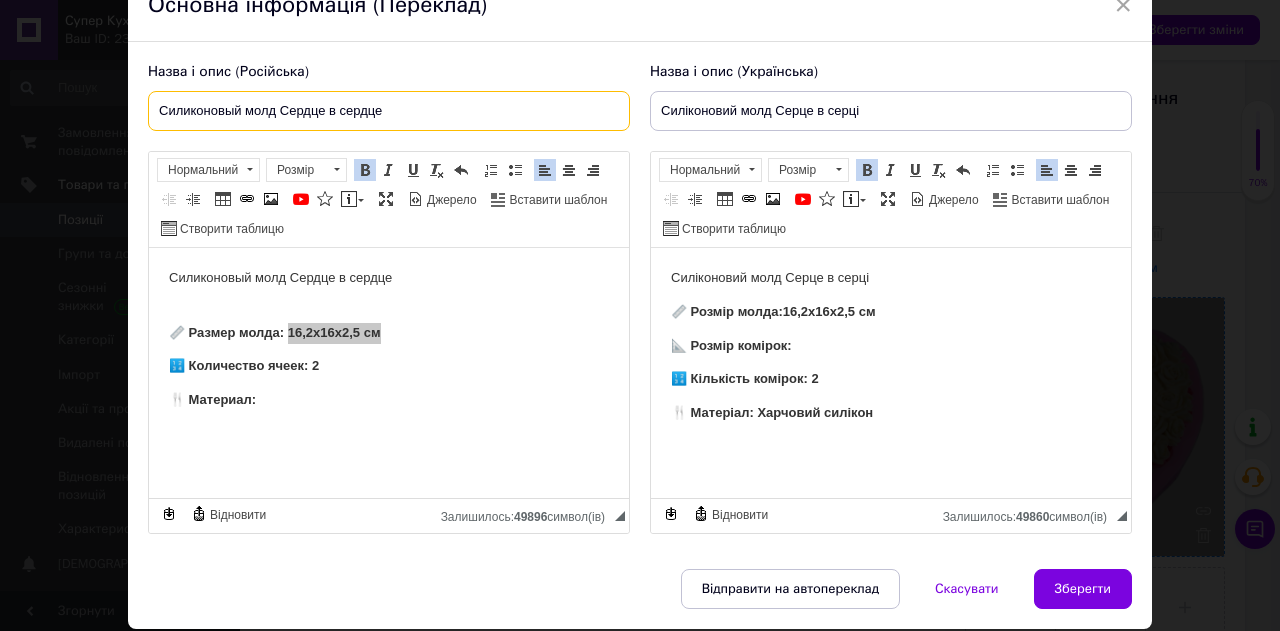 paste on "16,2х16х2,5 см" 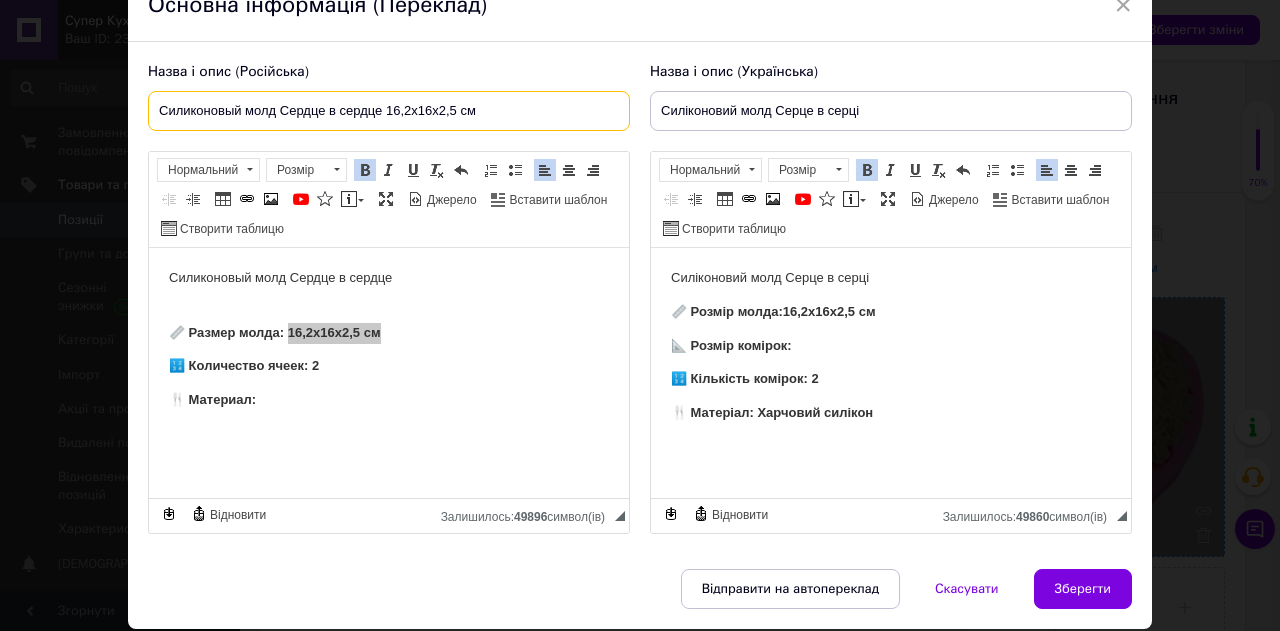 type on "Силиконовый молд Сердце в сердце 16,2х16х2,5 см" 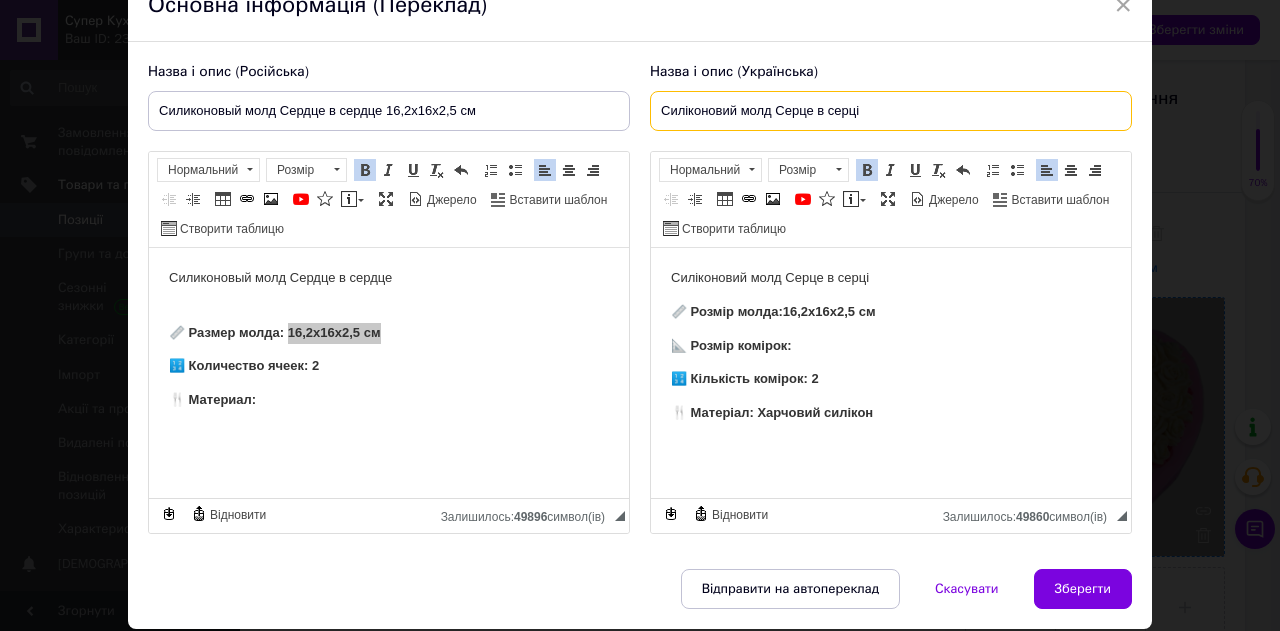 click on "Силіконовий молд Серце в серці" at bounding box center [891, 111] 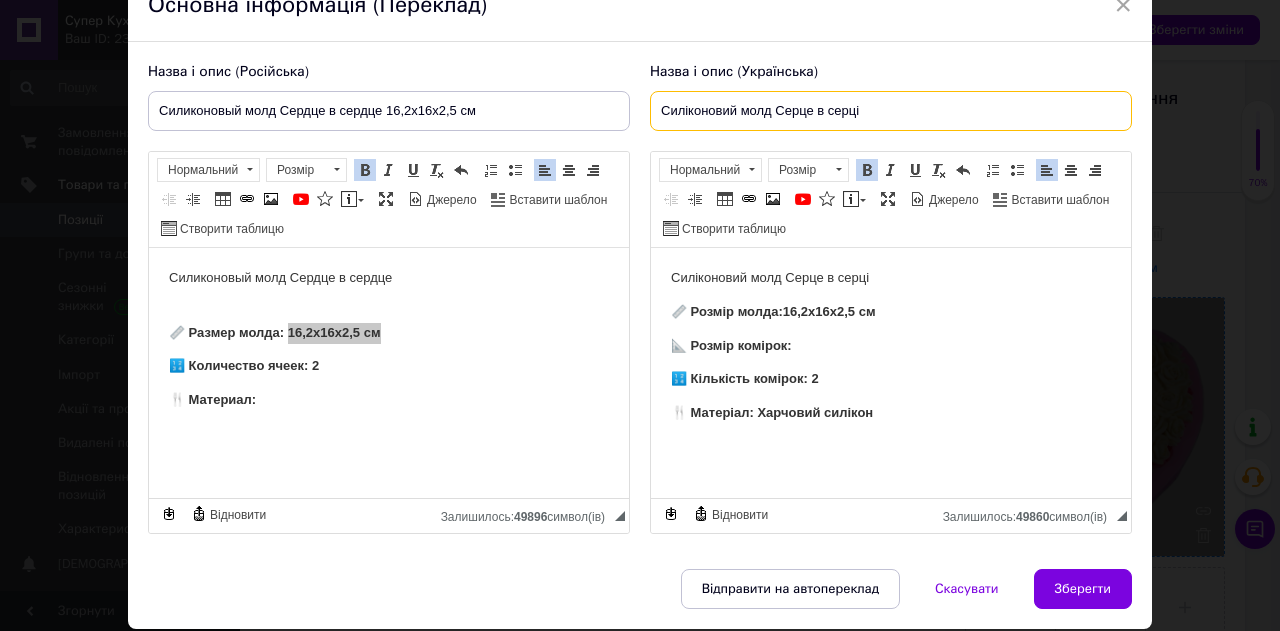 paste on "16,2х16х2,5 см" 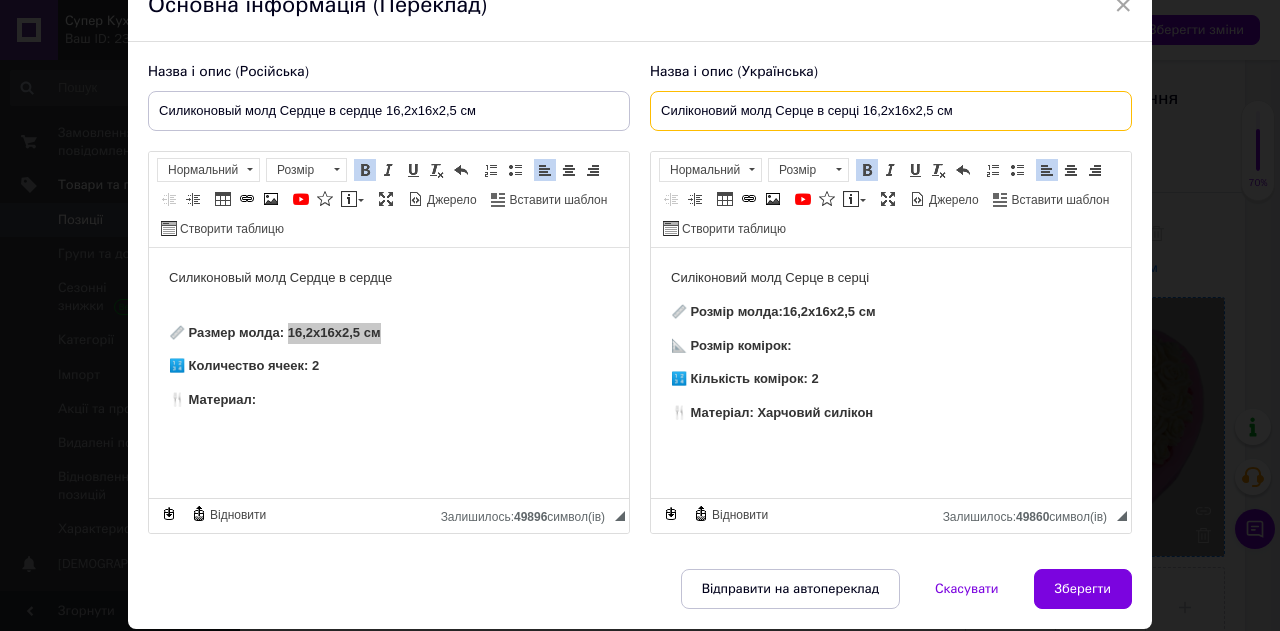 type on "Силіконовий молд Серце в серці 16,2х16х2,5 см" 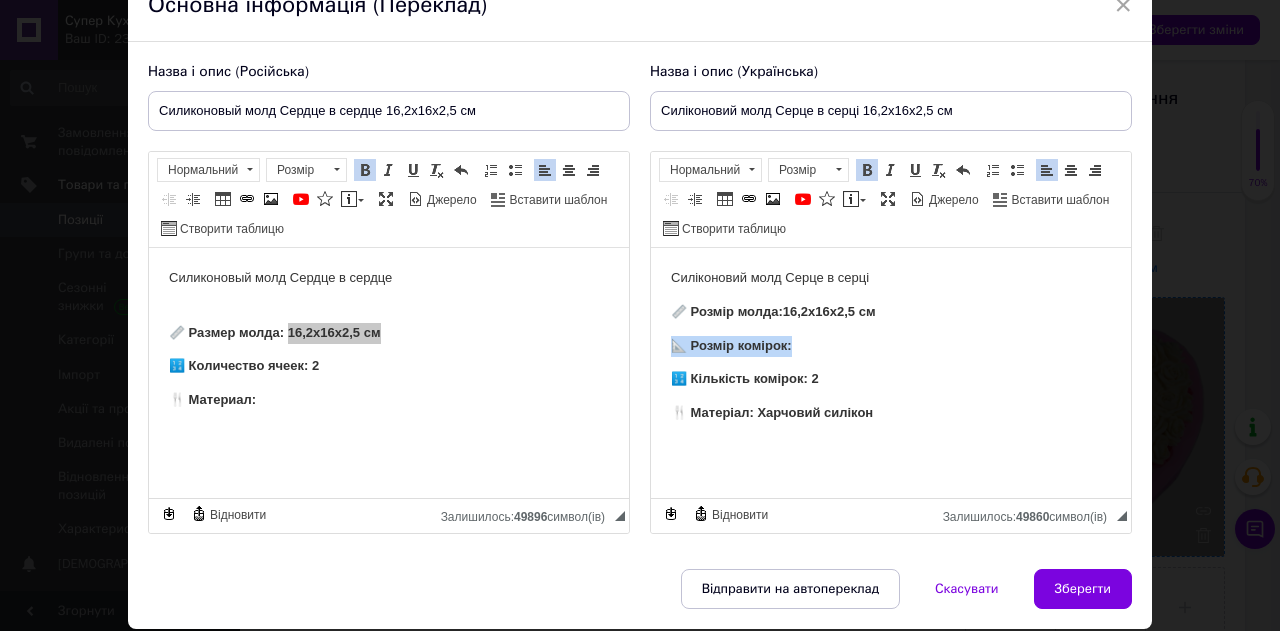 drag, startPoint x: 805, startPoint y: 349, endPoint x: 675, endPoint y: 343, distance: 130.13838 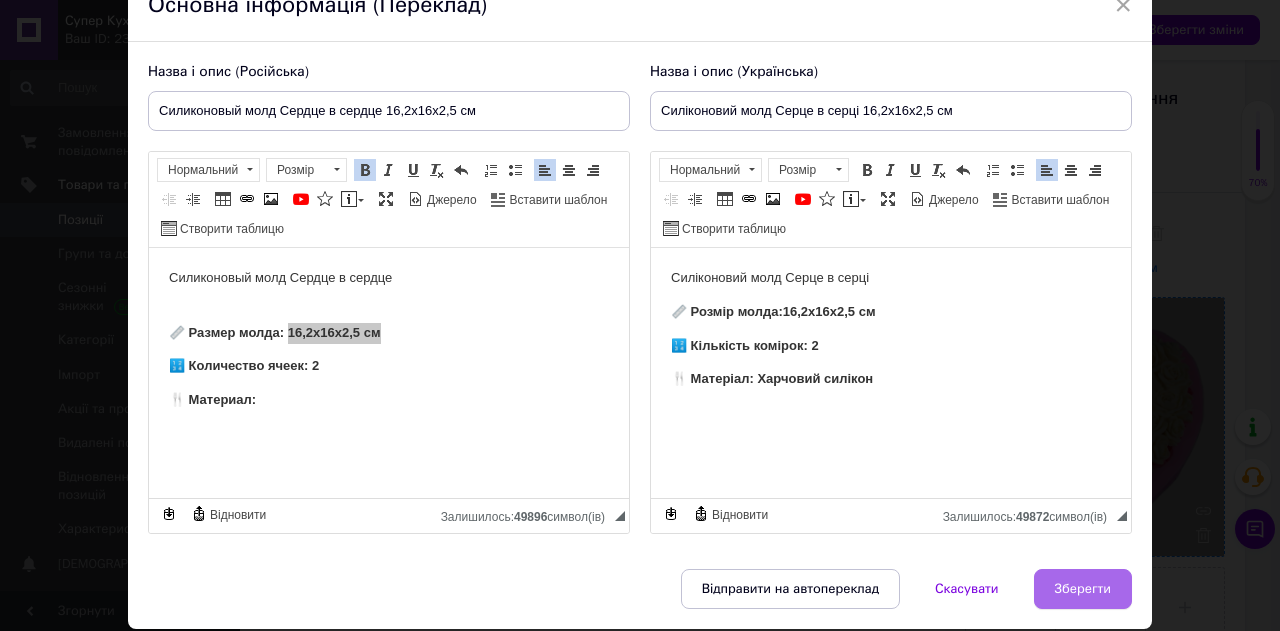 click on "Зберегти" at bounding box center [1083, 589] 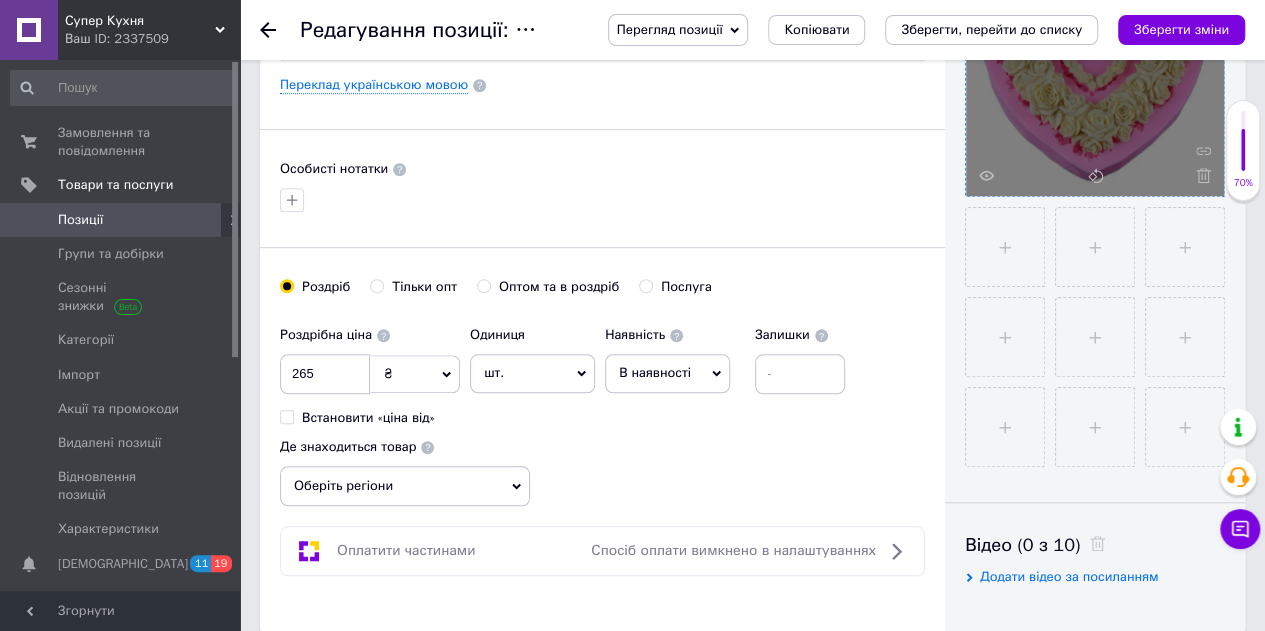 scroll, scrollTop: 600, scrollLeft: 0, axis: vertical 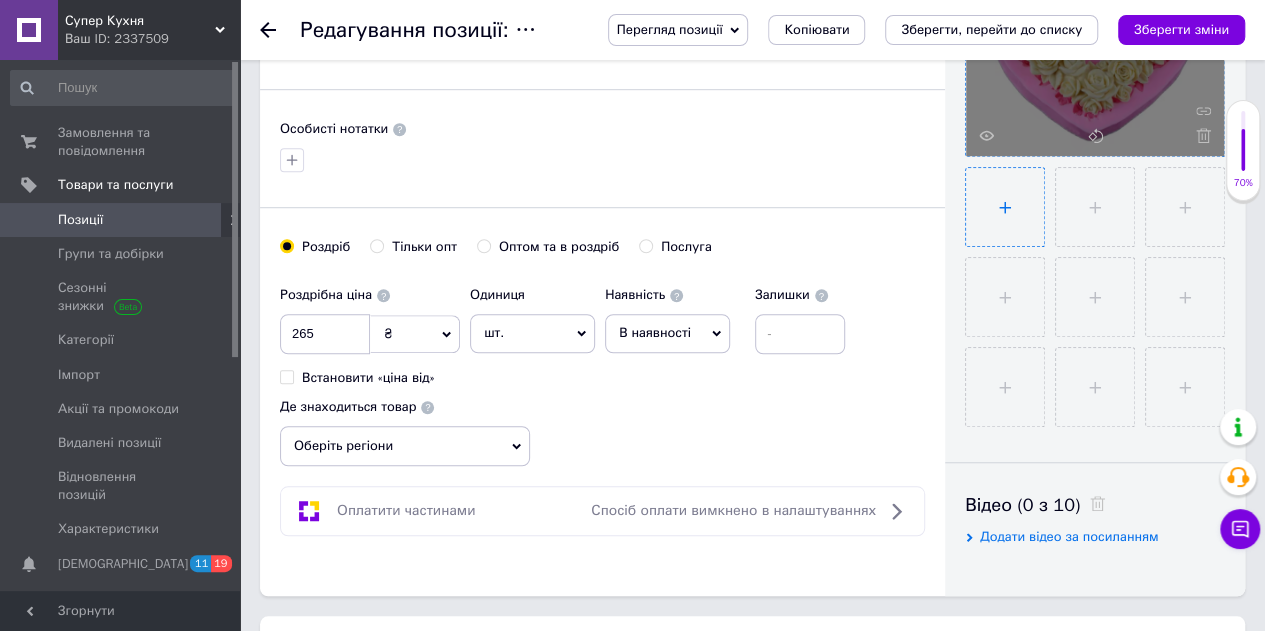 click at bounding box center (1005, 207) 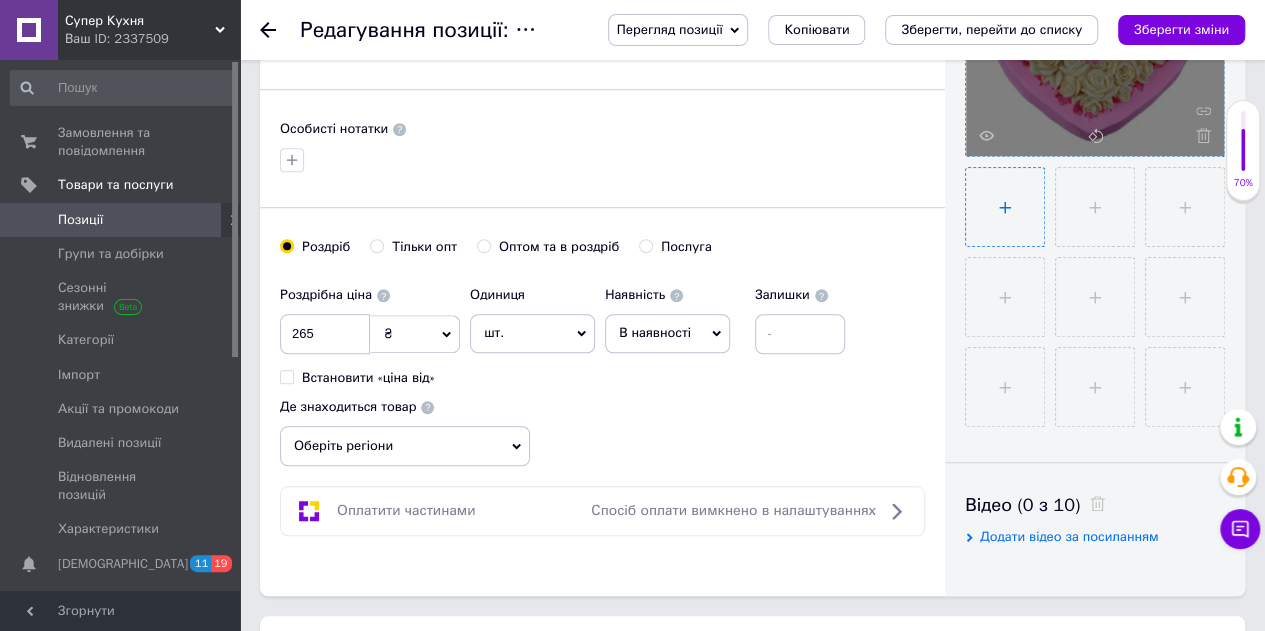 type on "C:\fakepath\Снимок экрана [DATE] 170214.png" 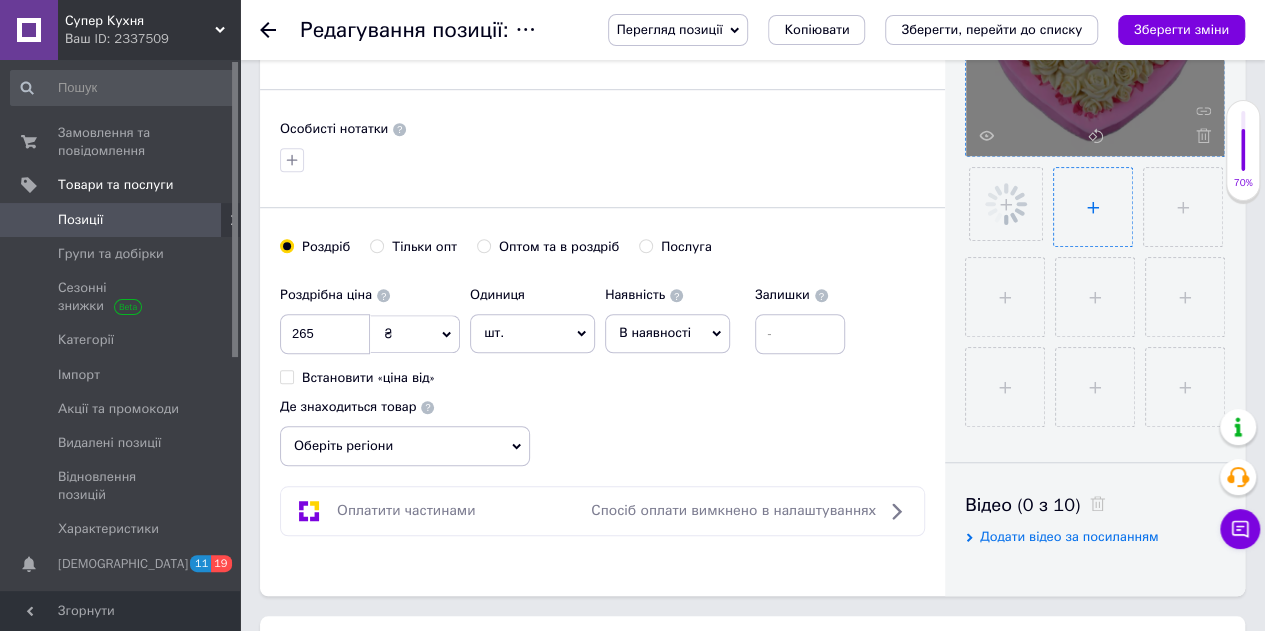 click at bounding box center (1093, 207) 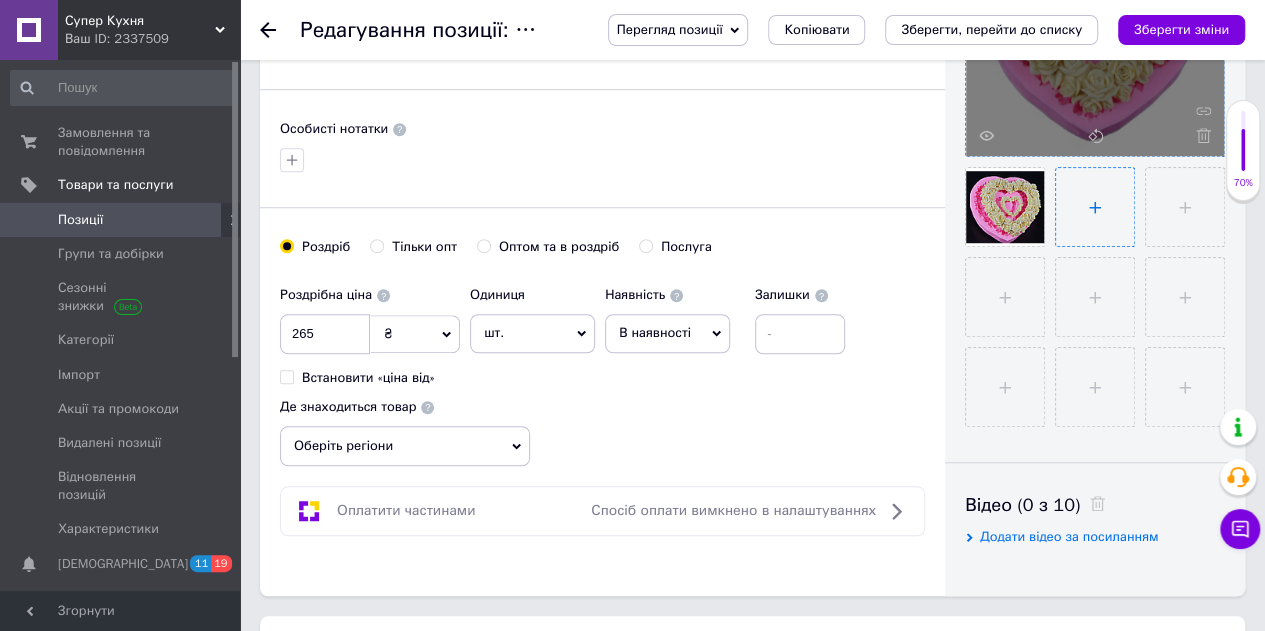 type on "C:\fakepath\Снимок экрана [DATE] 170238.png" 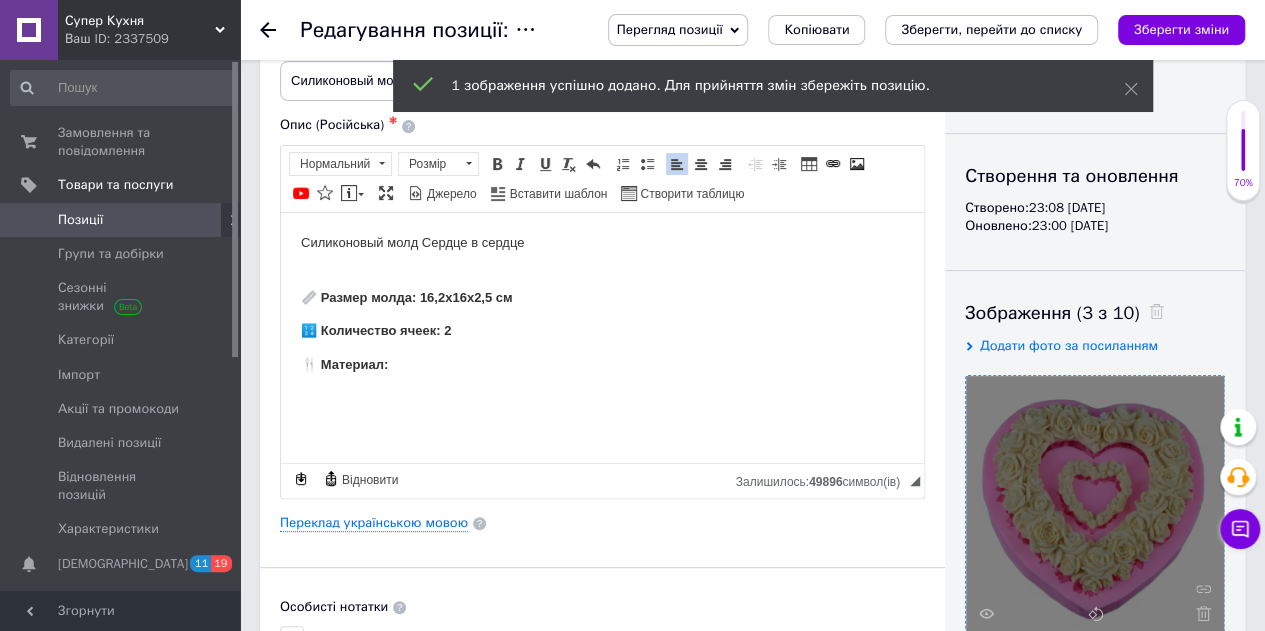 scroll, scrollTop: 0, scrollLeft: 0, axis: both 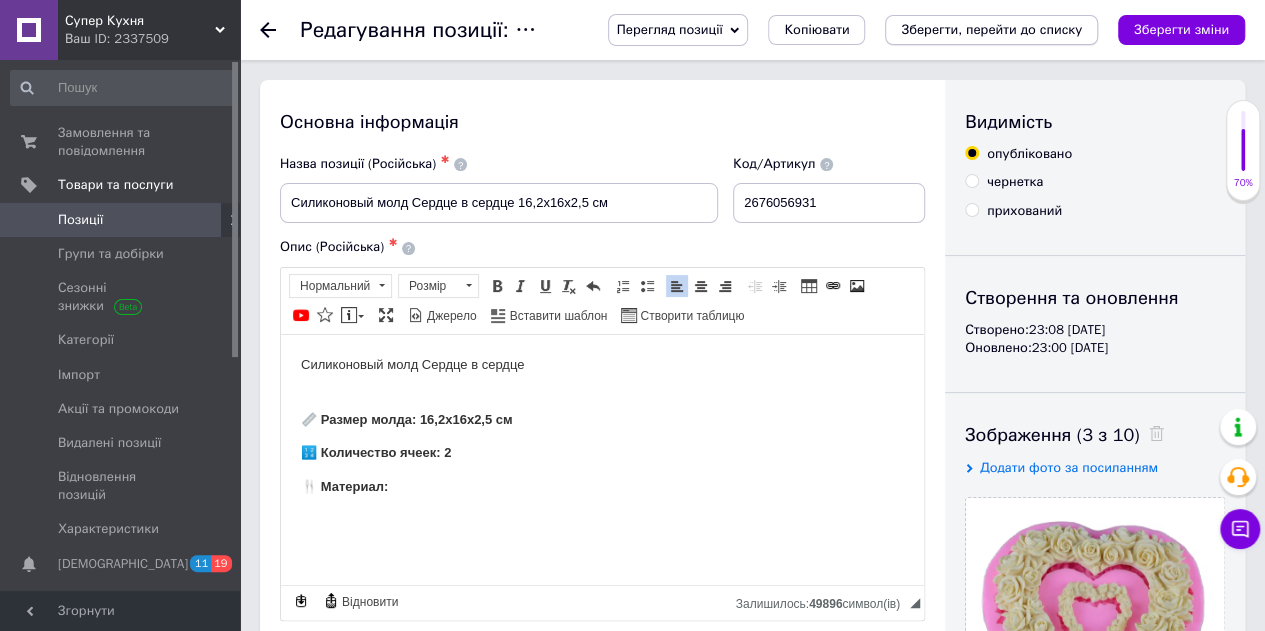 click on "Зберегти, перейти до списку" at bounding box center (991, 29) 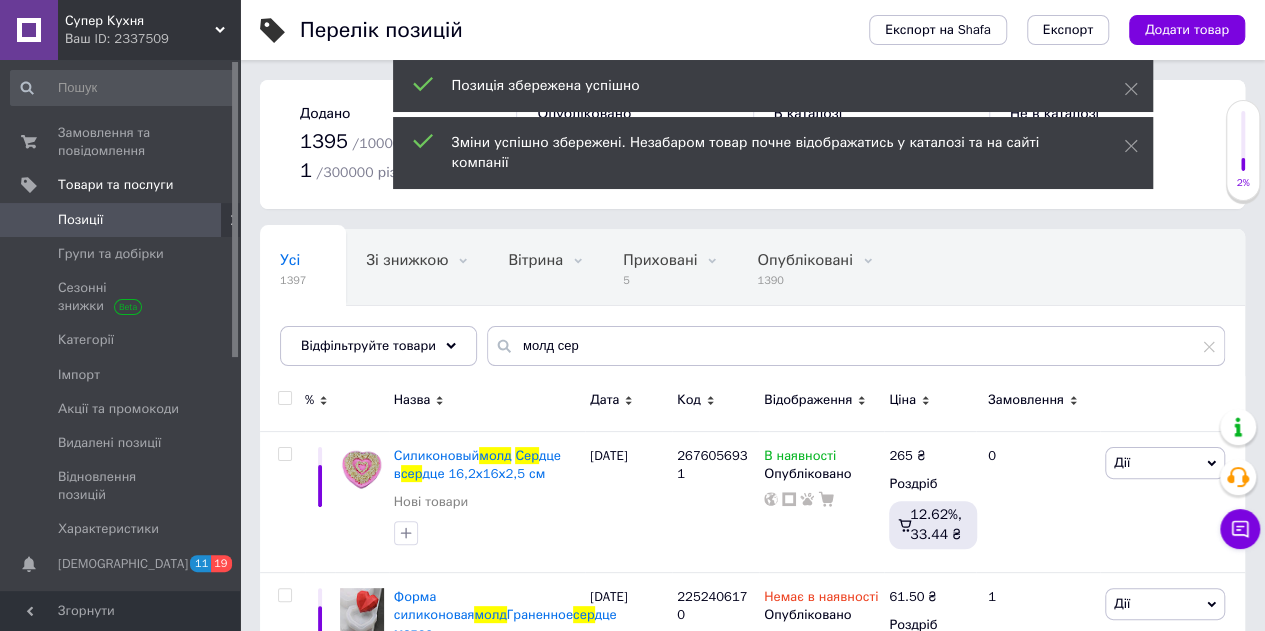 scroll, scrollTop: 100, scrollLeft: 0, axis: vertical 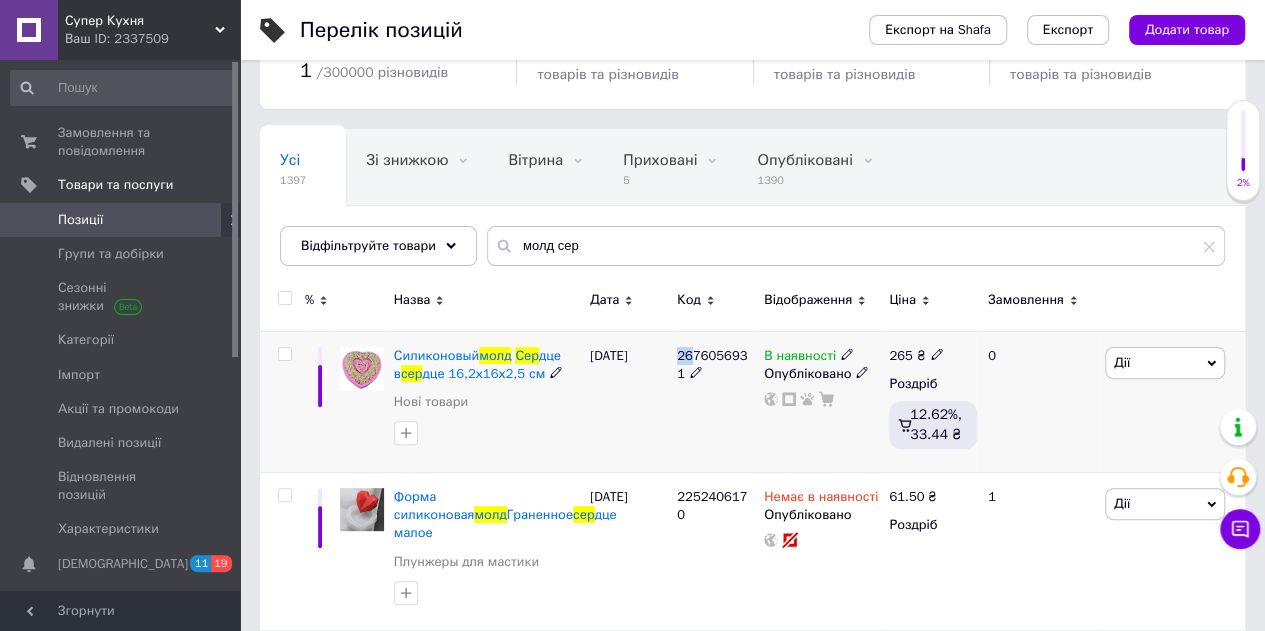 drag, startPoint x: 678, startPoint y: 354, endPoint x: 699, endPoint y: 355, distance: 21.023796 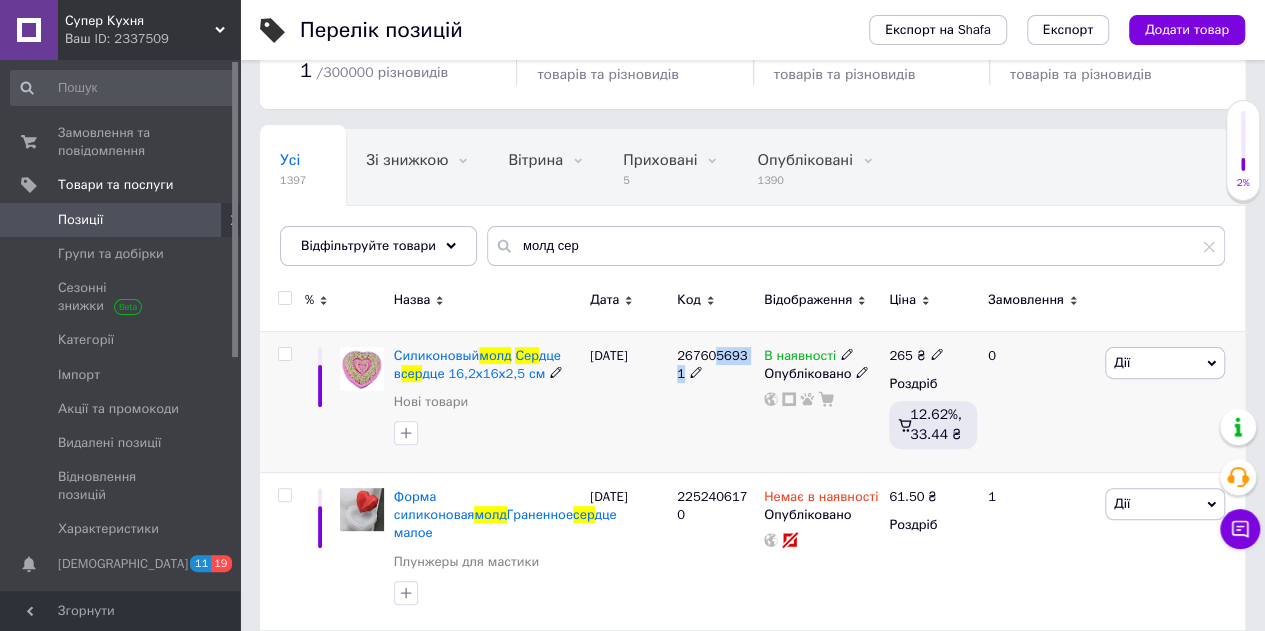 drag, startPoint x: 716, startPoint y: 358, endPoint x: 746, endPoint y: 355, distance: 30.149628 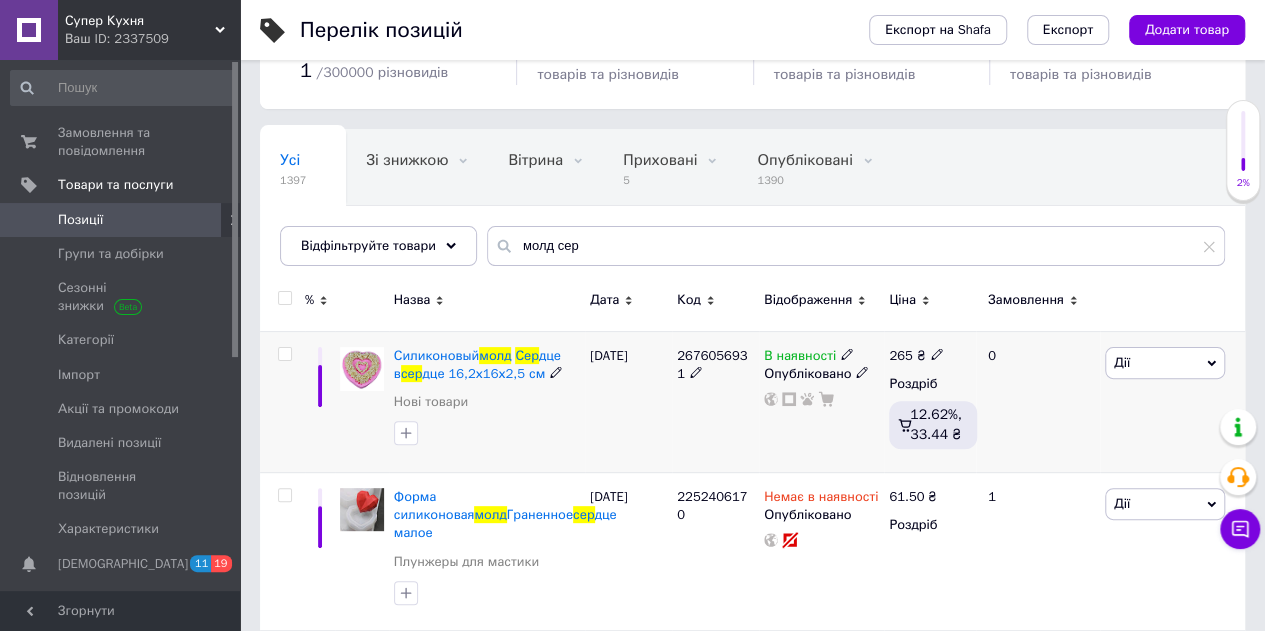 drag, startPoint x: 748, startPoint y: 355, endPoint x: 658, endPoint y: 355, distance: 90 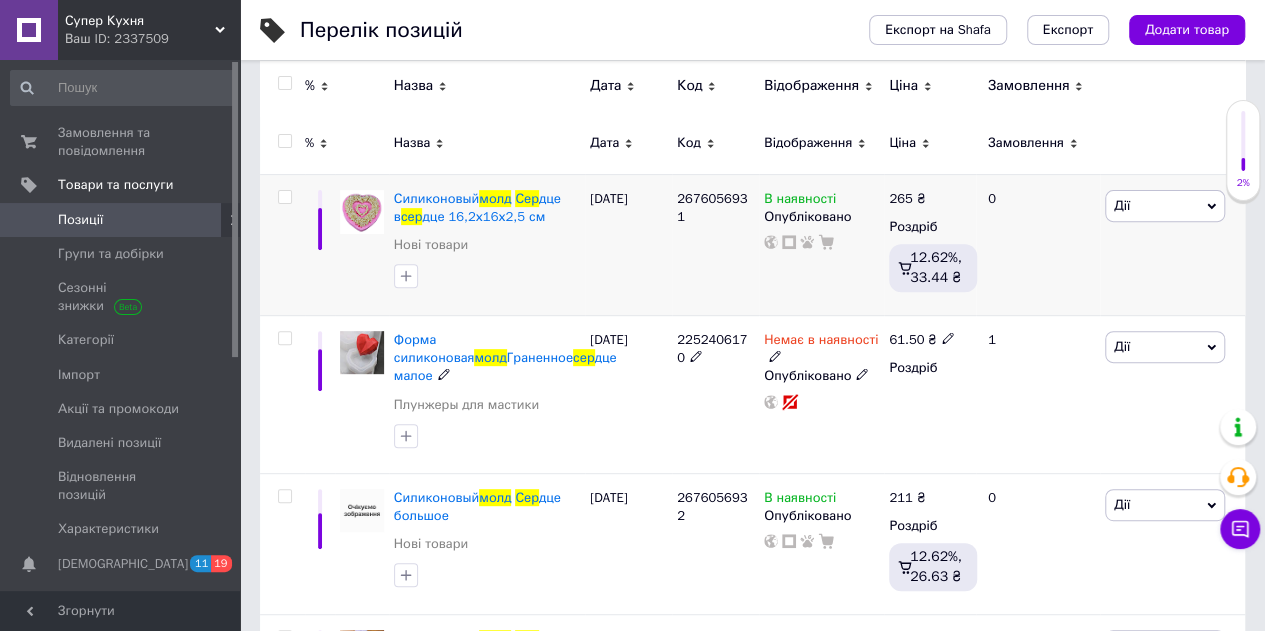 scroll, scrollTop: 300, scrollLeft: 0, axis: vertical 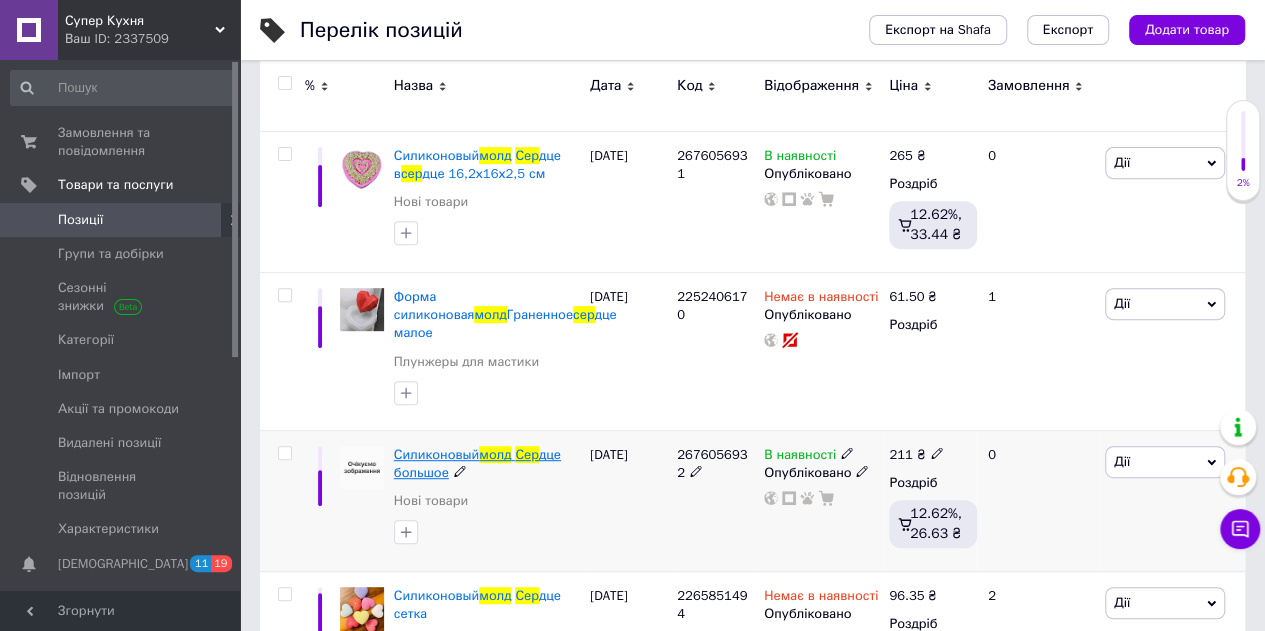 click on "Силиконовый" at bounding box center (437, 454) 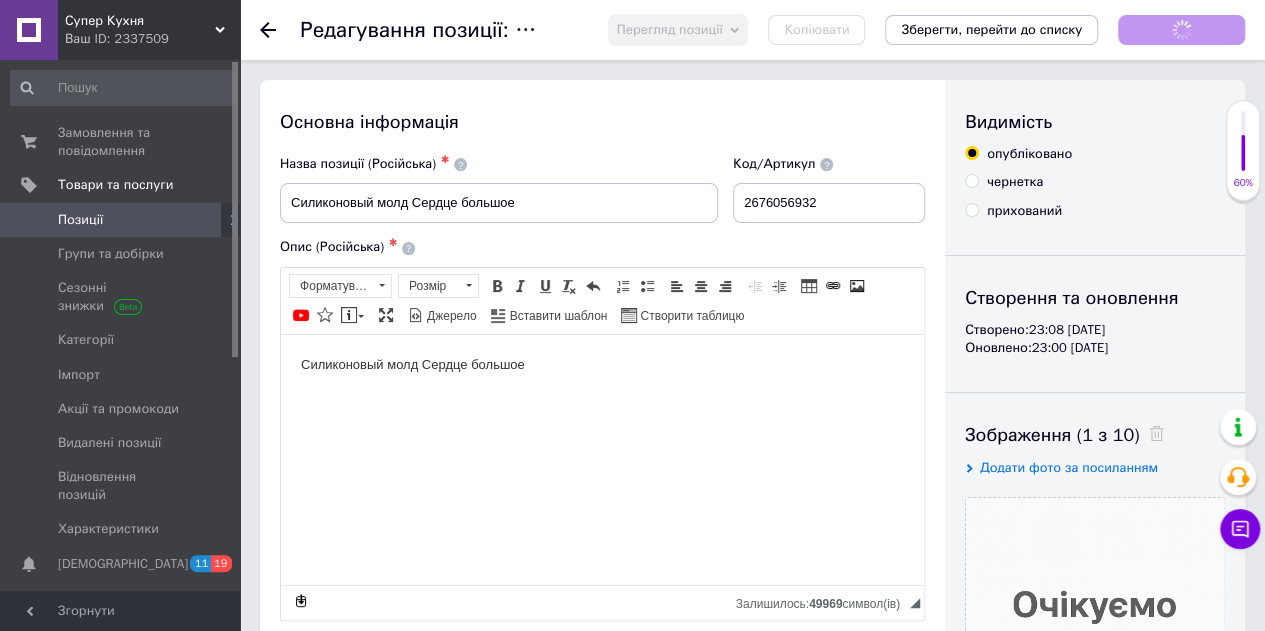 scroll, scrollTop: 0, scrollLeft: 0, axis: both 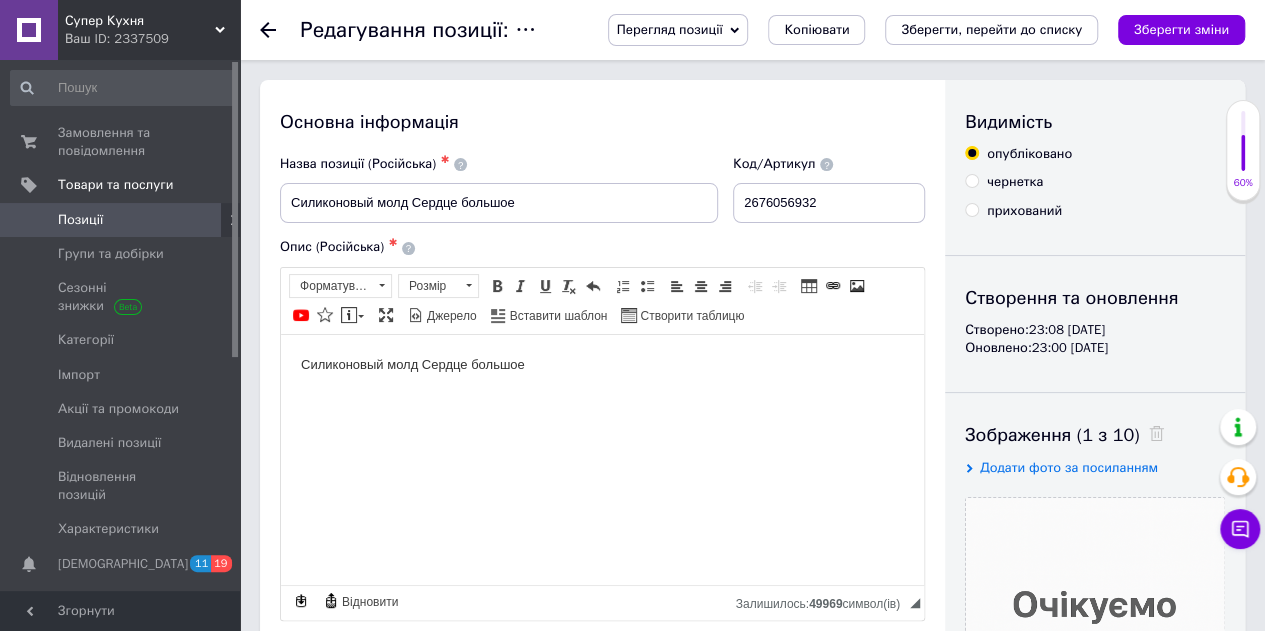 click on "Силиконовый молд Сердце большое" at bounding box center [602, 364] 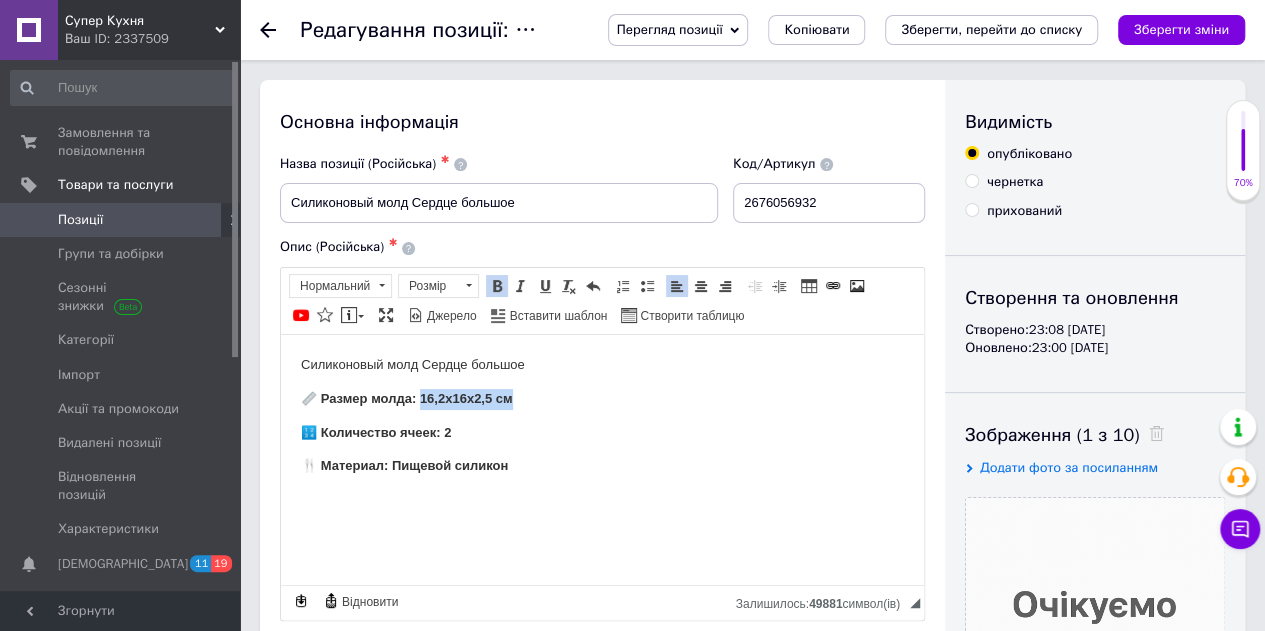 drag, startPoint x: 515, startPoint y: 401, endPoint x: 420, endPoint y: 394, distance: 95.257545 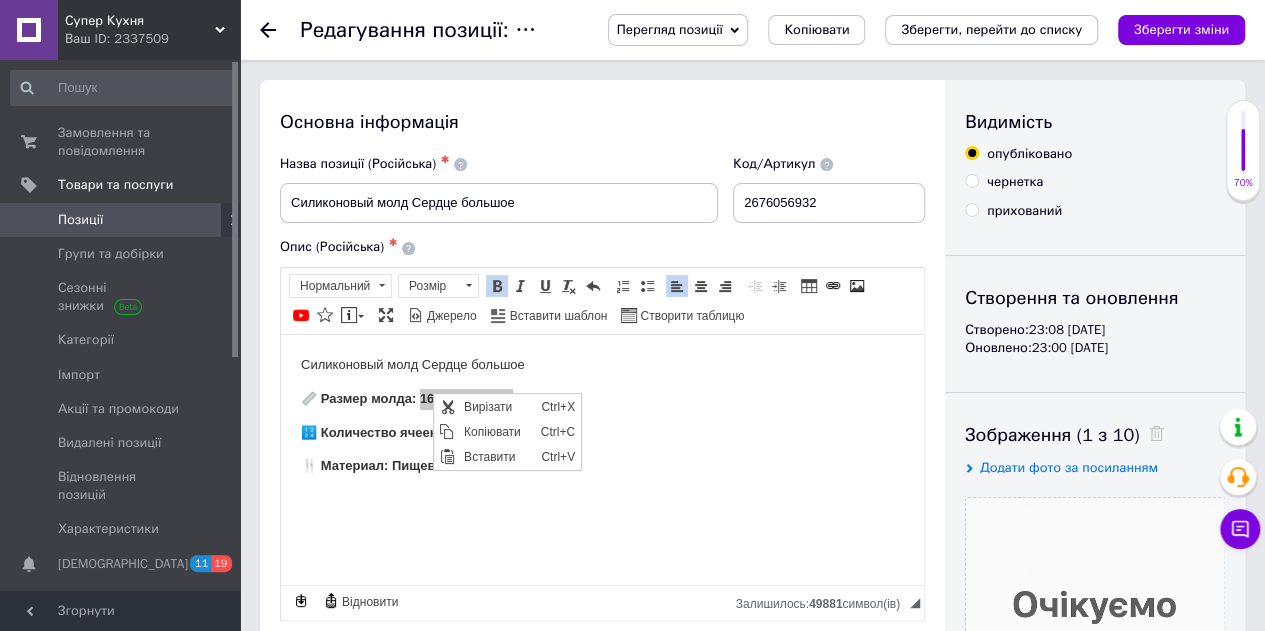 scroll, scrollTop: 0, scrollLeft: 0, axis: both 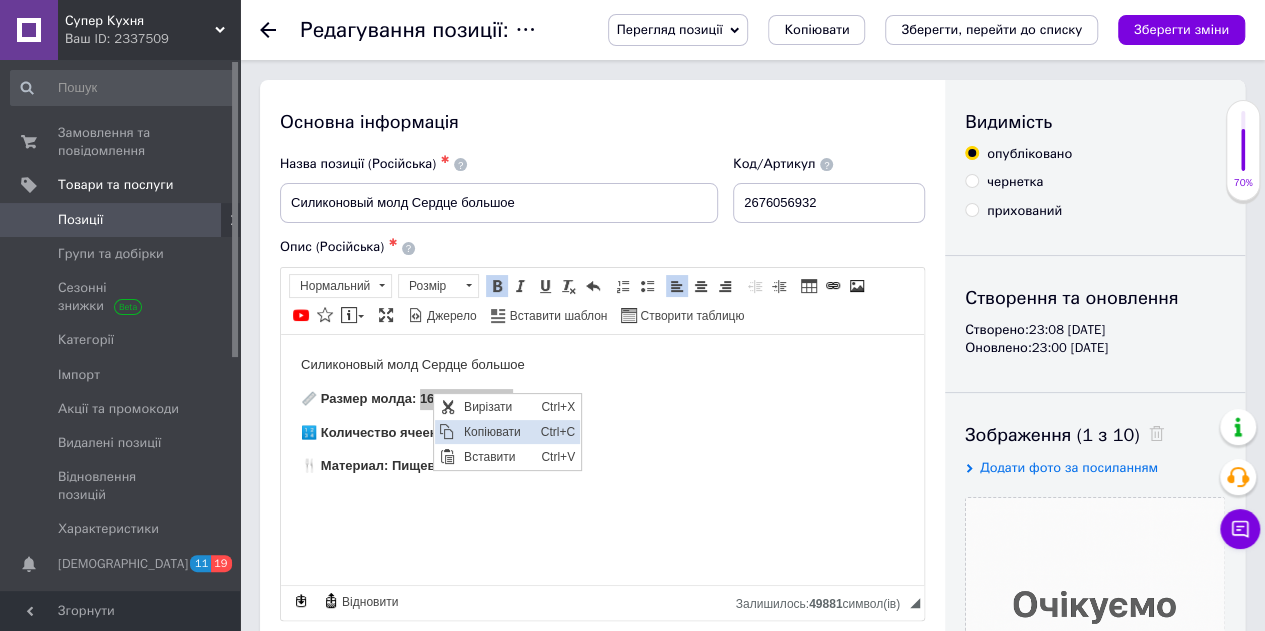 click on "Копіювати" at bounding box center [496, 432] 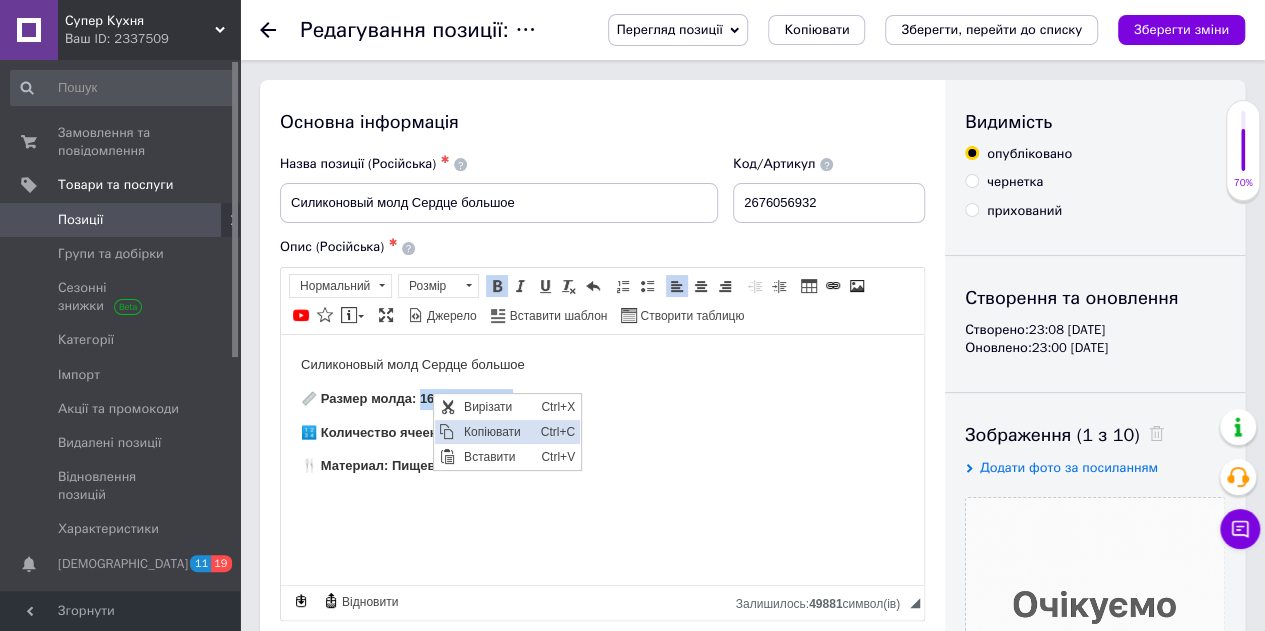 copy on "6,2х16х2,5 см" 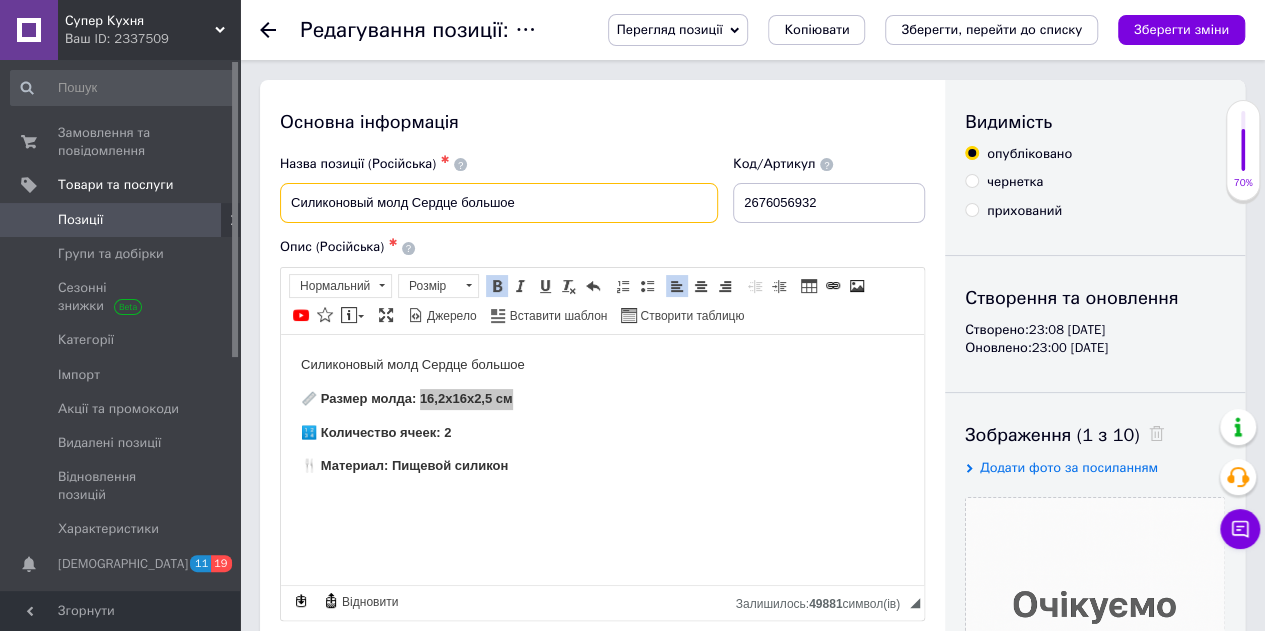 click on "Силиконовый молд Сердце большое" at bounding box center (499, 203) 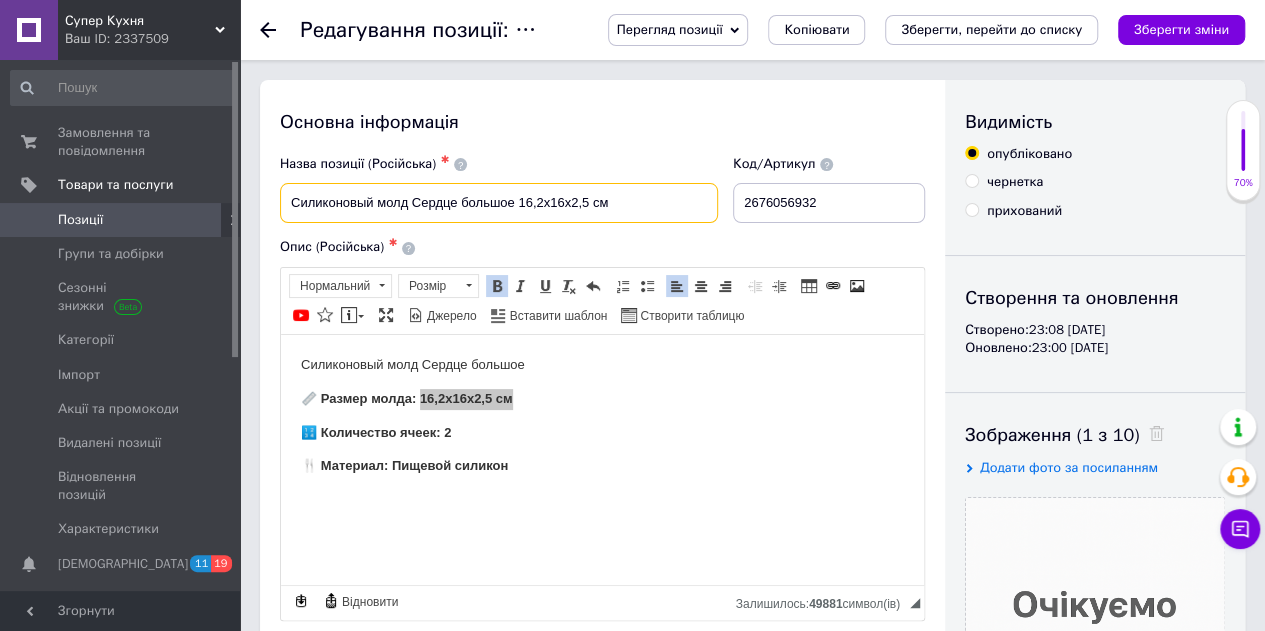 type on "Силиконовый молд Сердце большое 16,2х16х2,5 см" 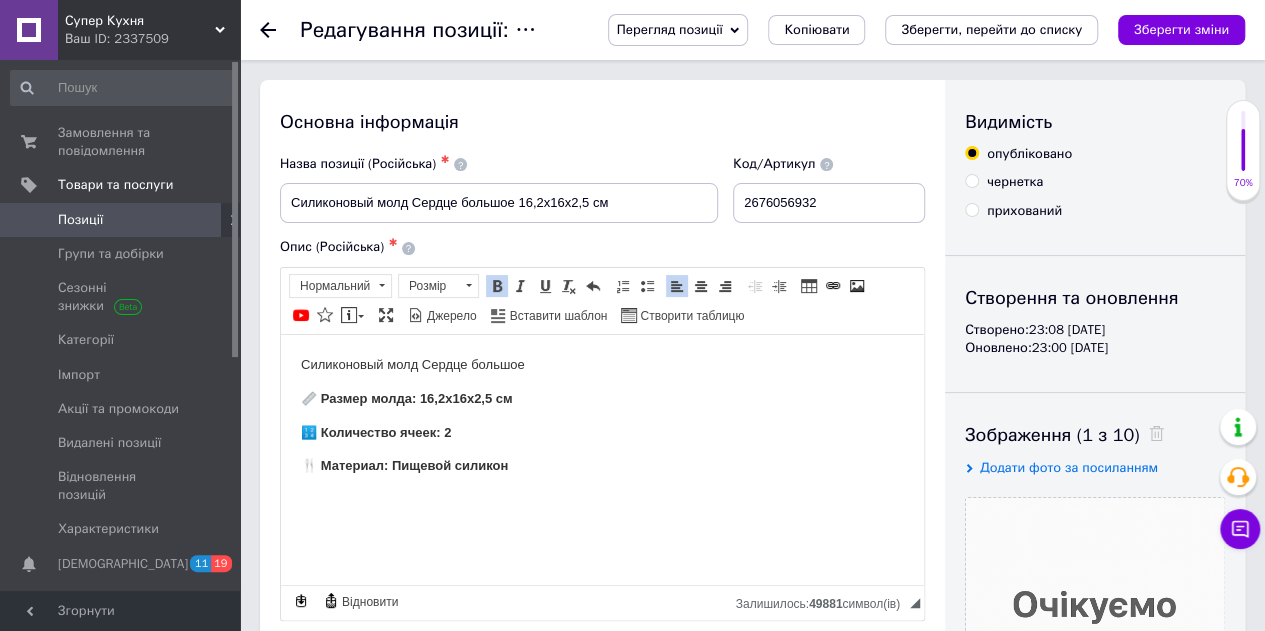 click on "🔢 Количество ячеек: 2" at bounding box center (602, 432) 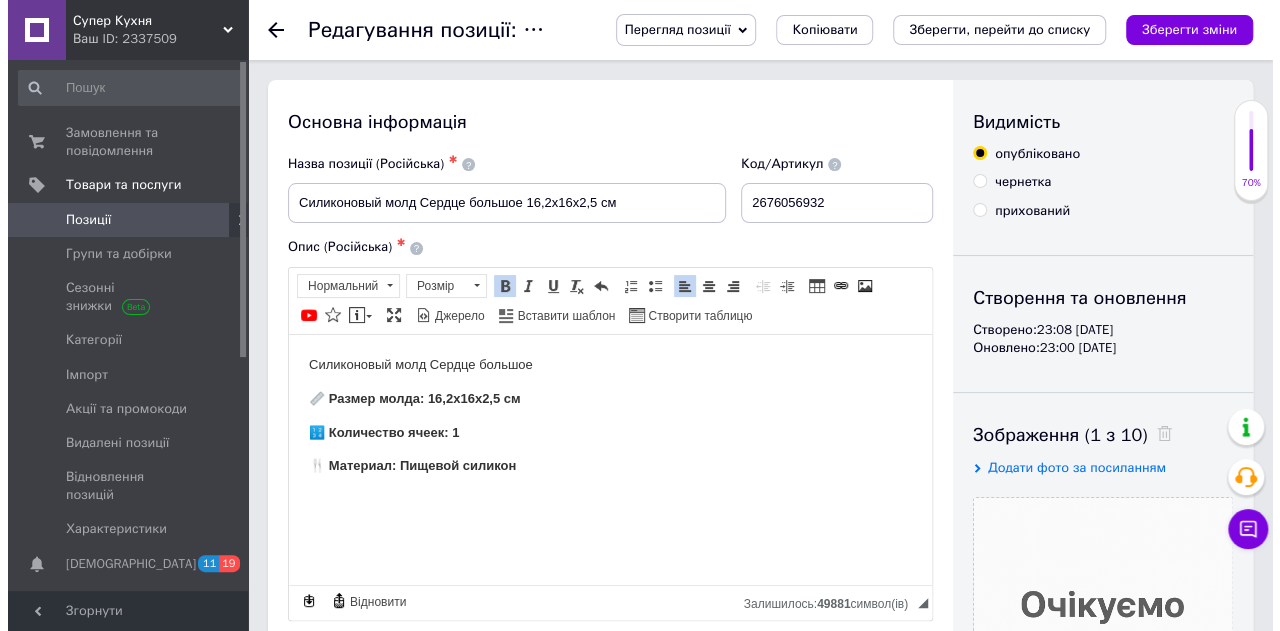 scroll, scrollTop: 200, scrollLeft: 0, axis: vertical 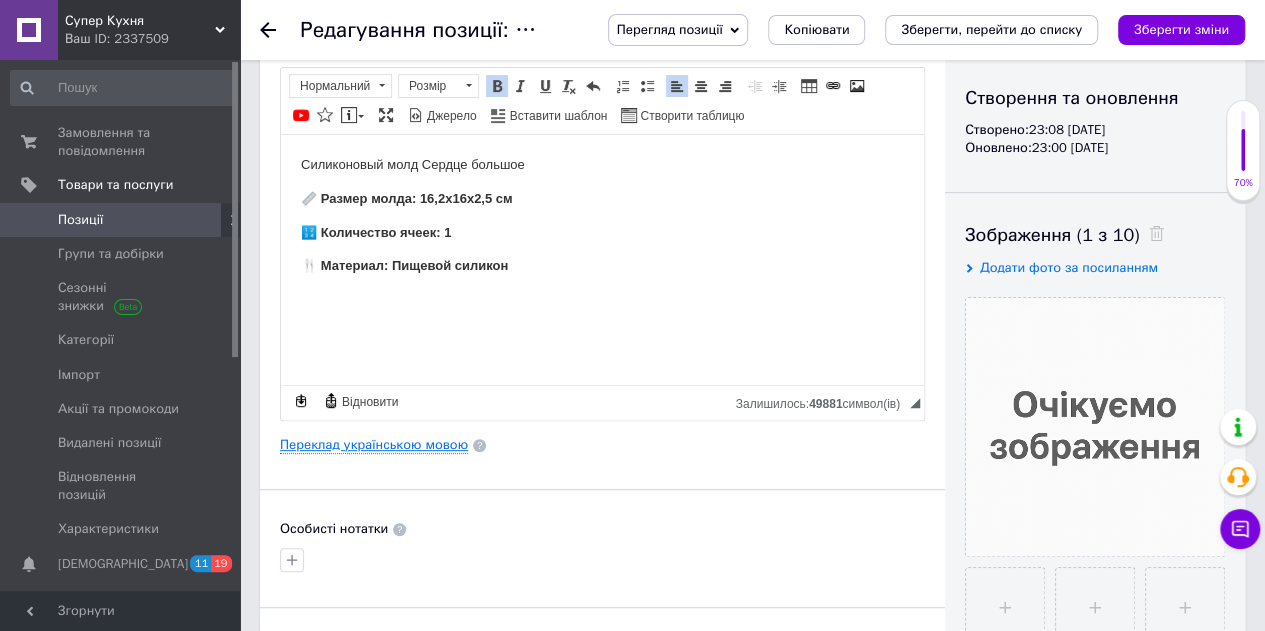 click on "Переклад українською мовою" at bounding box center [374, 445] 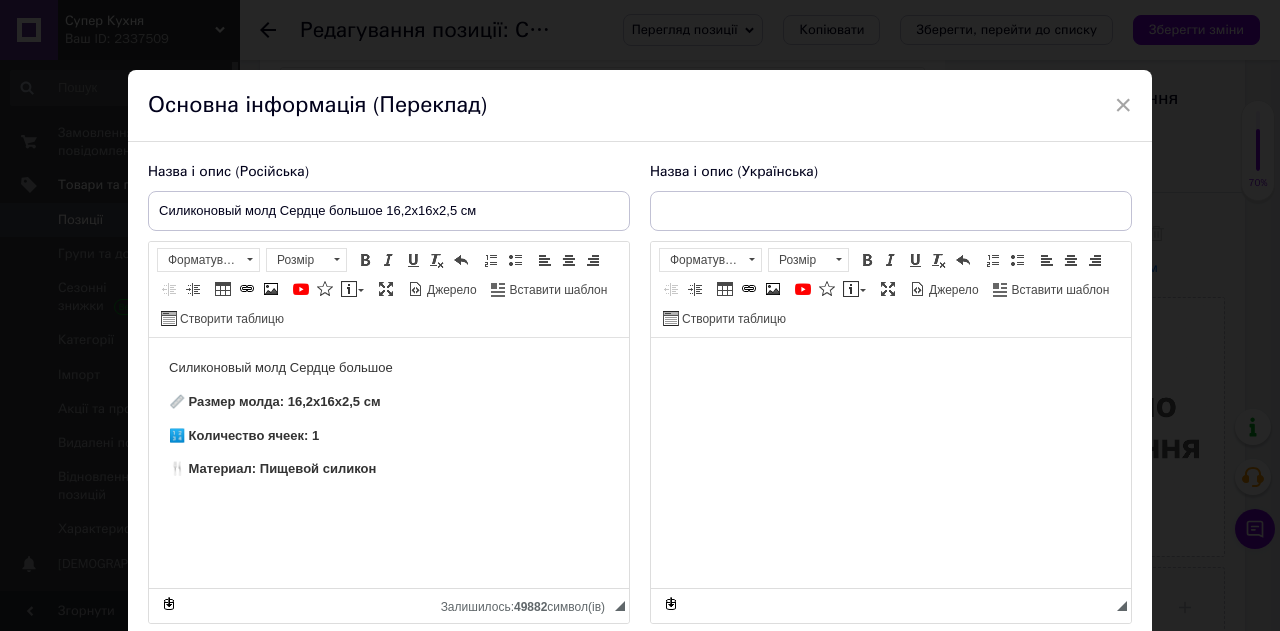 scroll, scrollTop: 0, scrollLeft: 0, axis: both 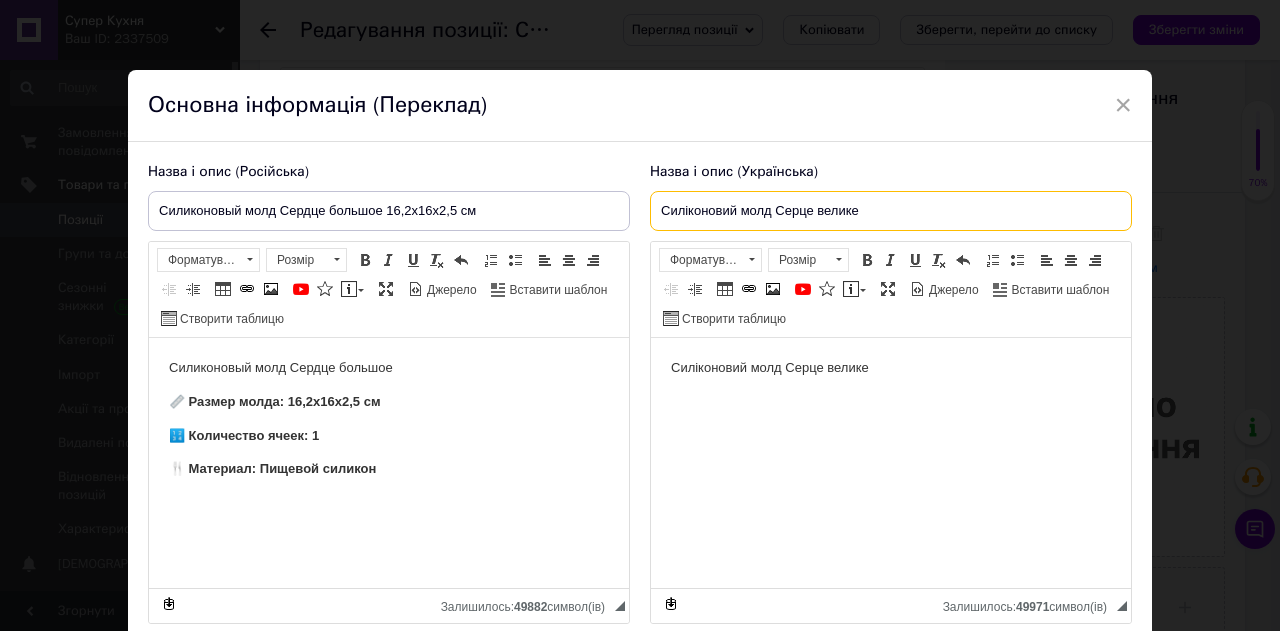 click on "Силіконовий молд Серце велике" at bounding box center [891, 211] 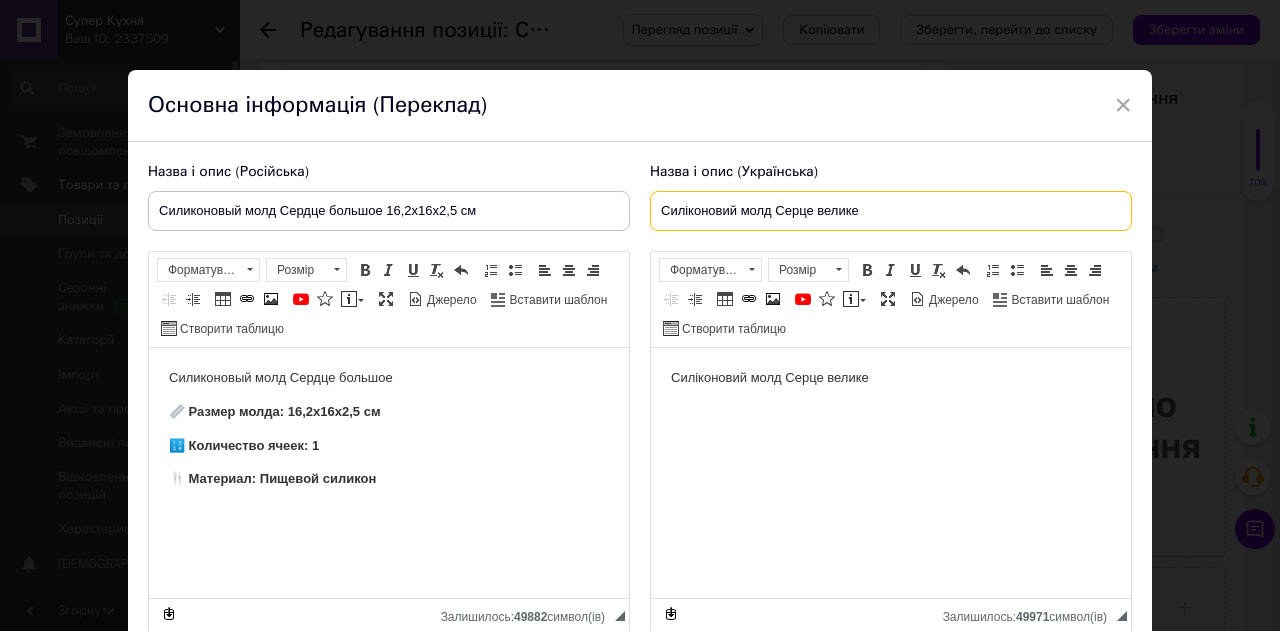 paste on "16,2х16х2,5 см" 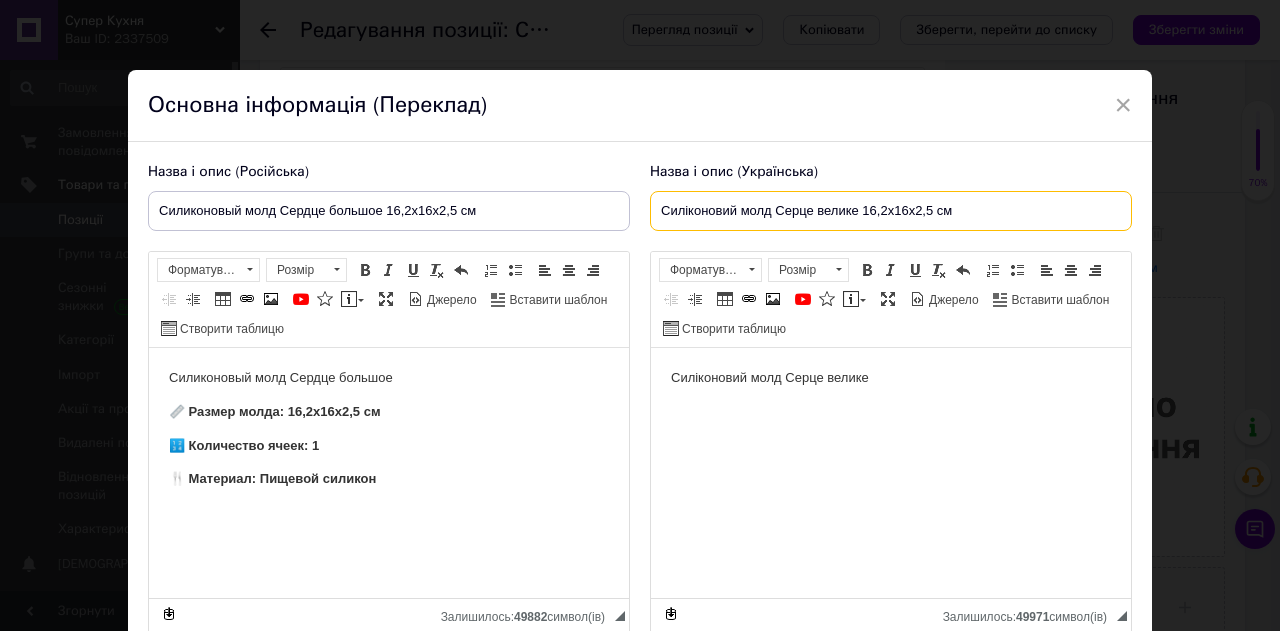 type on "Силіконовий молд Серце велике 16,2х16х2,5 см" 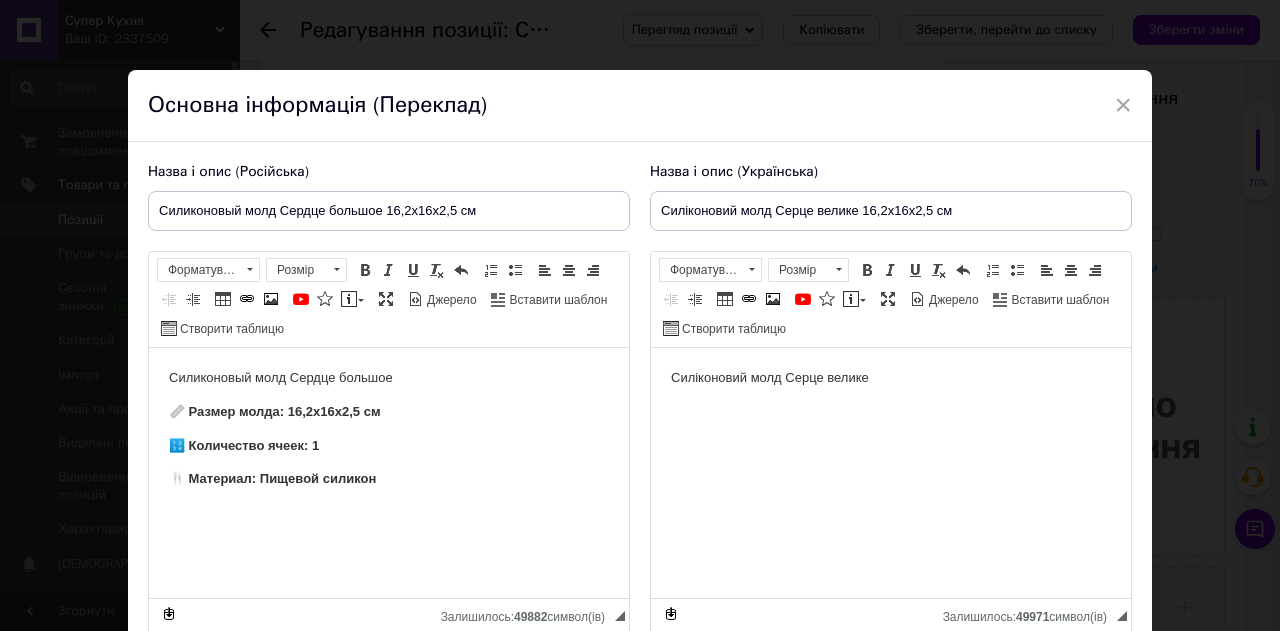 click on "Силіконовий молд Серце велике" at bounding box center (891, 378) 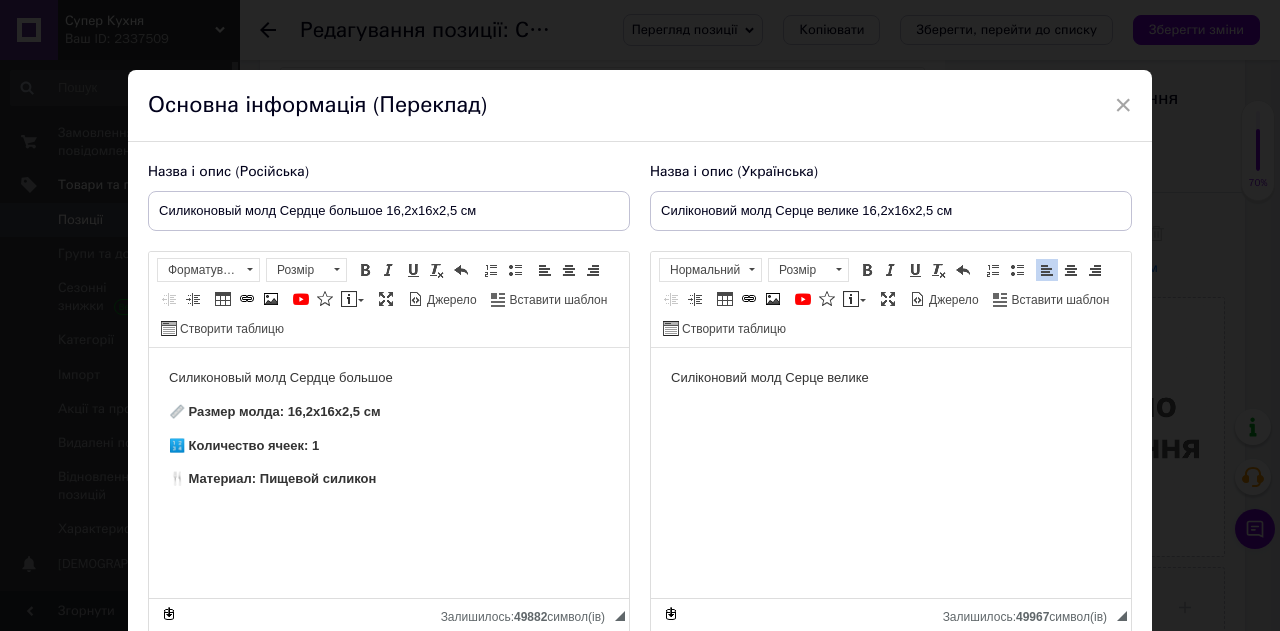 paste 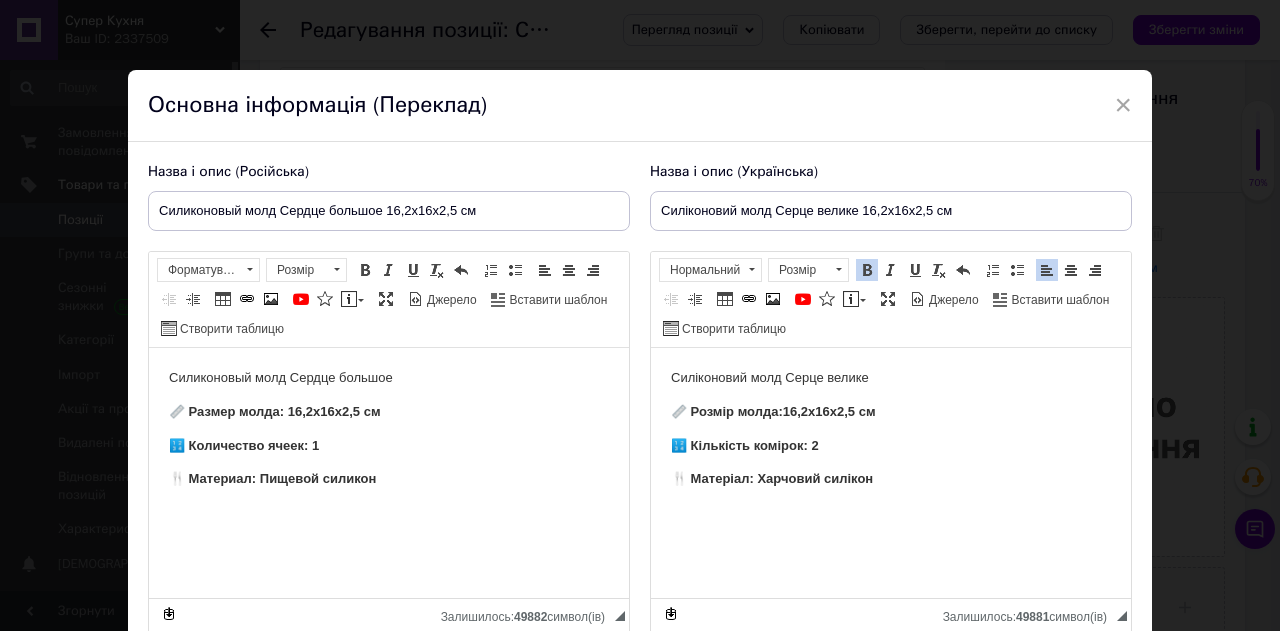 click on "🔢 Кількість комірок: 2" at bounding box center [891, 446] 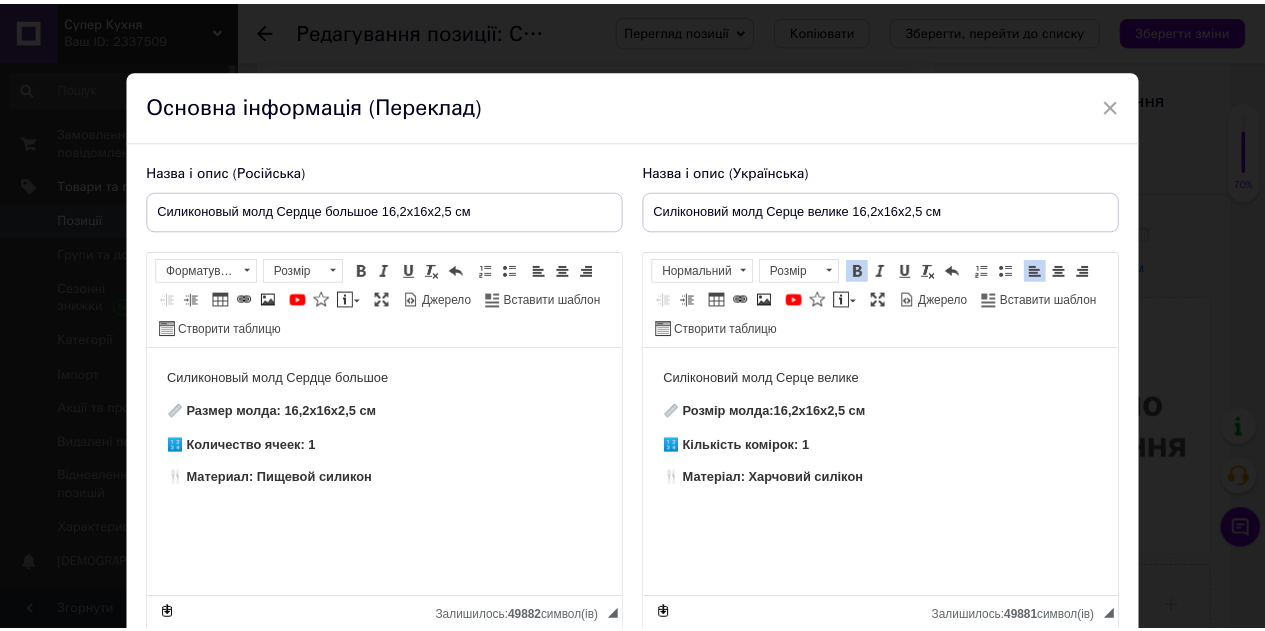 scroll, scrollTop: 163, scrollLeft: 0, axis: vertical 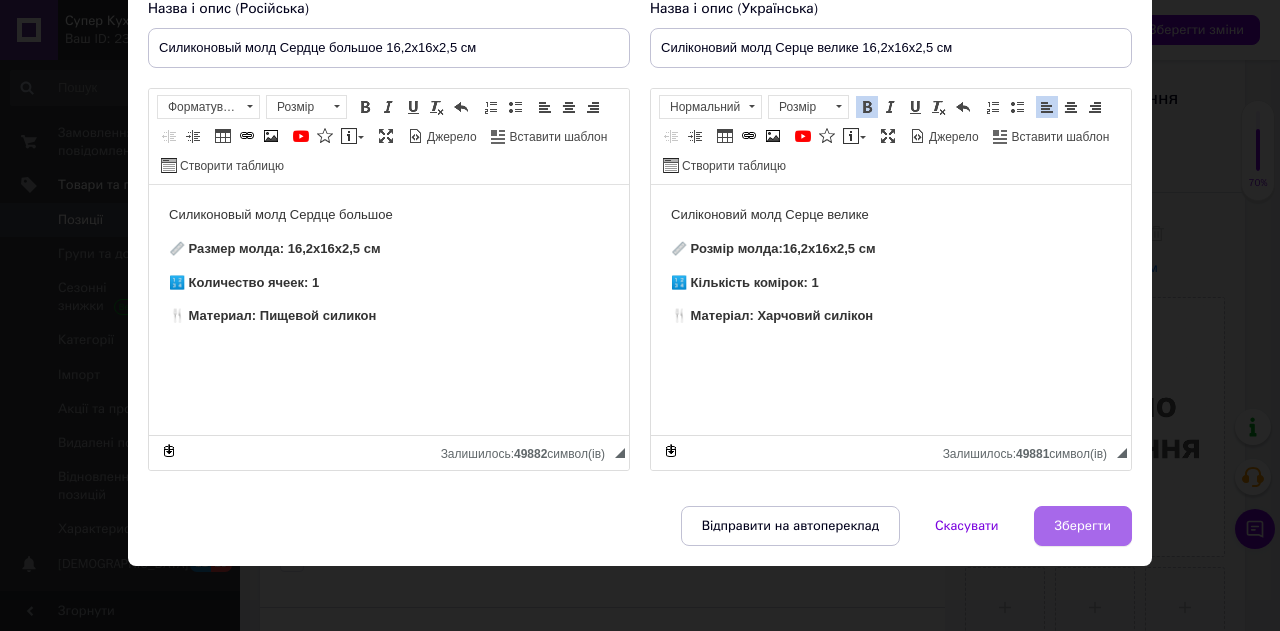 click on "Зберегти" at bounding box center (1083, 526) 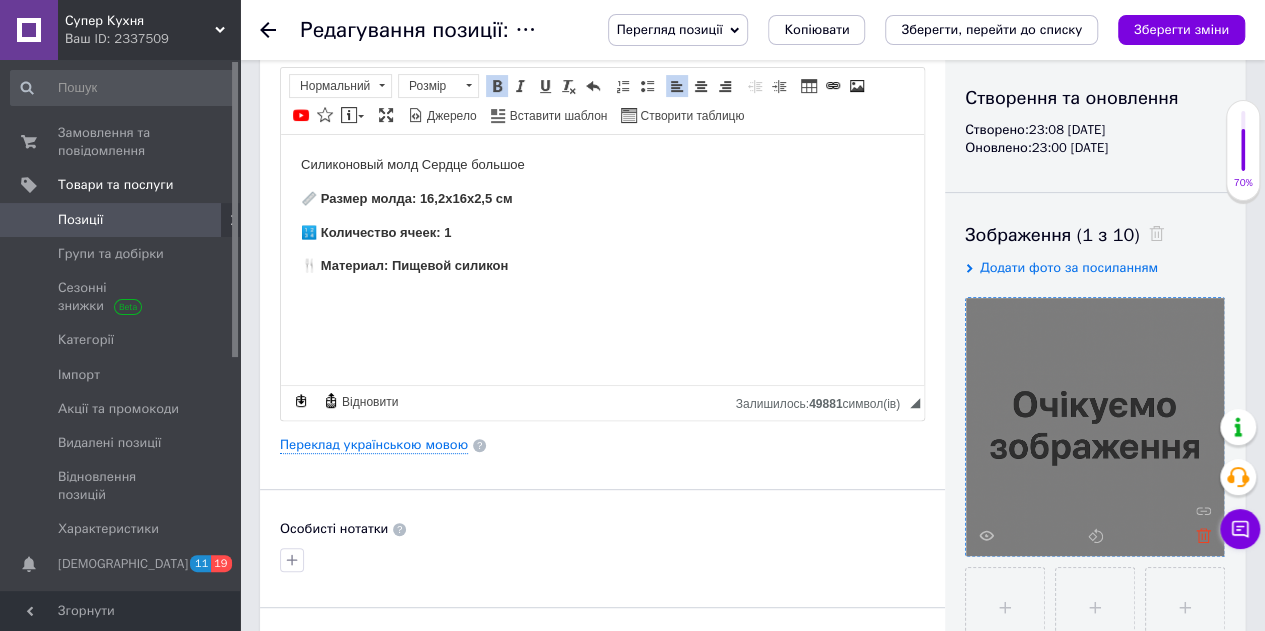 click 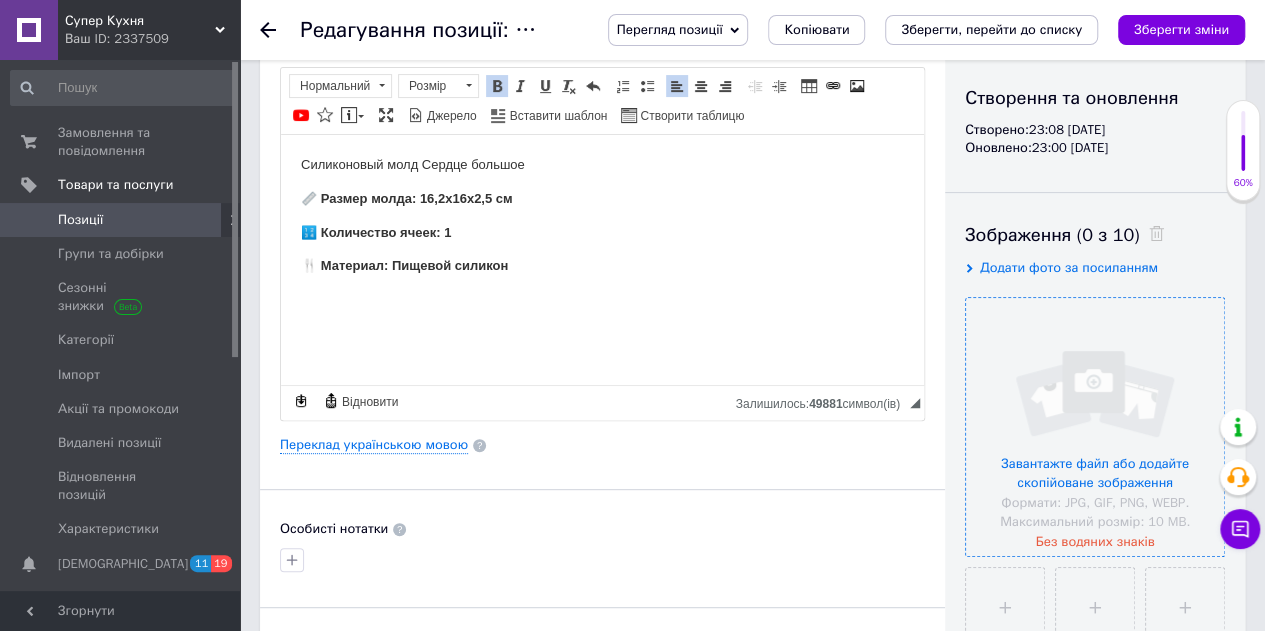 click at bounding box center (1095, 427) 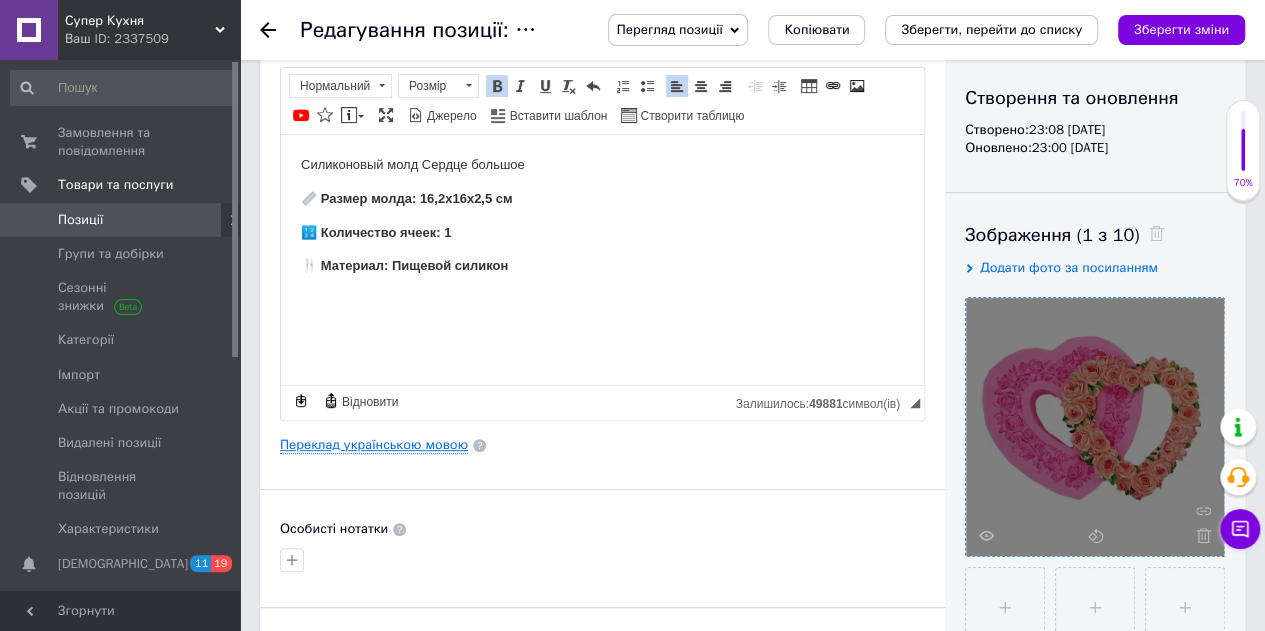 scroll, scrollTop: 300, scrollLeft: 0, axis: vertical 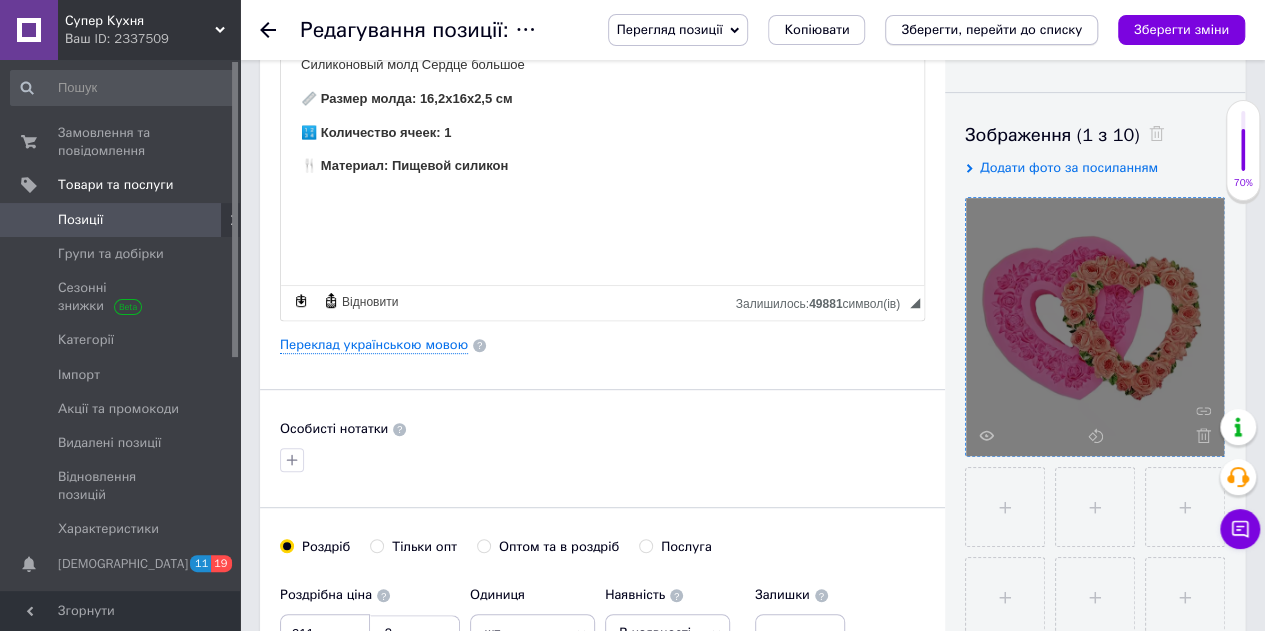 click on "Зберегти, перейти до списку" at bounding box center [991, 29] 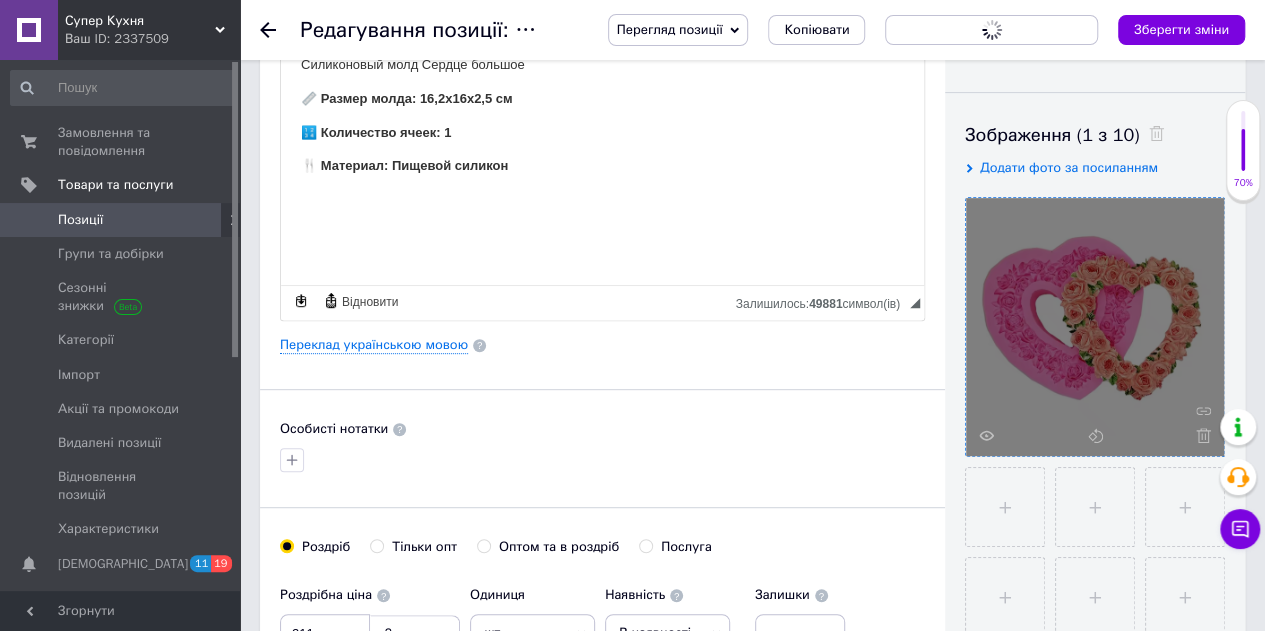 scroll, scrollTop: 0, scrollLeft: 0, axis: both 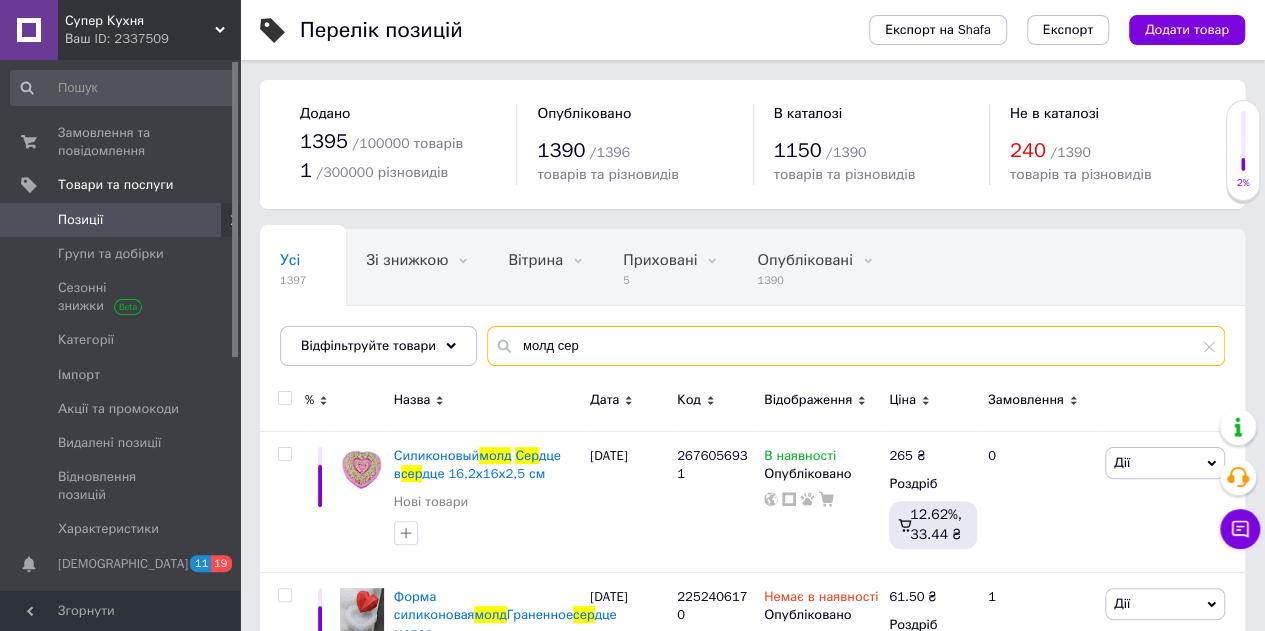click on "молд сер" at bounding box center (856, 346) 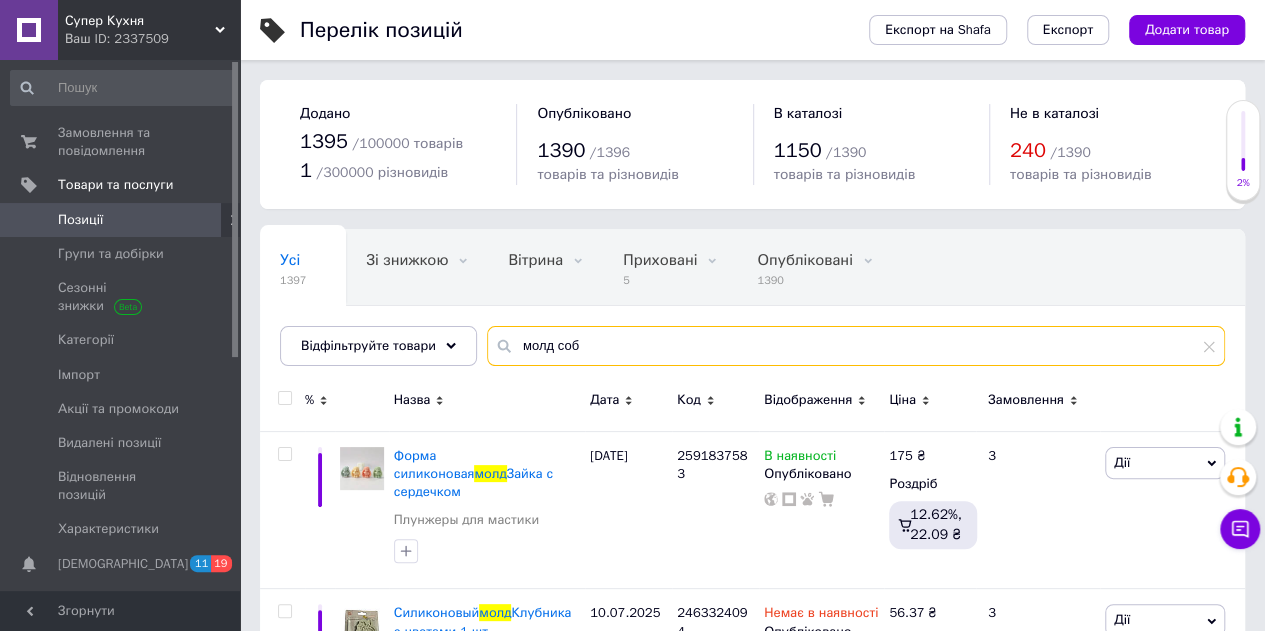 scroll, scrollTop: 78, scrollLeft: 0, axis: vertical 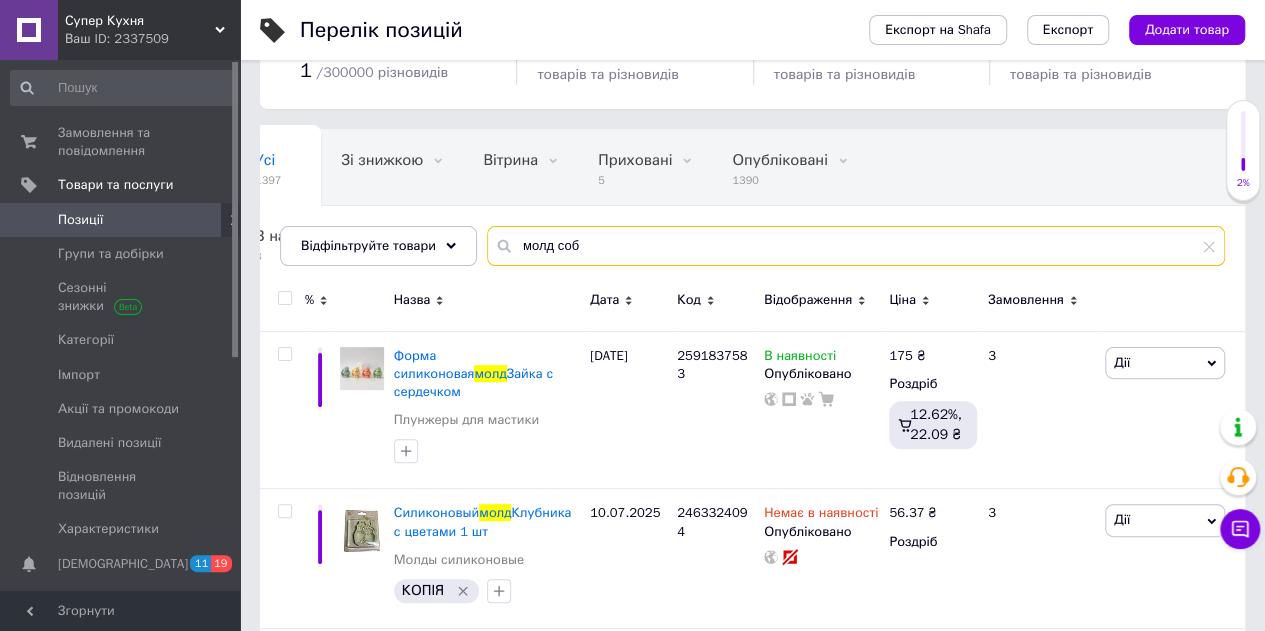 click on "молд соб" at bounding box center [856, 246] 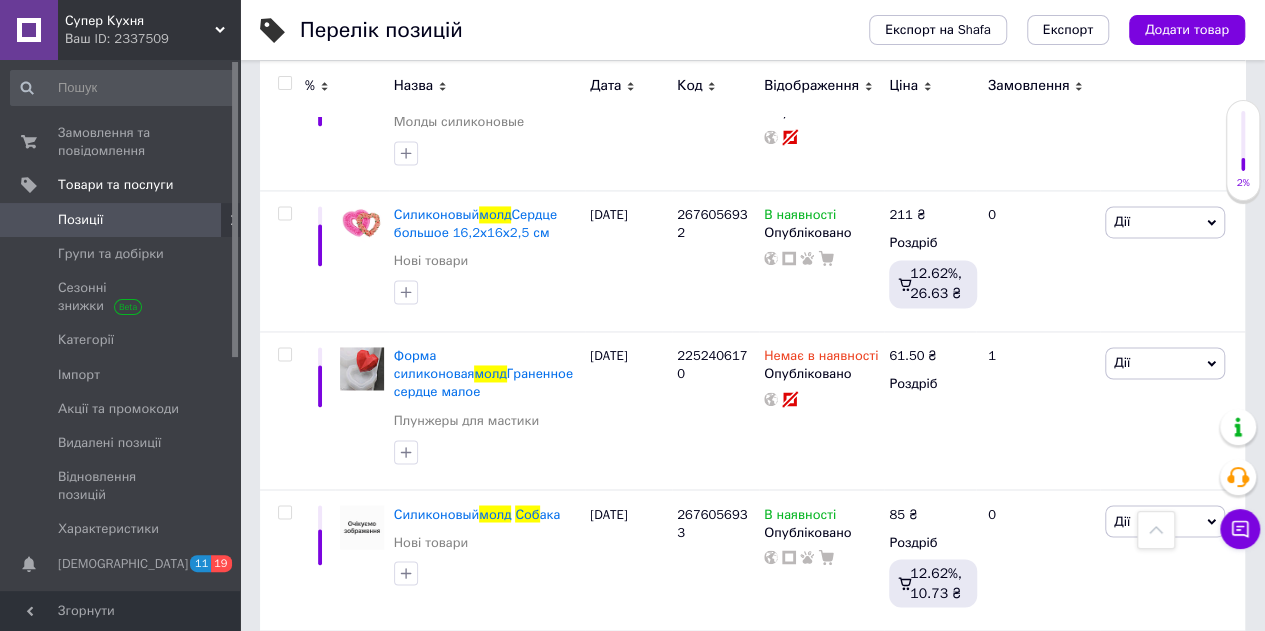 scroll, scrollTop: 1500, scrollLeft: 0, axis: vertical 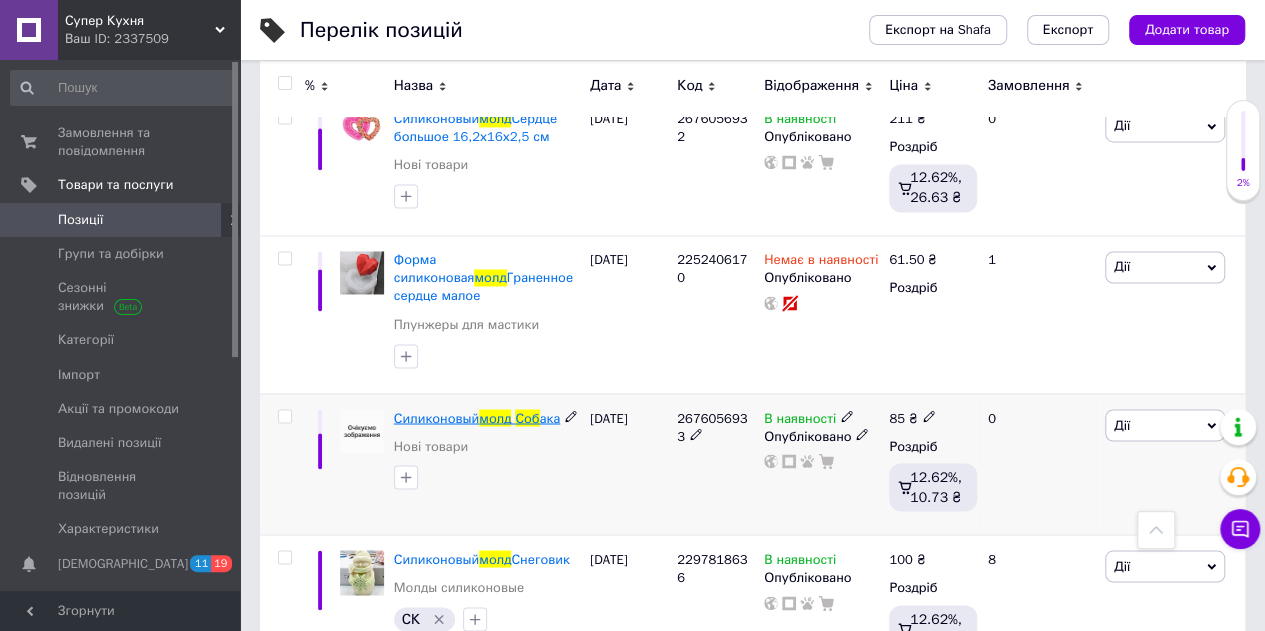 click on "Силиконовый" at bounding box center (437, 417) 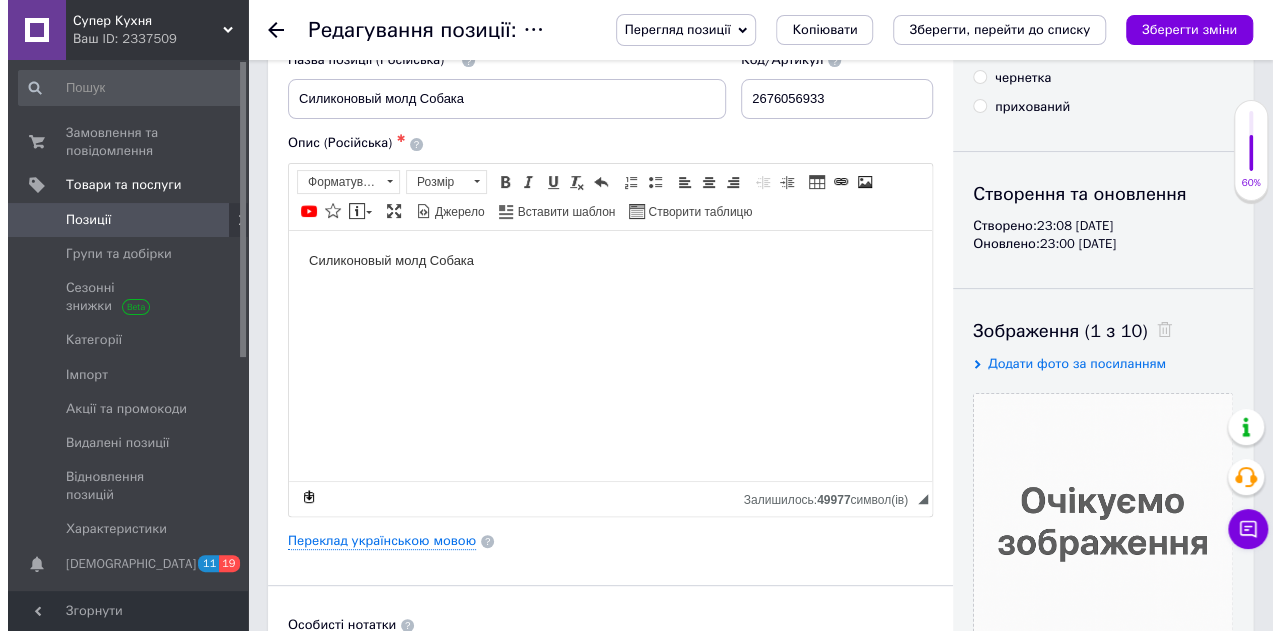 scroll, scrollTop: 200, scrollLeft: 0, axis: vertical 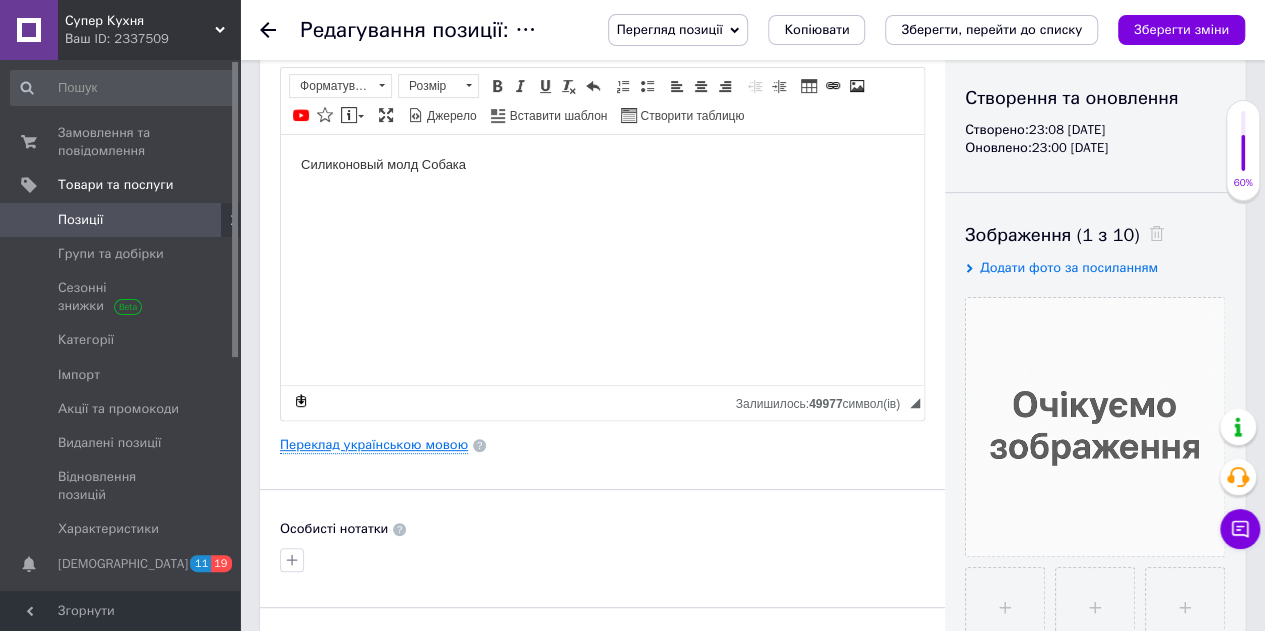 click on "Переклад українською мовою" at bounding box center (374, 445) 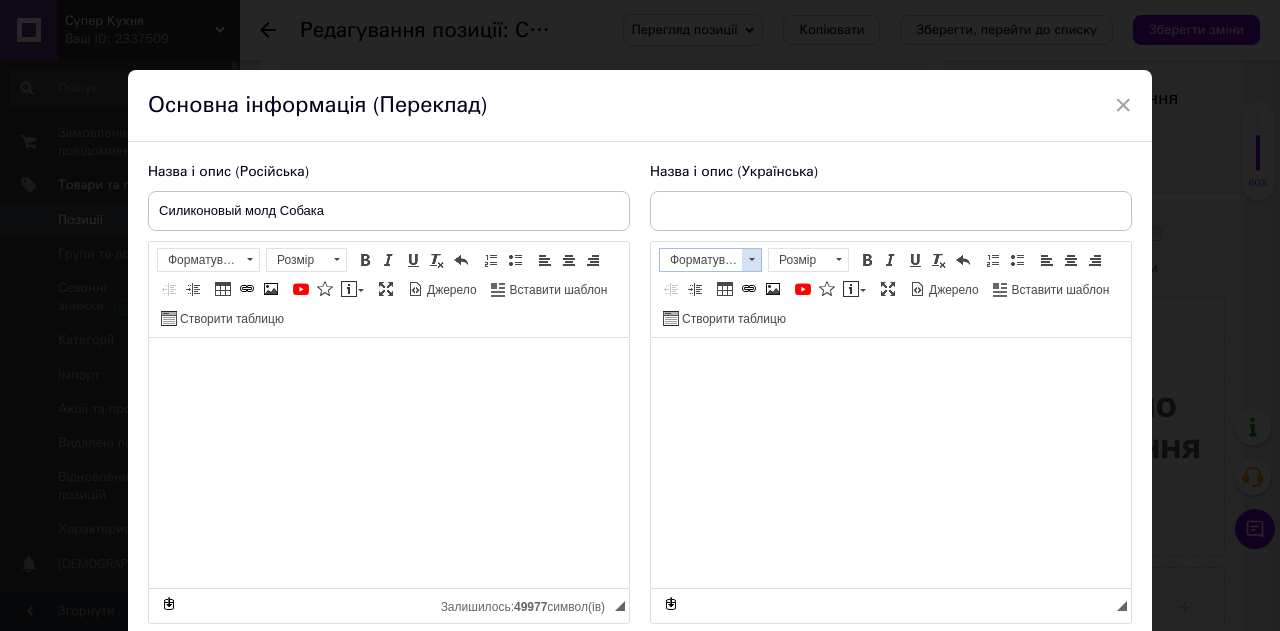 type on "Силіконовий молд Собака" 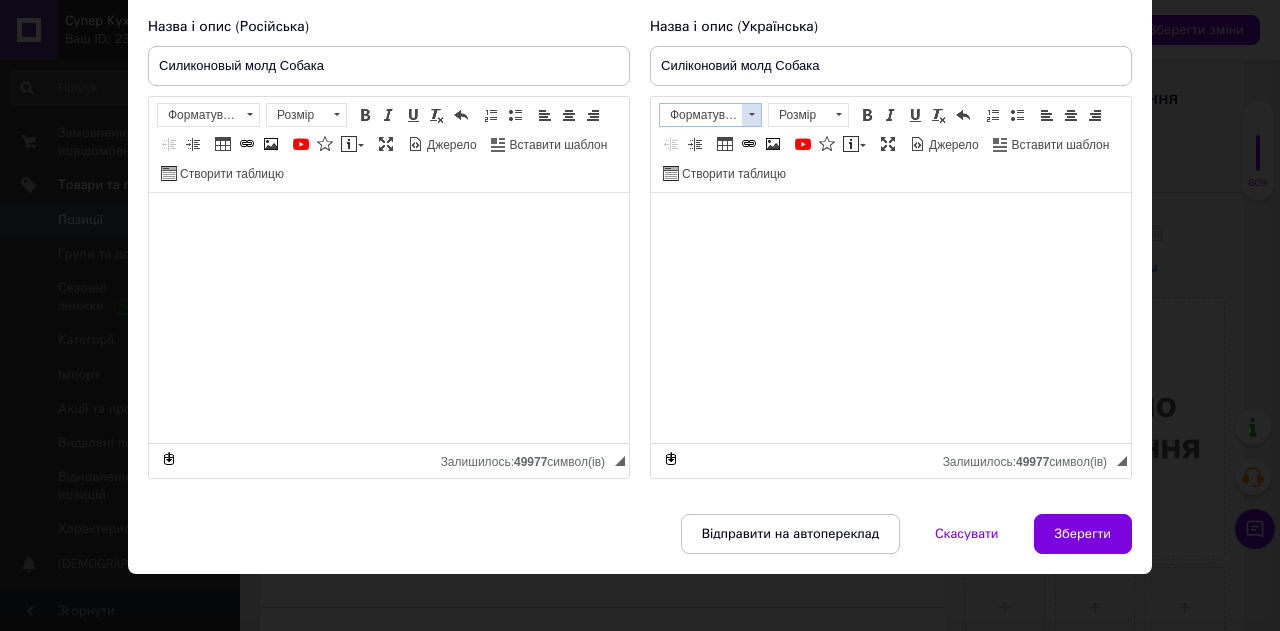 scroll, scrollTop: 153, scrollLeft: 0, axis: vertical 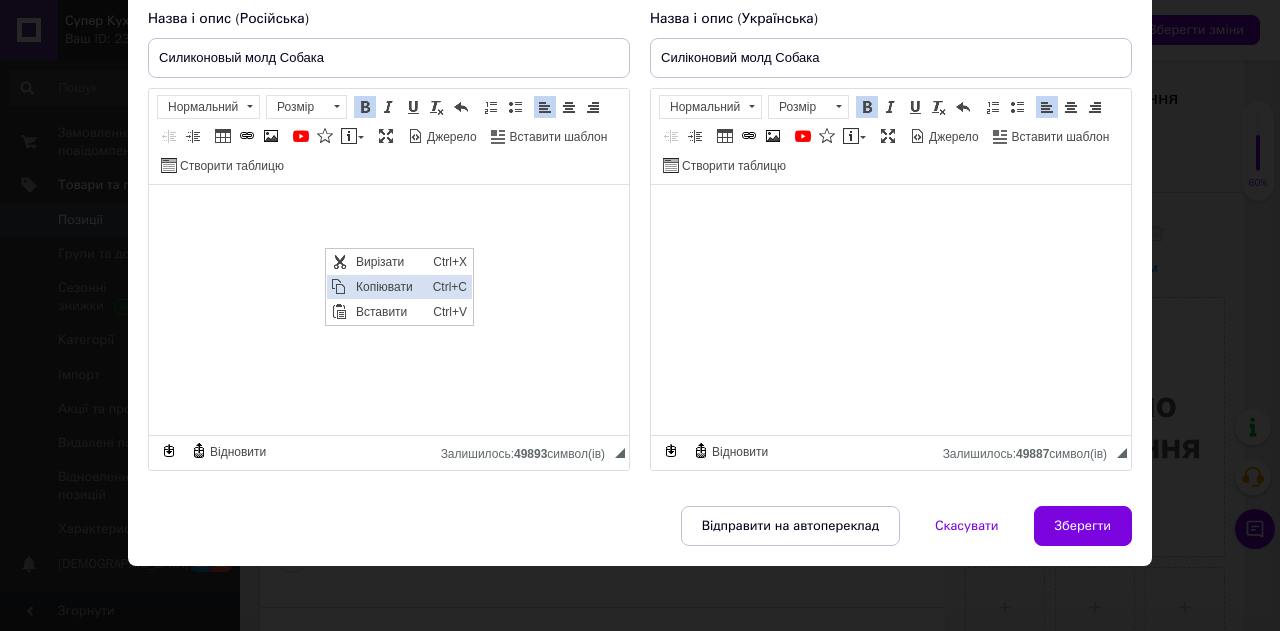click on "Копіювати" at bounding box center [389, 287] 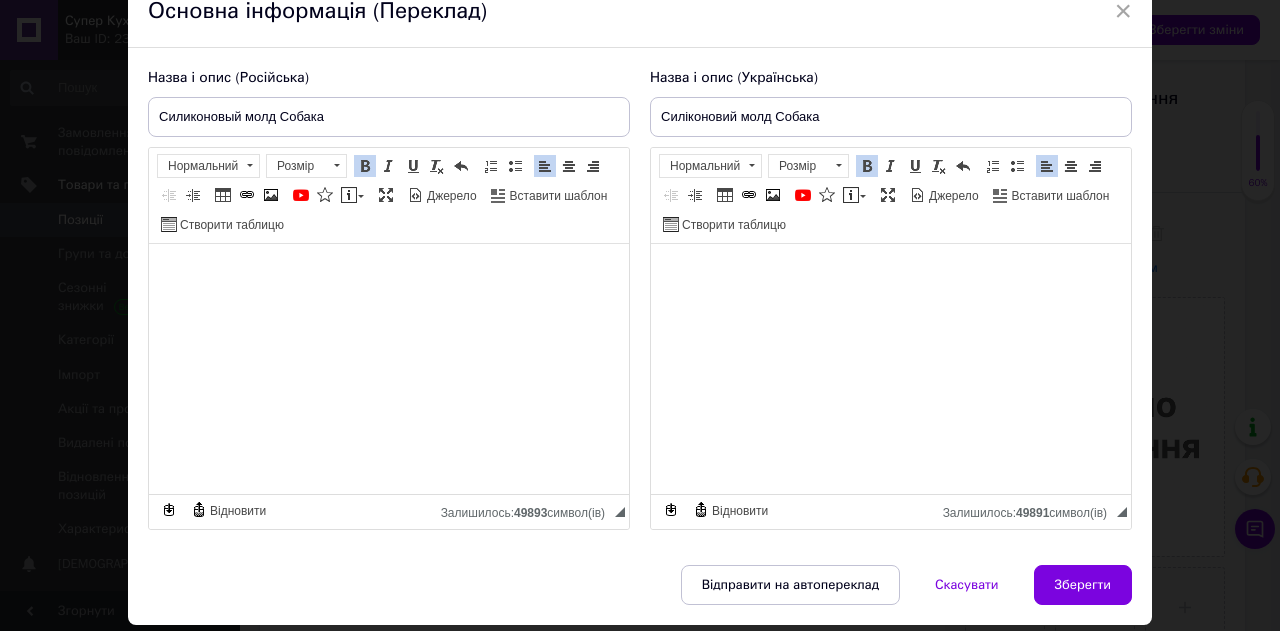 scroll, scrollTop: 53, scrollLeft: 0, axis: vertical 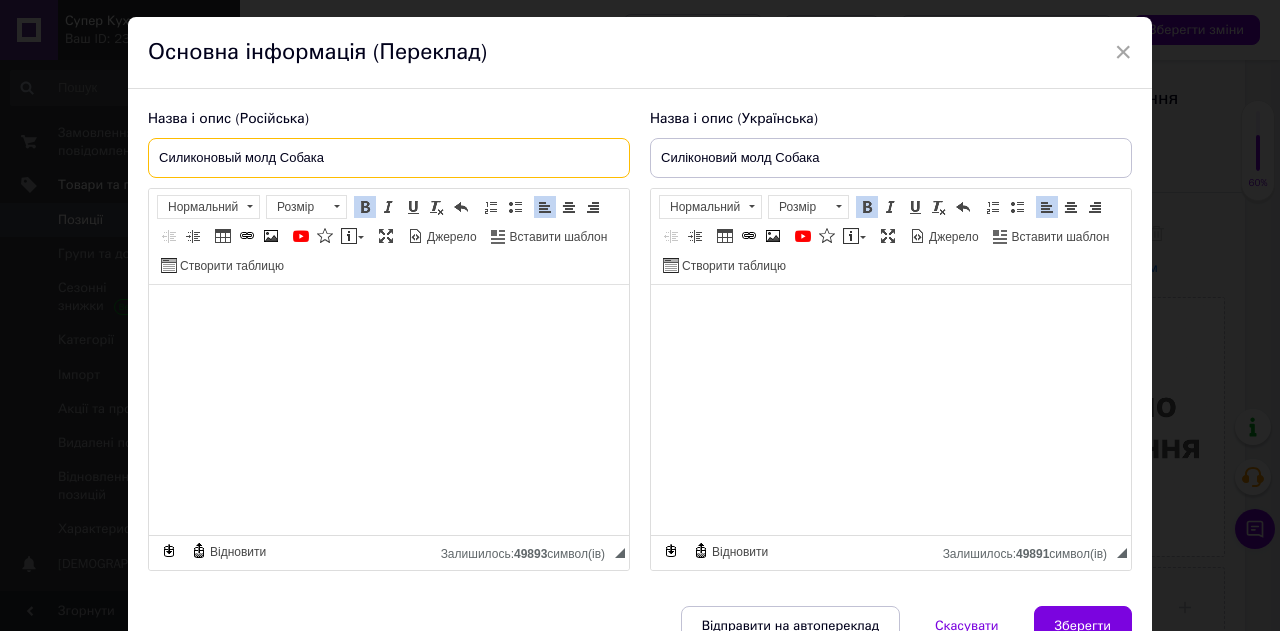 click on "Силиконовый молд Собака" at bounding box center (389, 158) 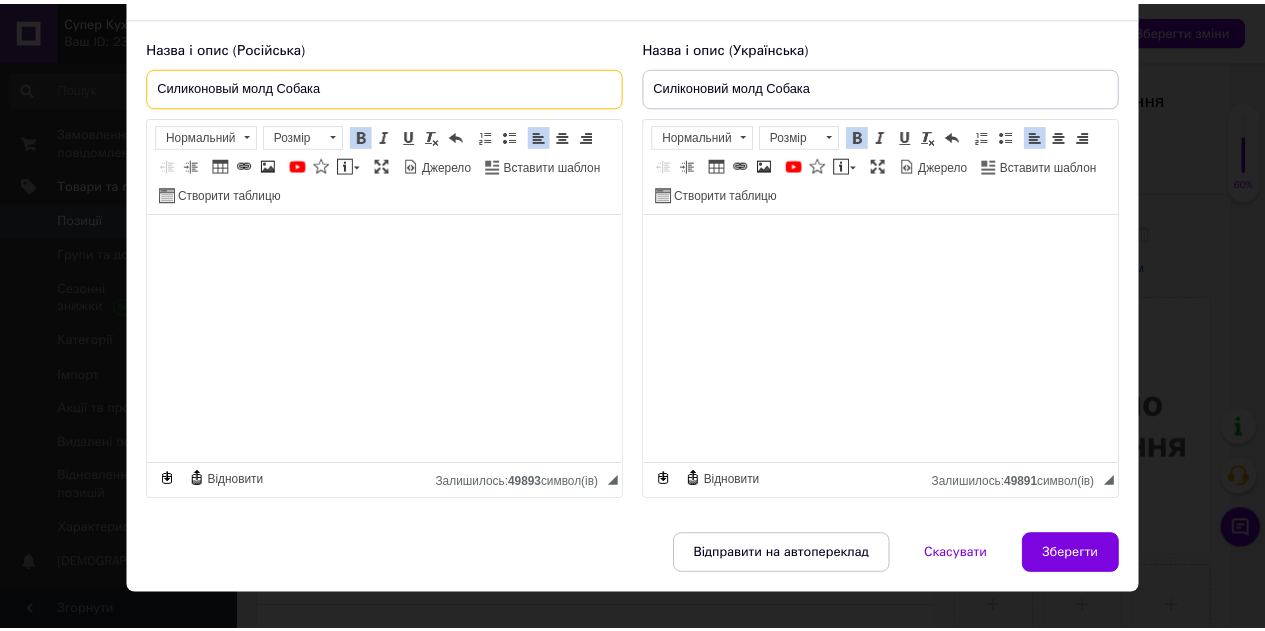scroll, scrollTop: 153, scrollLeft: 0, axis: vertical 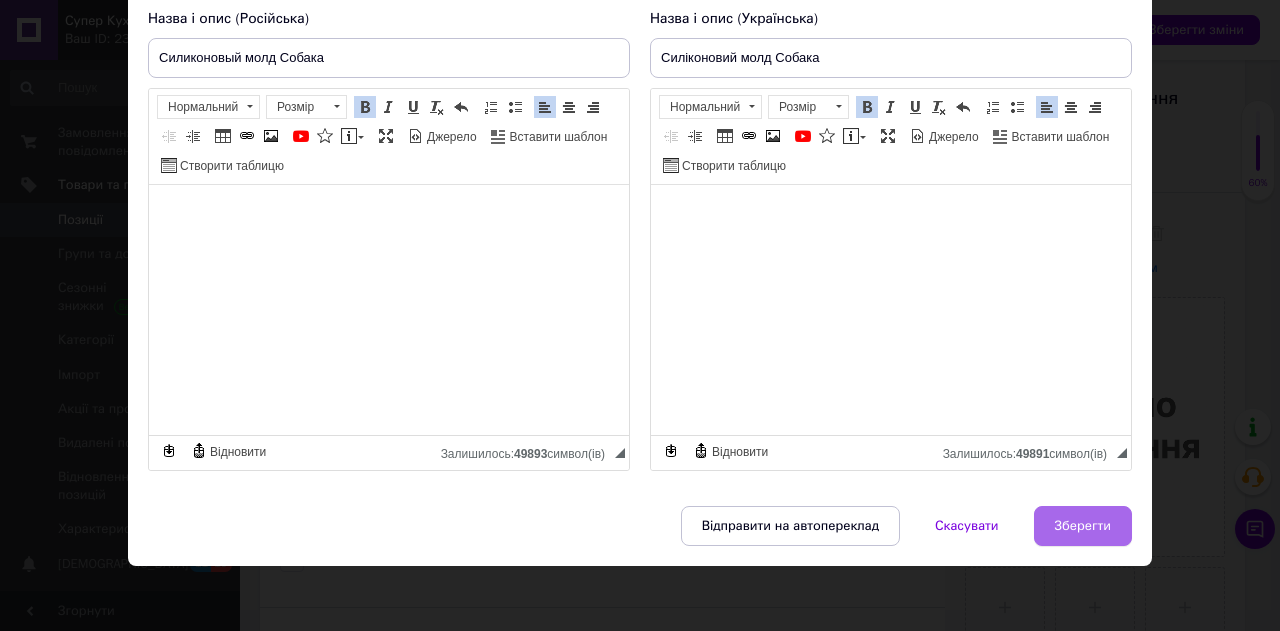 click on "Зберегти" at bounding box center (1083, 526) 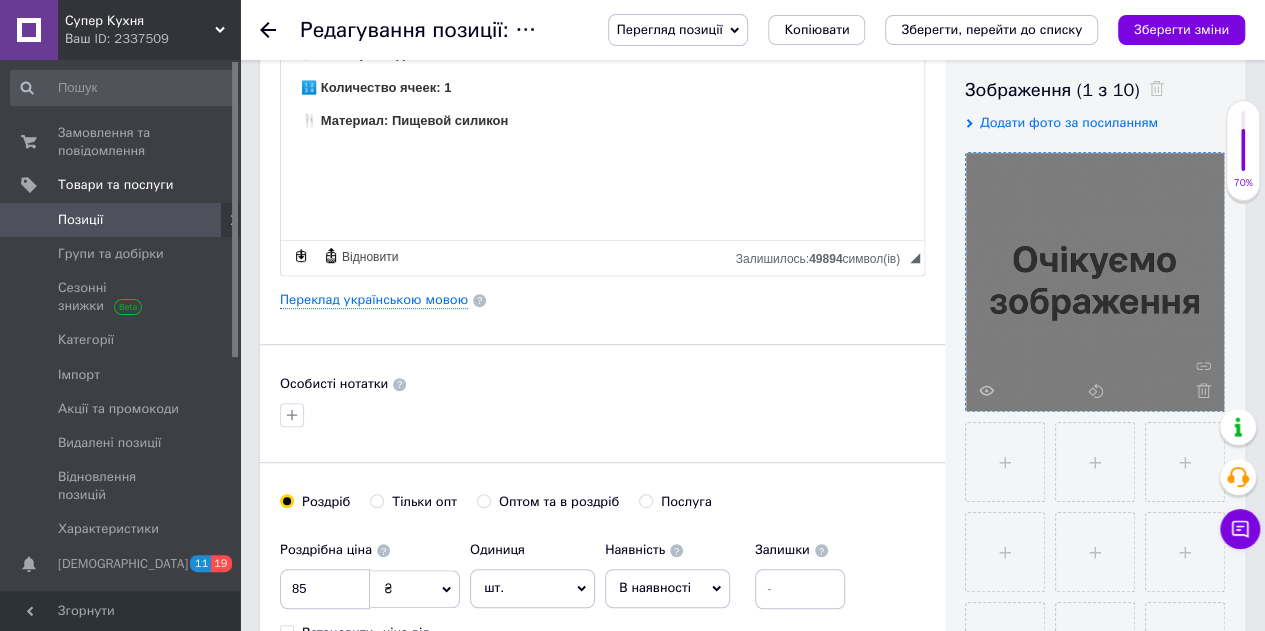 scroll, scrollTop: 400, scrollLeft: 0, axis: vertical 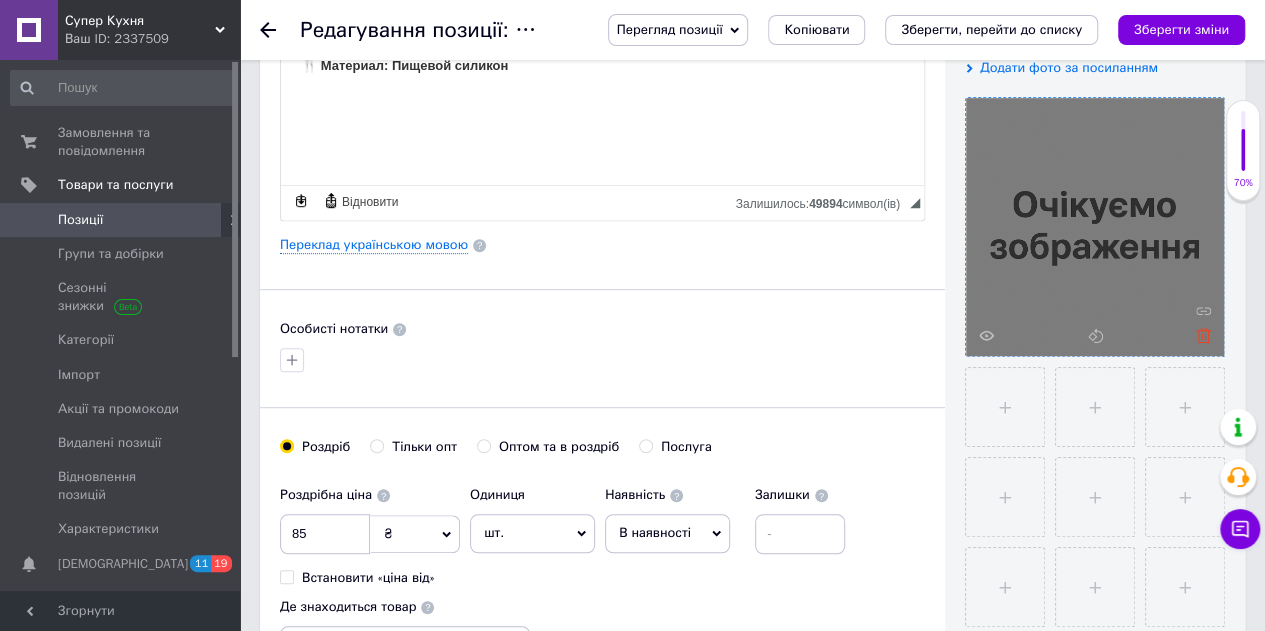 click 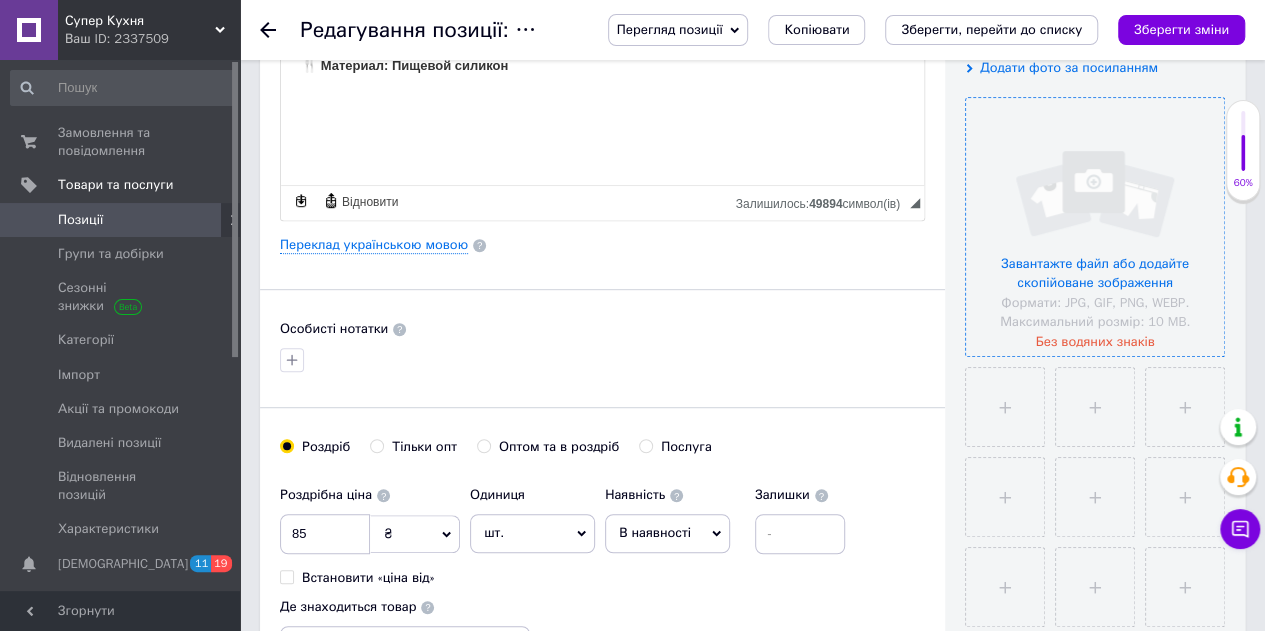 click at bounding box center [1095, 227] 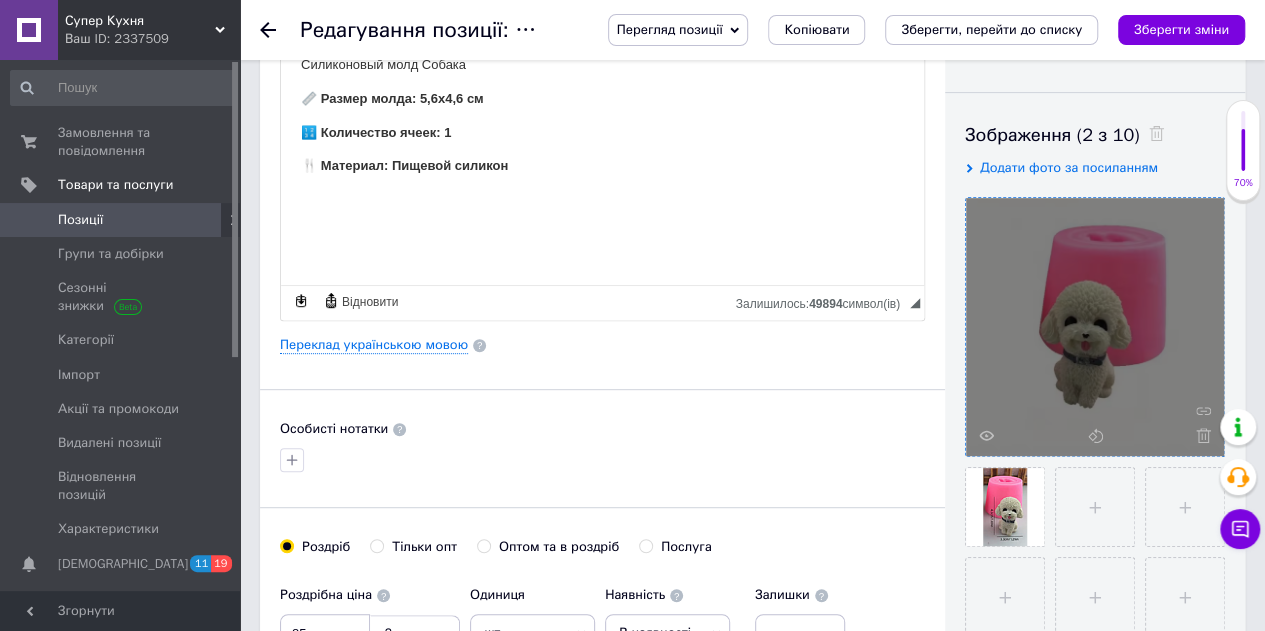 scroll, scrollTop: 200, scrollLeft: 0, axis: vertical 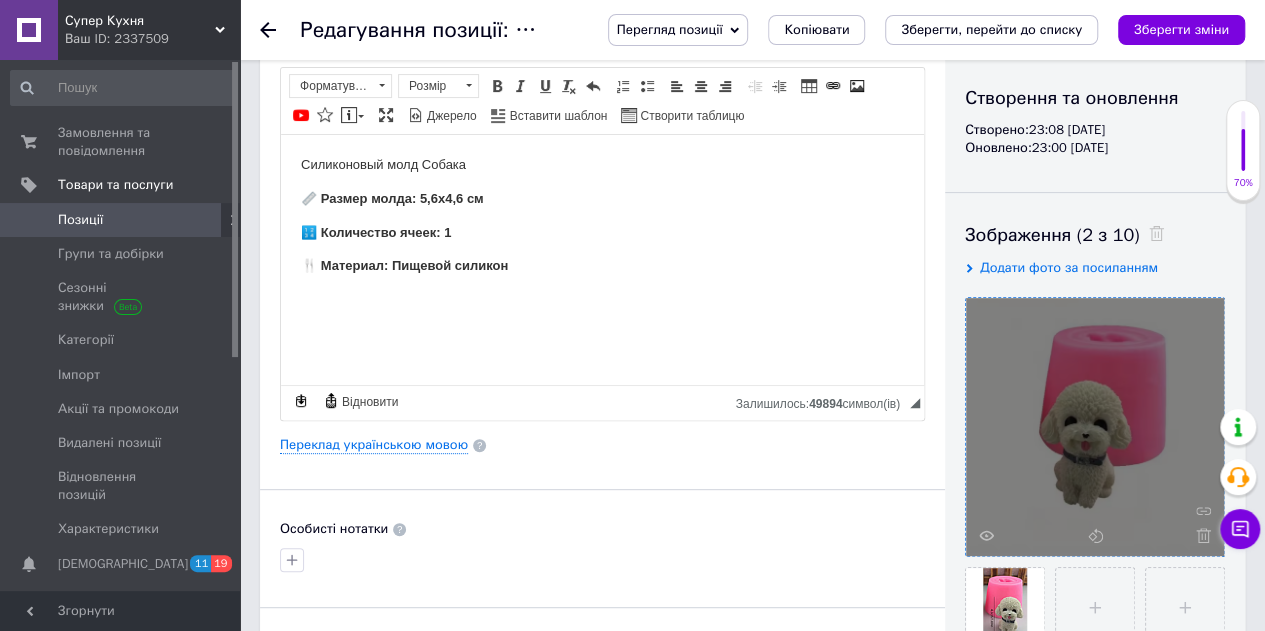 click on "📏 Размер молда: 5,6х4,6 см" at bounding box center [602, 198] 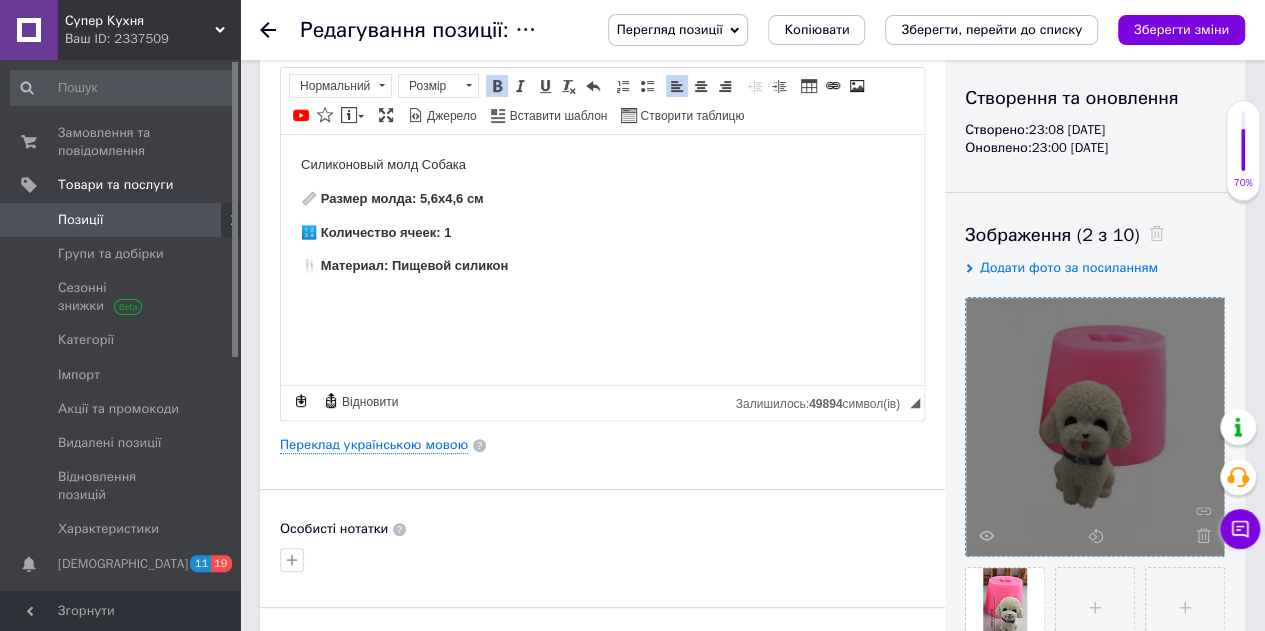 type 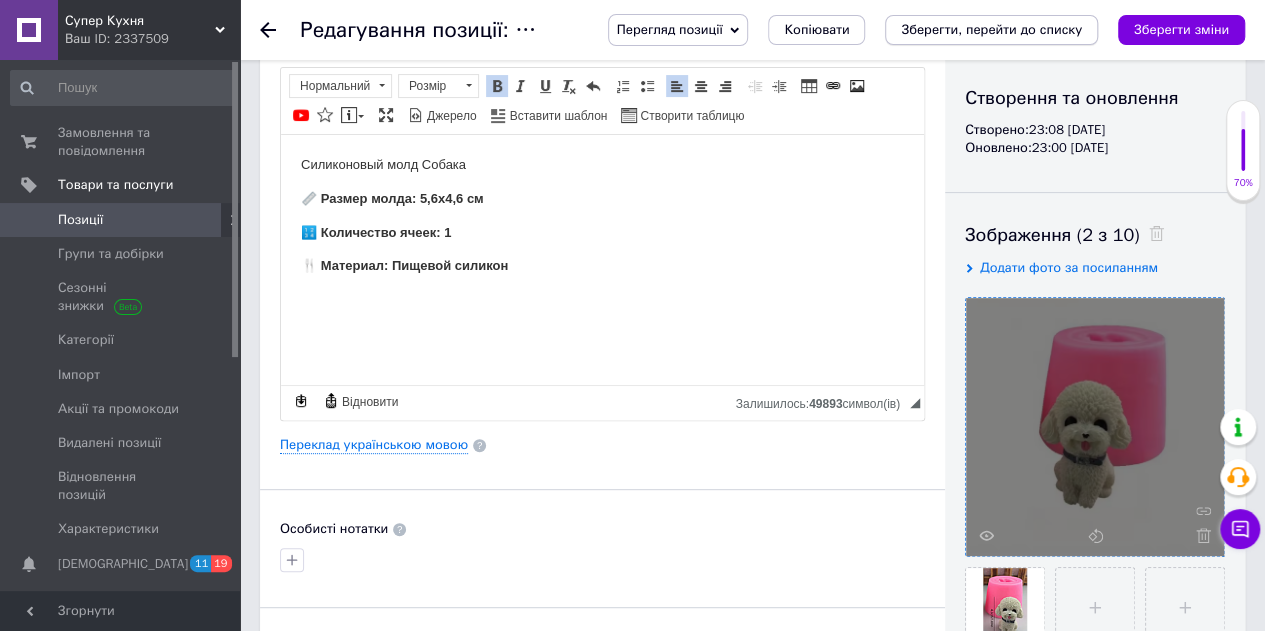 click on "Зберегти, перейти до списку" at bounding box center [991, 29] 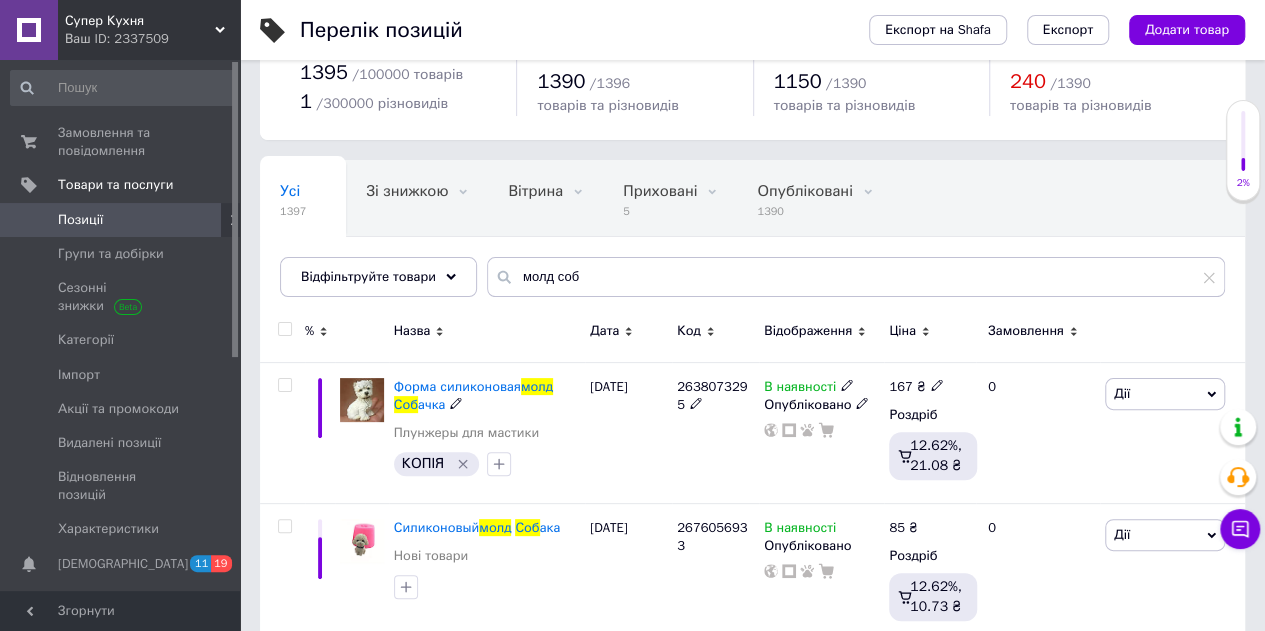 scroll, scrollTop: 100, scrollLeft: 0, axis: vertical 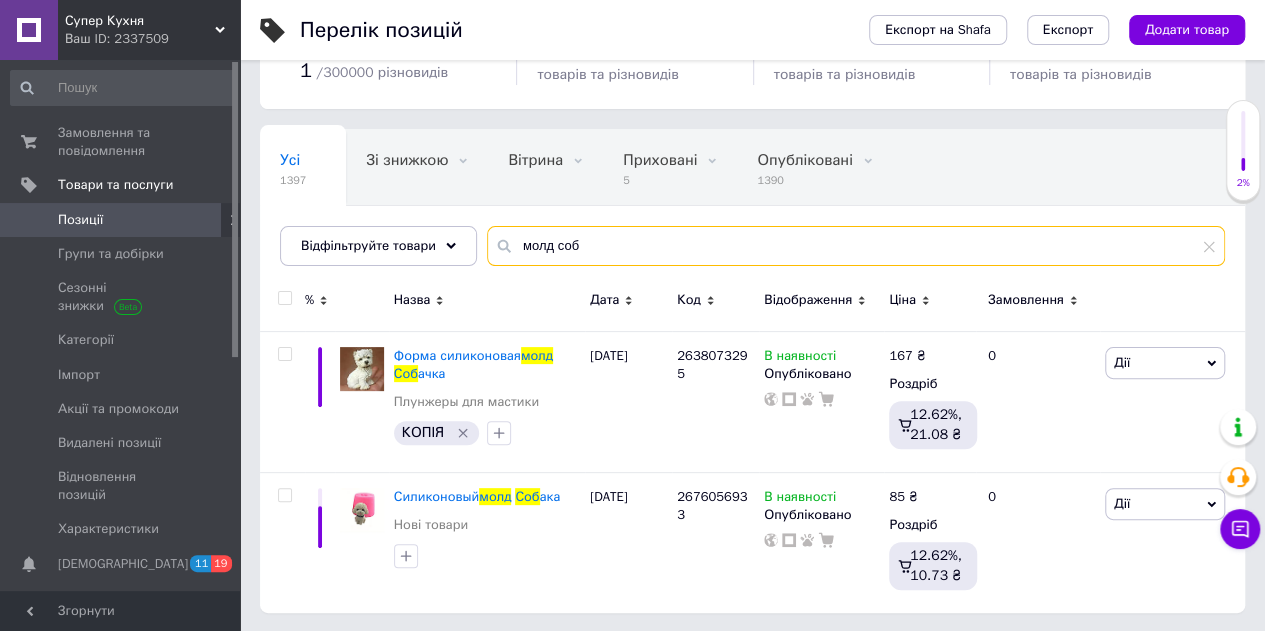 click on "молд соб" at bounding box center [856, 246] 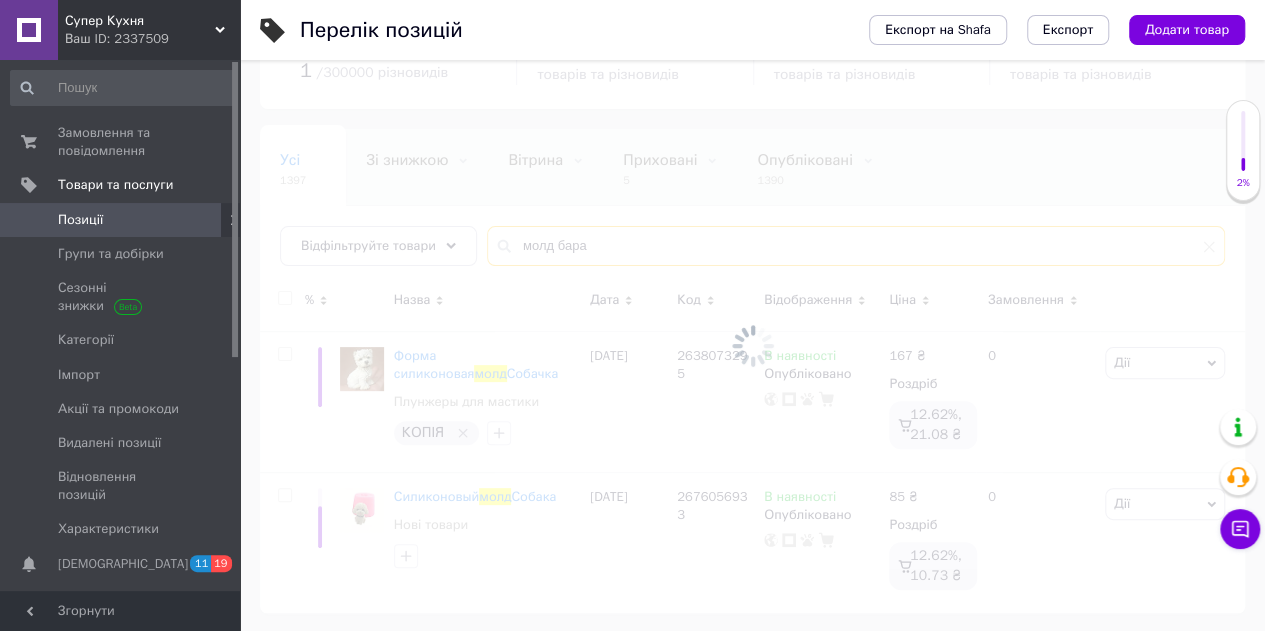type on "молд баран" 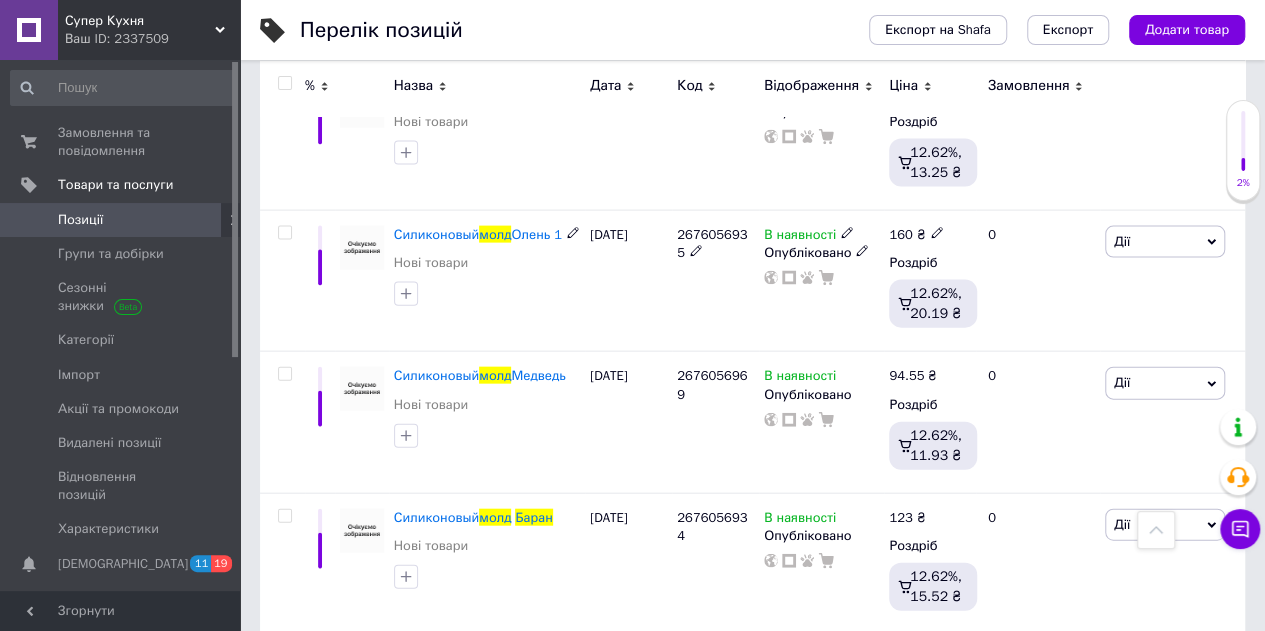 scroll, scrollTop: 2200, scrollLeft: 0, axis: vertical 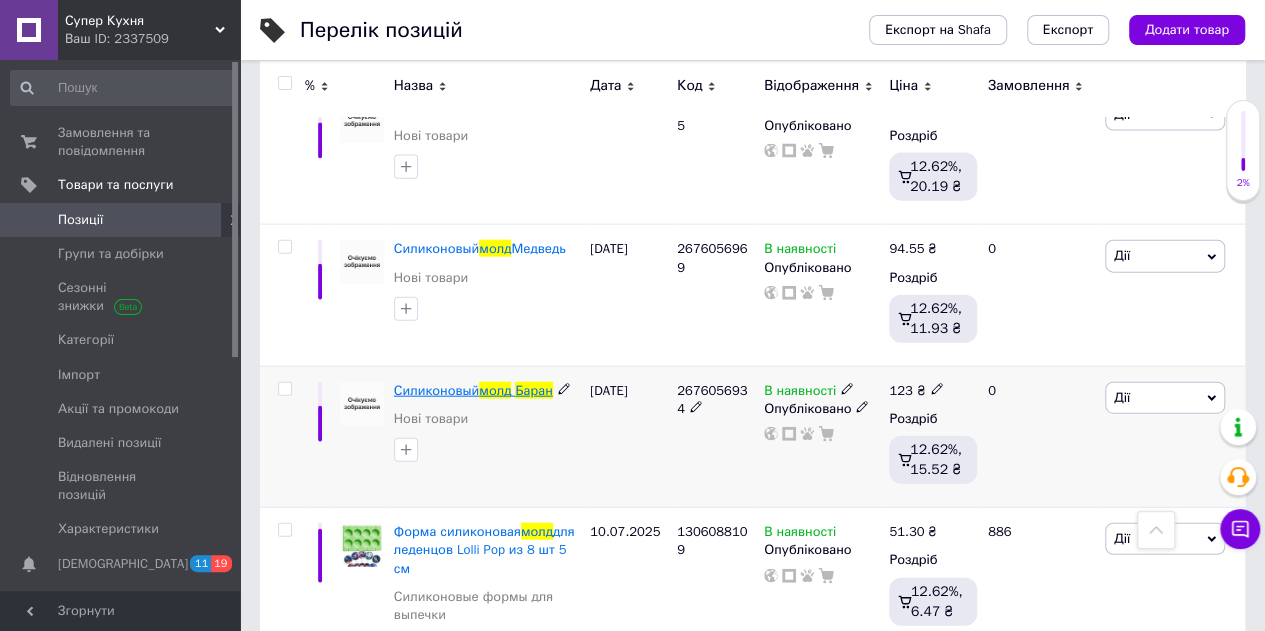 click on "Силиконовый" at bounding box center (437, 390) 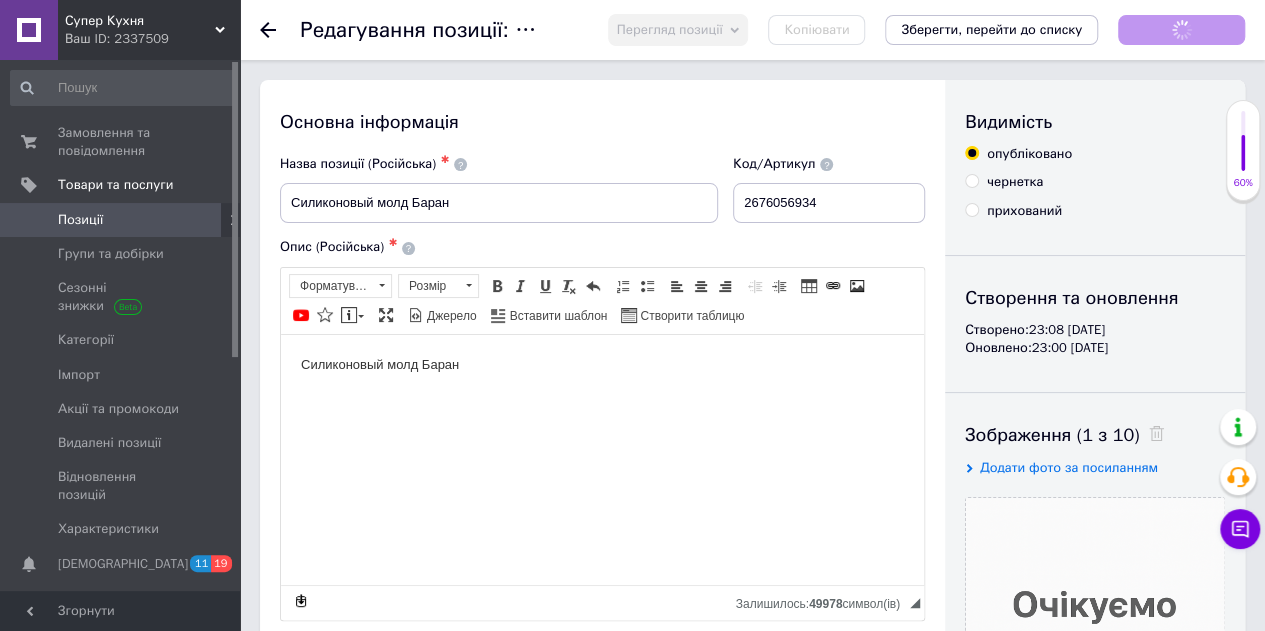 scroll, scrollTop: 0, scrollLeft: 0, axis: both 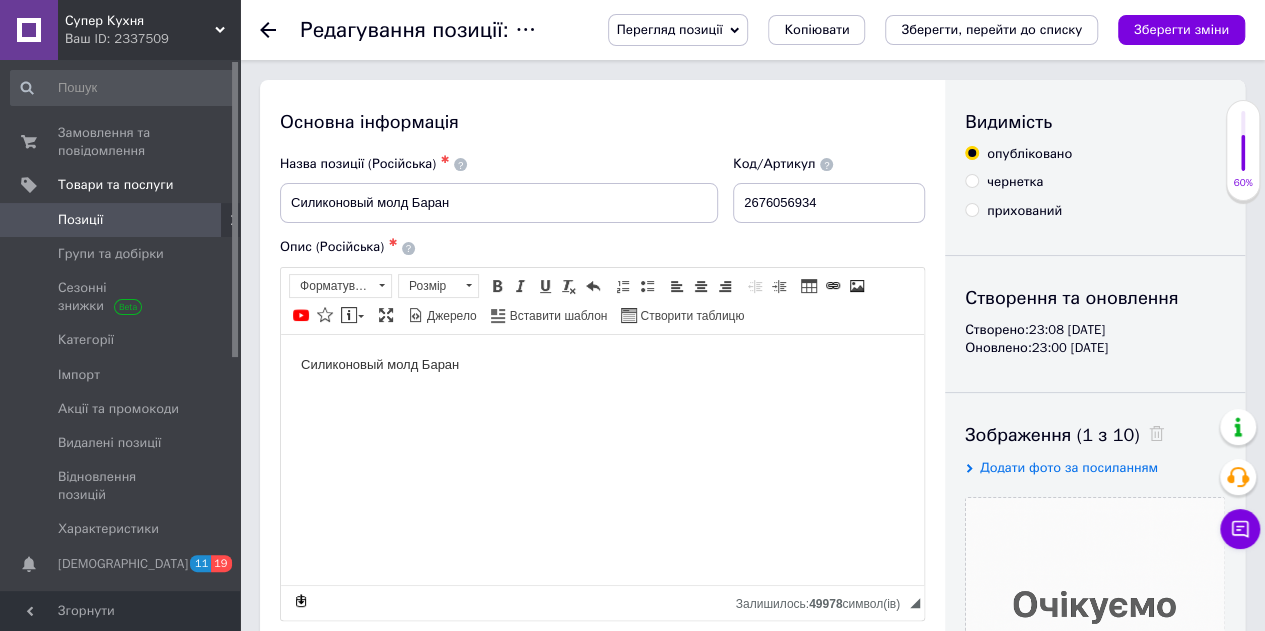 click on "Силиконовый молд Баран" at bounding box center (602, 364) 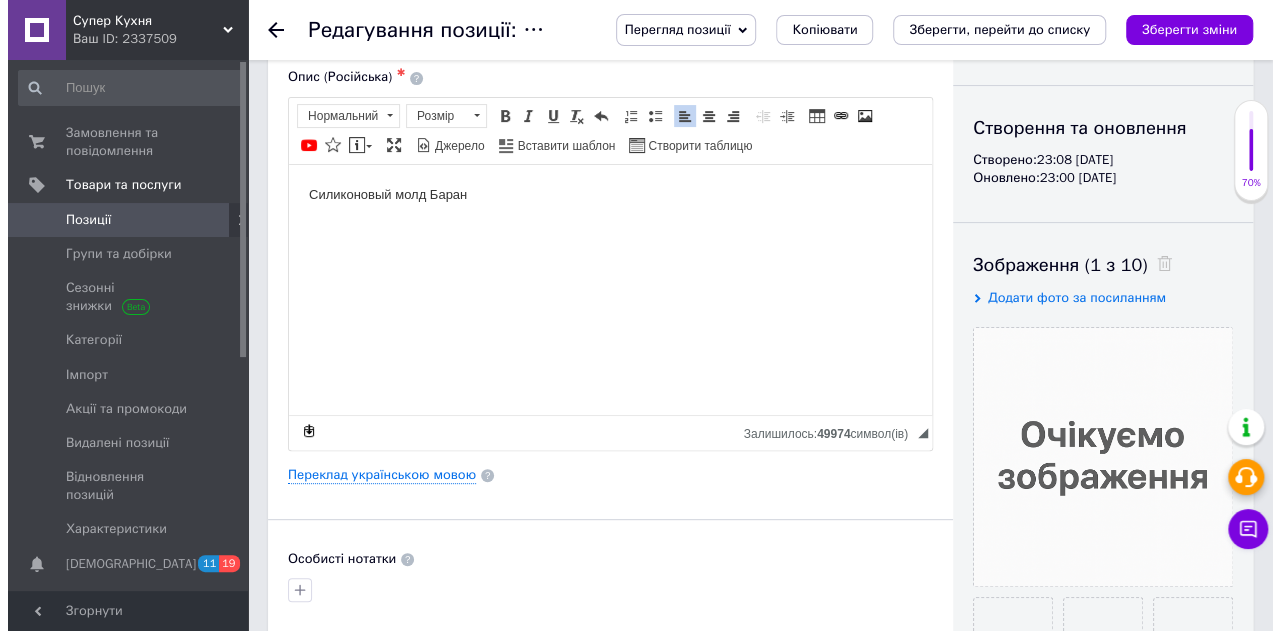 scroll, scrollTop: 200, scrollLeft: 0, axis: vertical 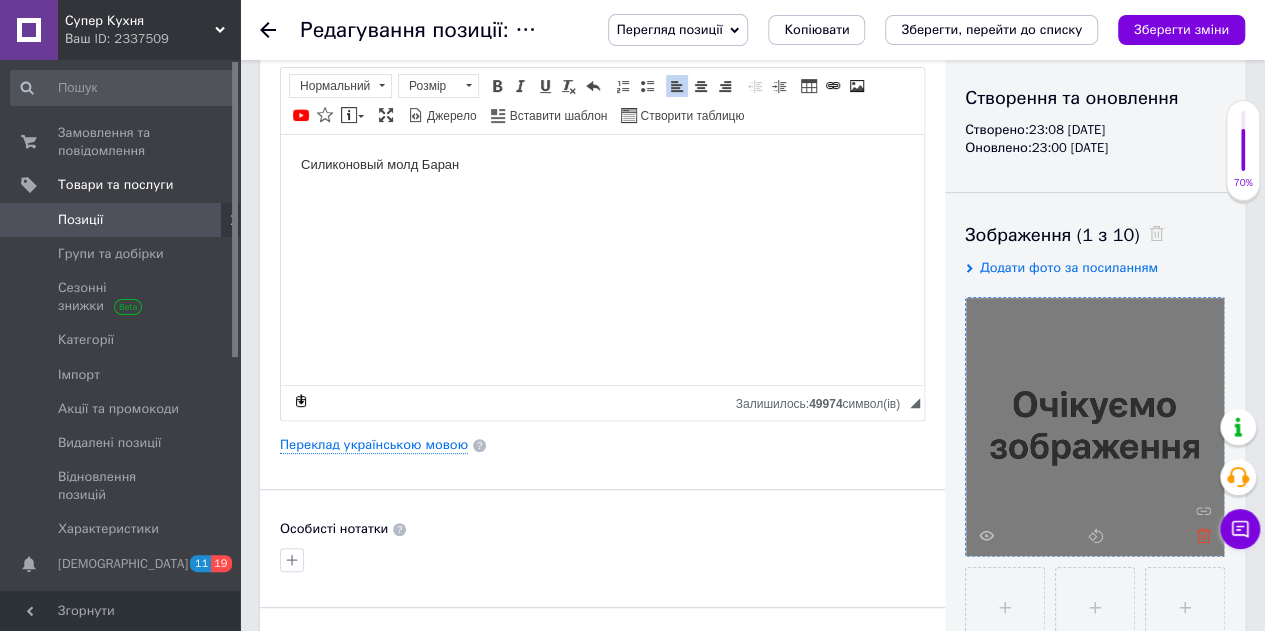 click 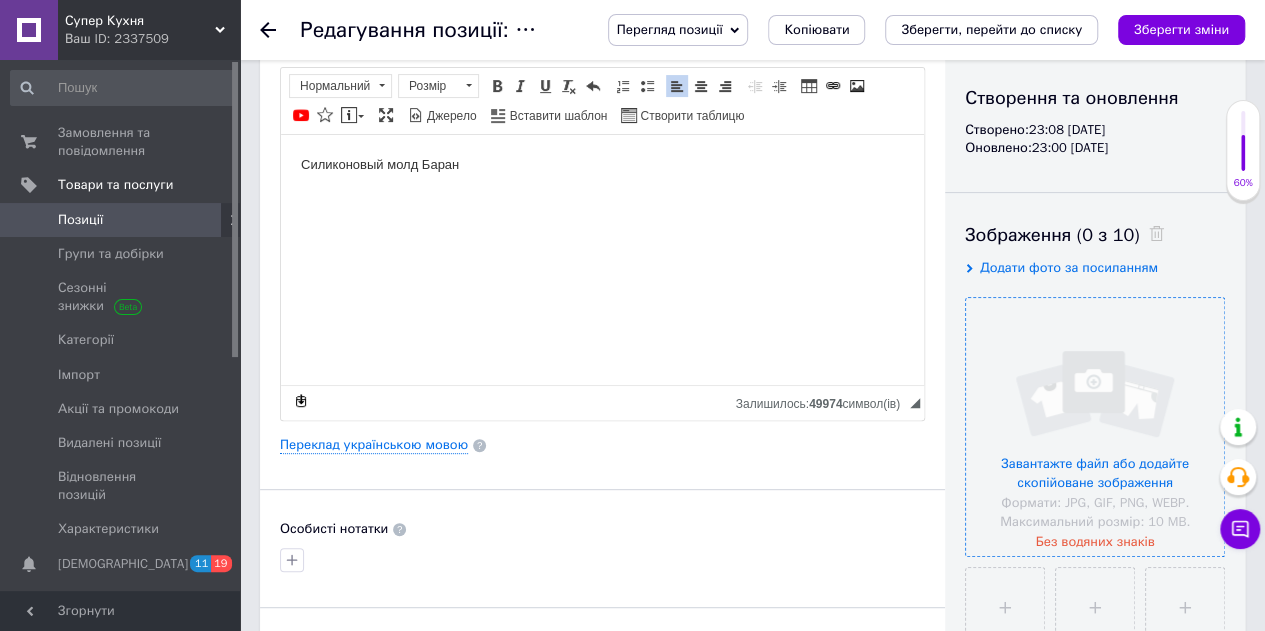 click at bounding box center (1095, 427) 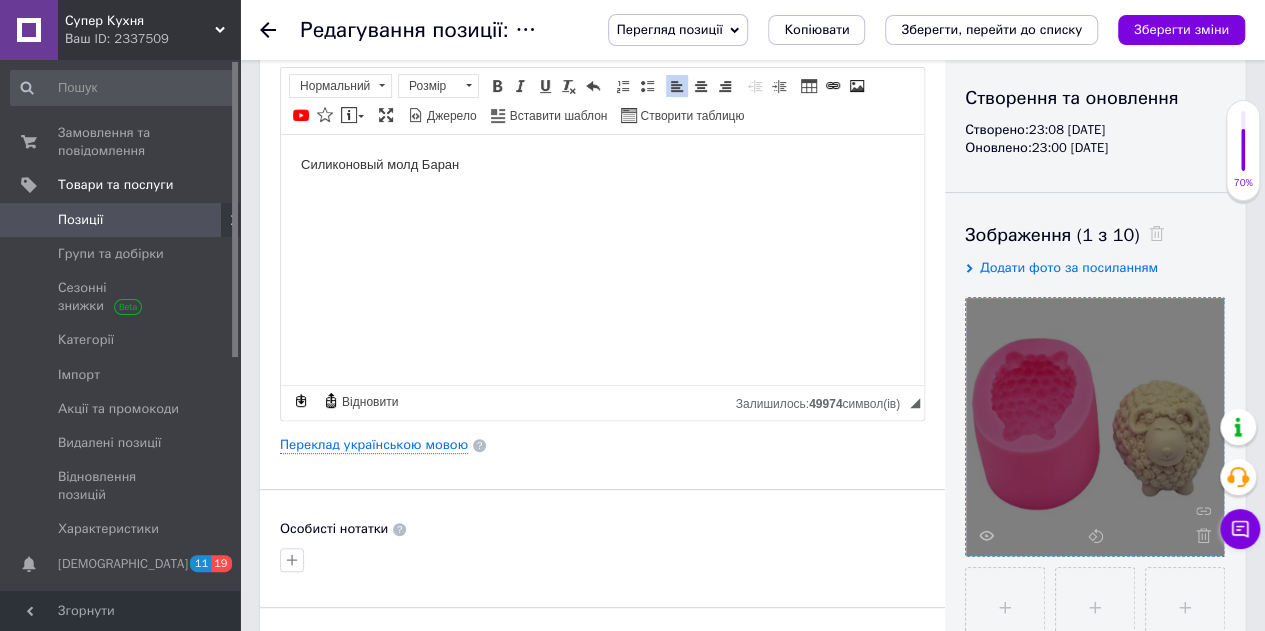 click on "Силиконовый молд Баран" at bounding box center (602, 164) 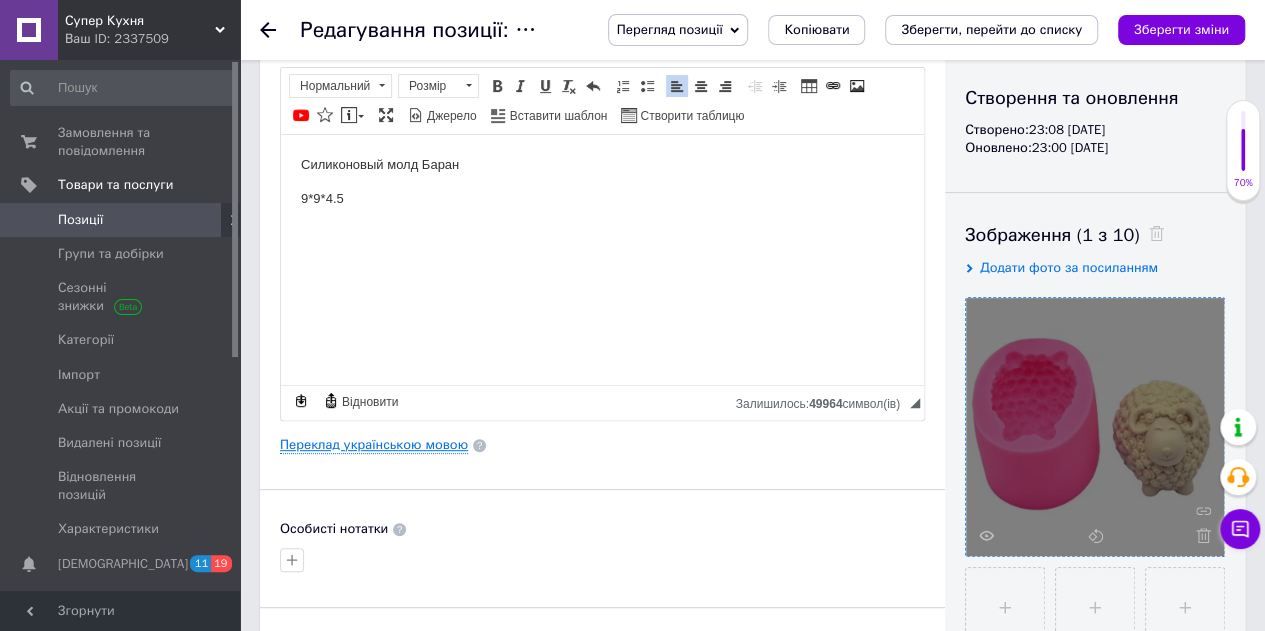 click on "Переклад українською мовою" at bounding box center [374, 445] 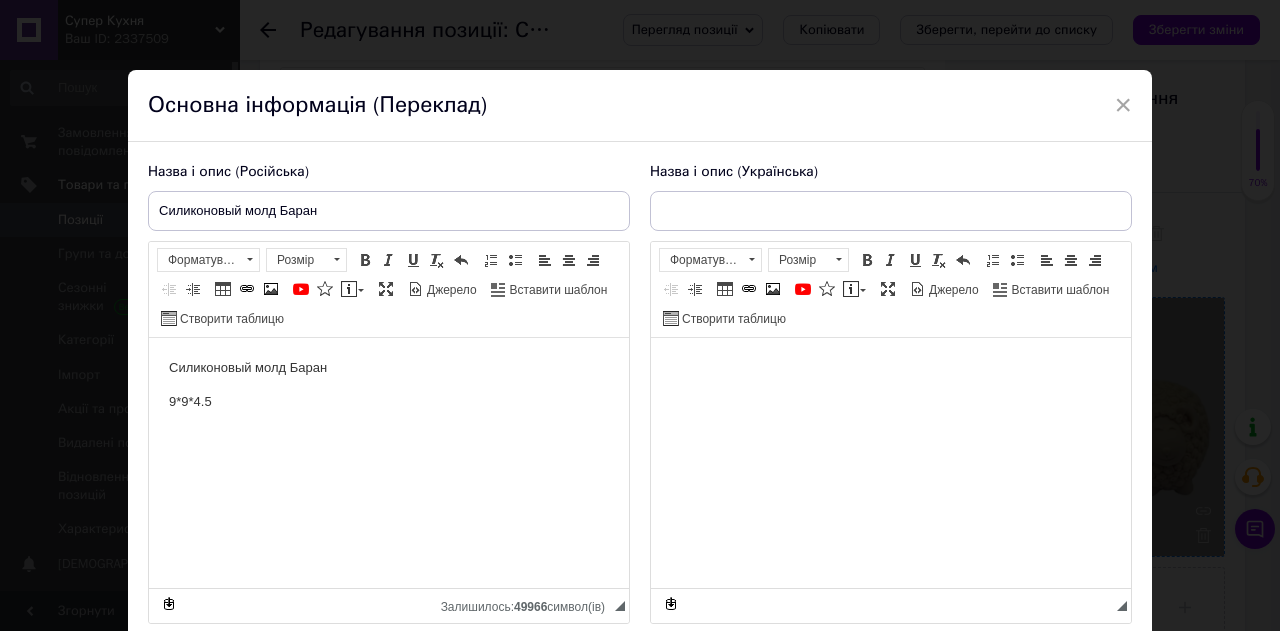 scroll, scrollTop: 0, scrollLeft: 0, axis: both 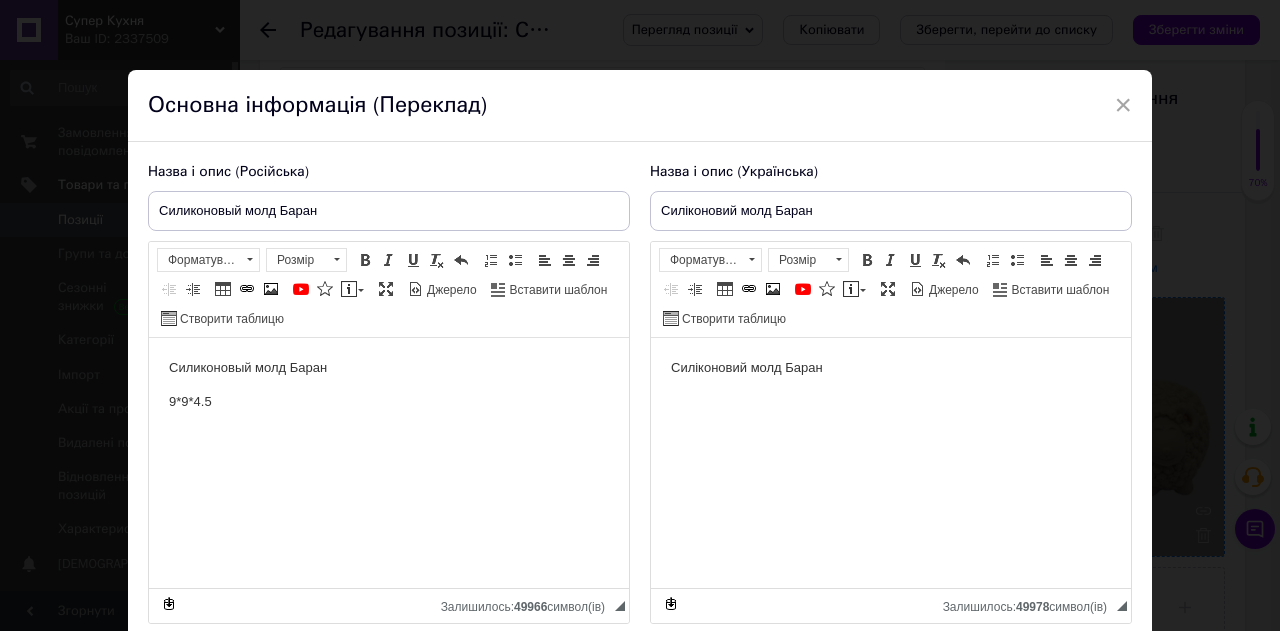 click on "Силиконовый молд Баран" at bounding box center (389, 368) 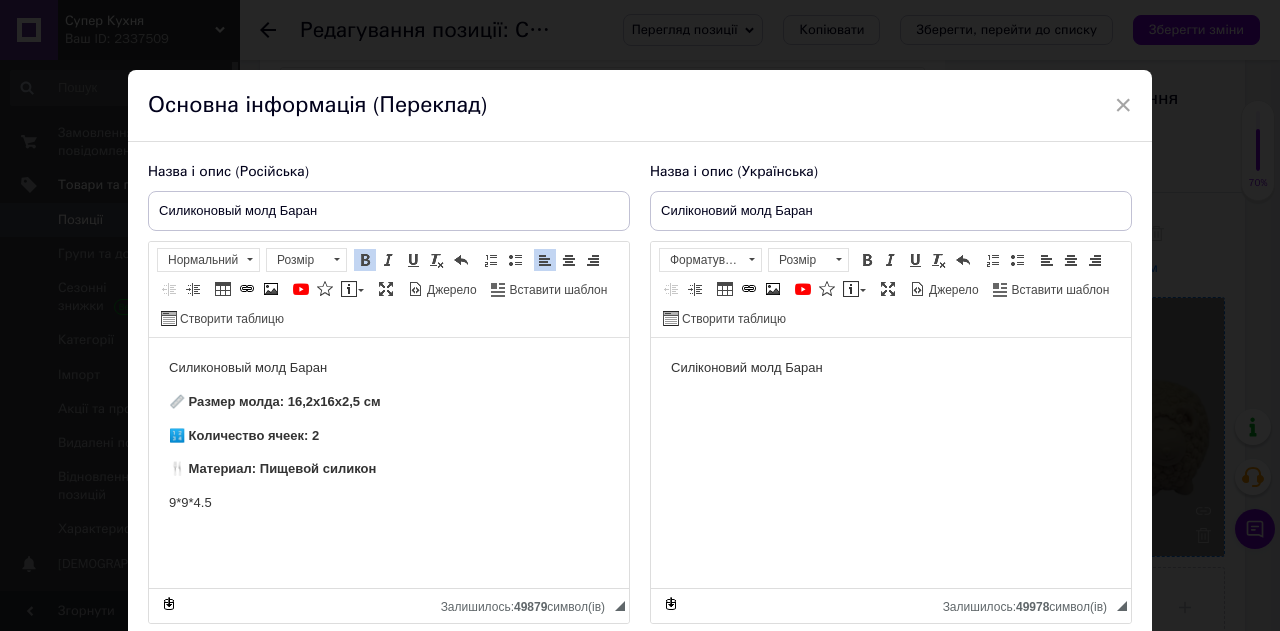 click on "Силіконовий молд Баран" at bounding box center [891, 368] 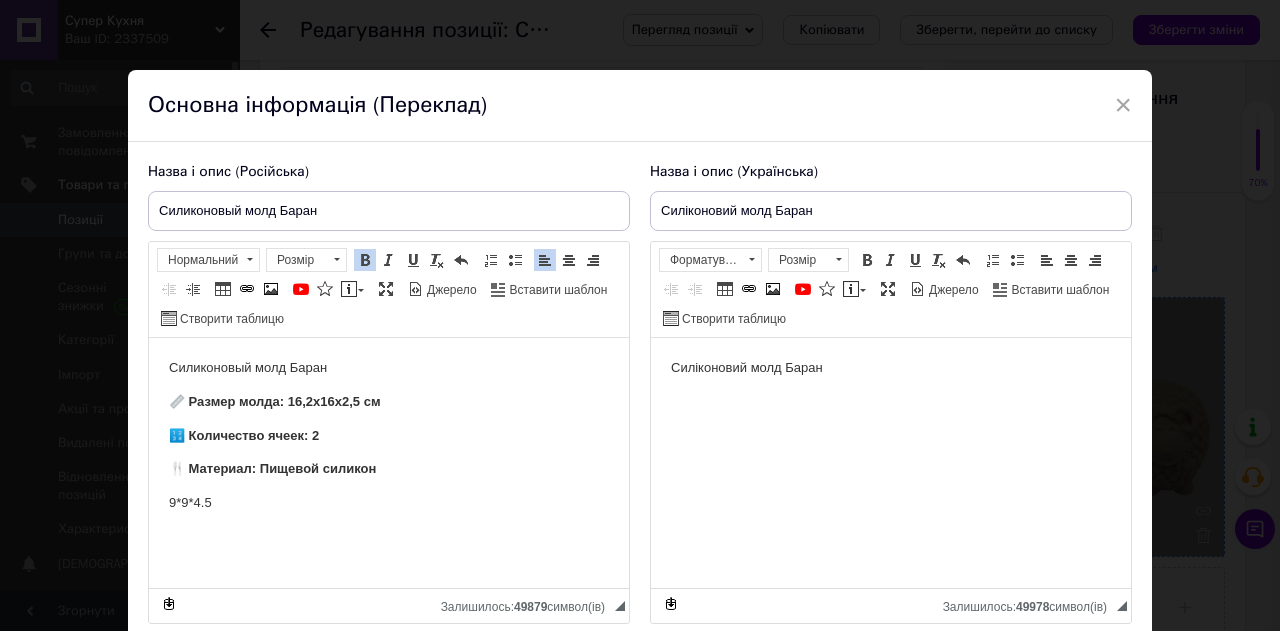 click on "Силіконовий молд Баран" at bounding box center (891, 368) 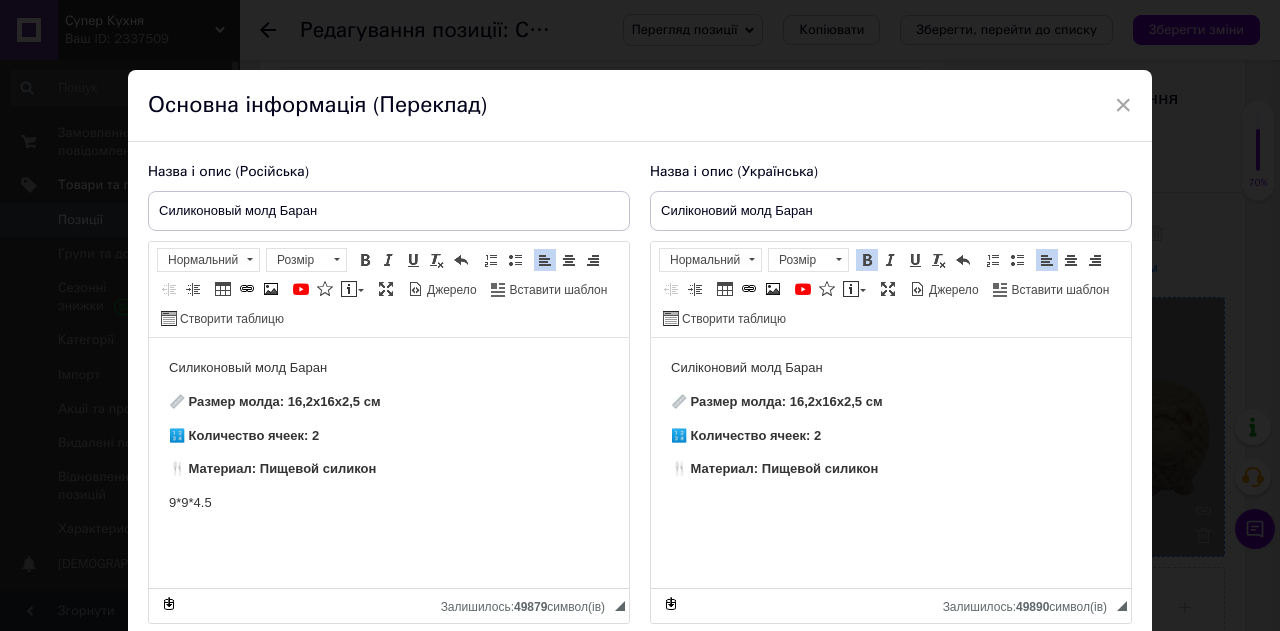 click on "Силиконовый молд Баран 📏 Размер молда: 16,2х16х2,5 см 🔢 Количество ячеек: 2 🍴 Материал: Пищевой силикон 9*9*4.5" at bounding box center [389, 453] 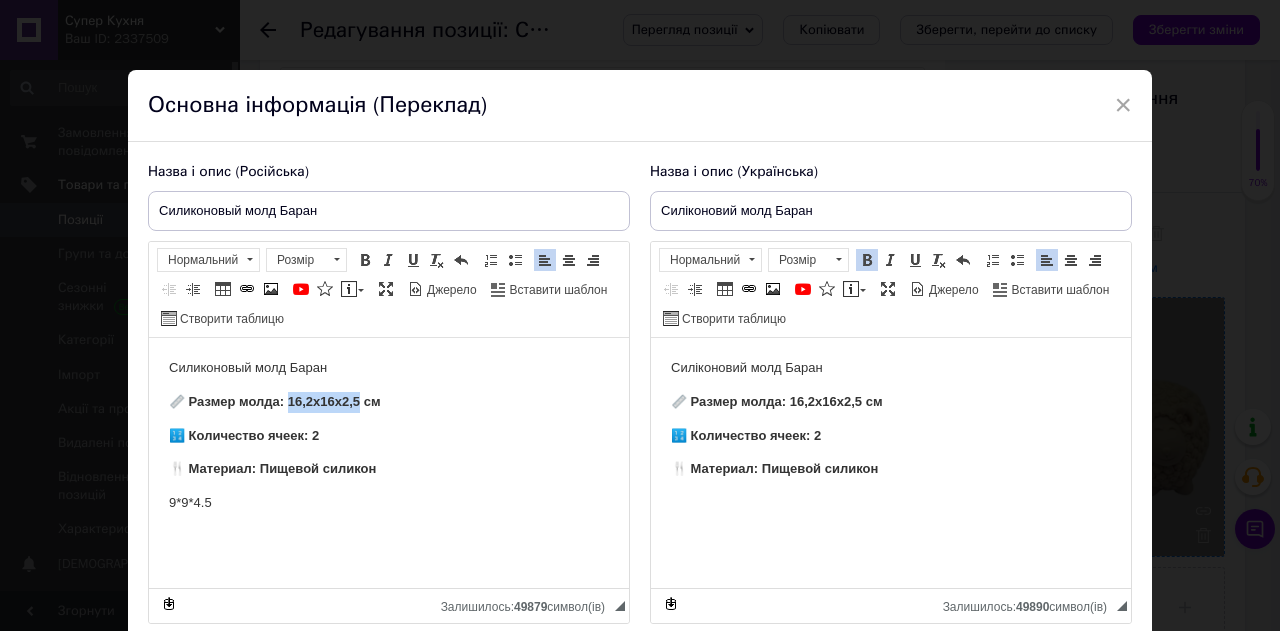 drag, startPoint x: 291, startPoint y: 400, endPoint x: 360, endPoint y: 396, distance: 69.115845 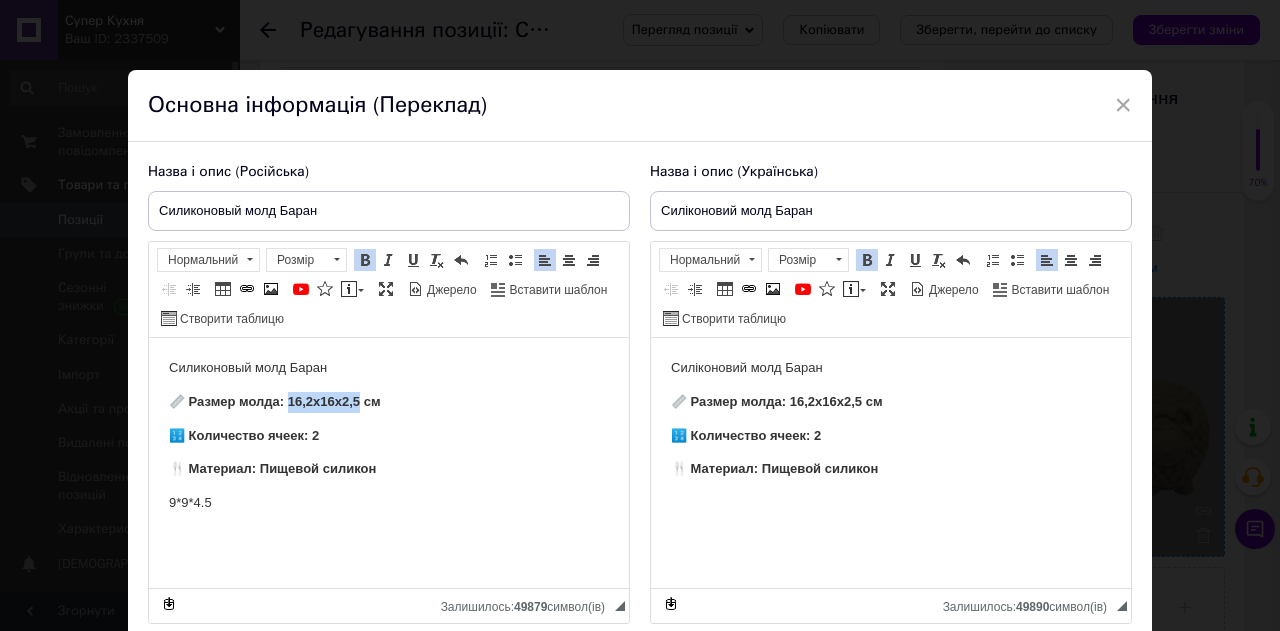 type 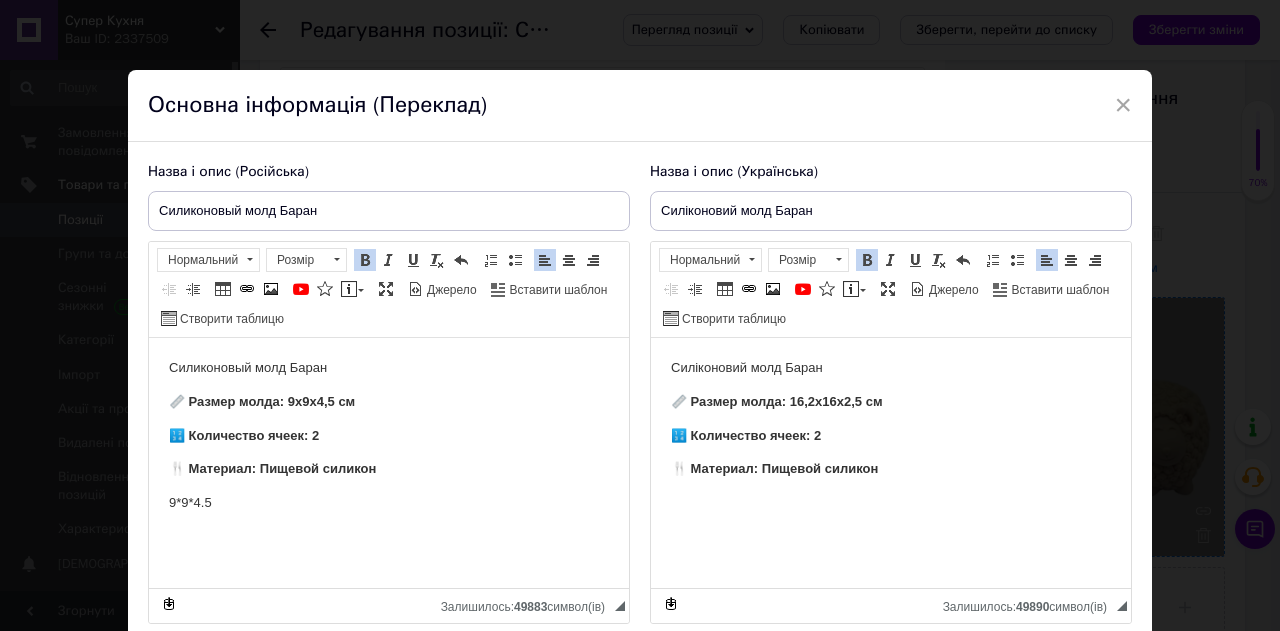 click on "🔢 Количество ячеек: 2" at bounding box center (389, 436) 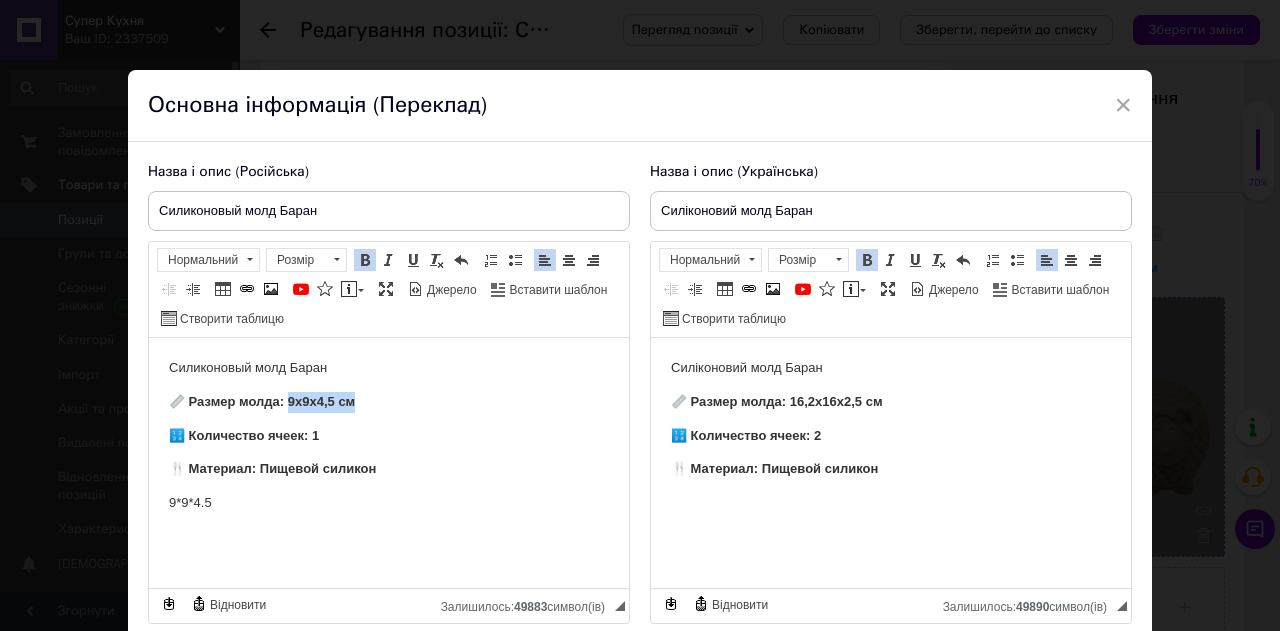 drag, startPoint x: 289, startPoint y: 400, endPoint x: 368, endPoint y: 398, distance: 79.025314 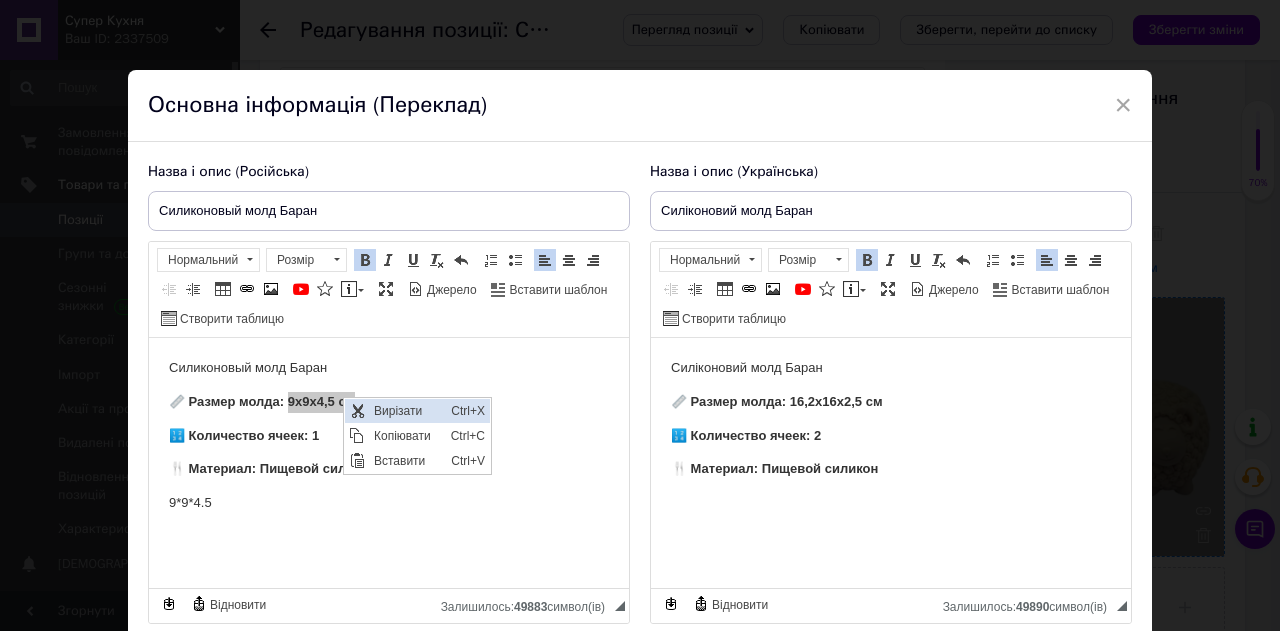 scroll, scrollTop: 0, scrollLeft: 0, axis: both 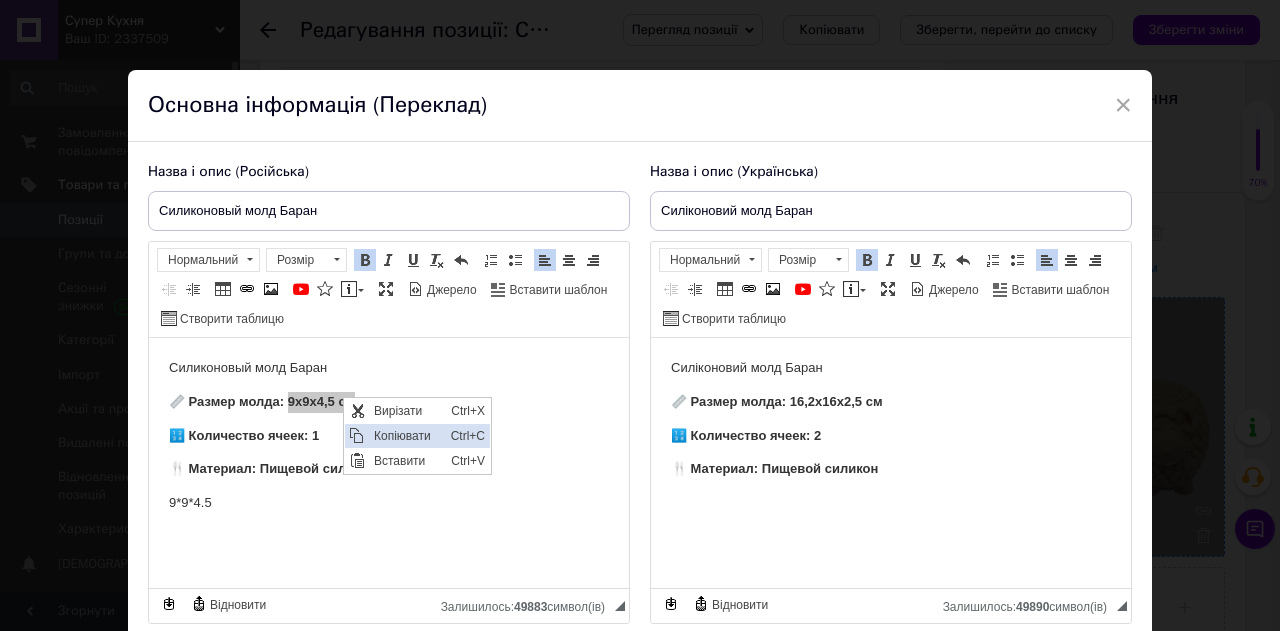 drag, startPoint x: 382, startPoint y: 435, endPoint x: 619, endPoint y: 485, distance: 242.21684 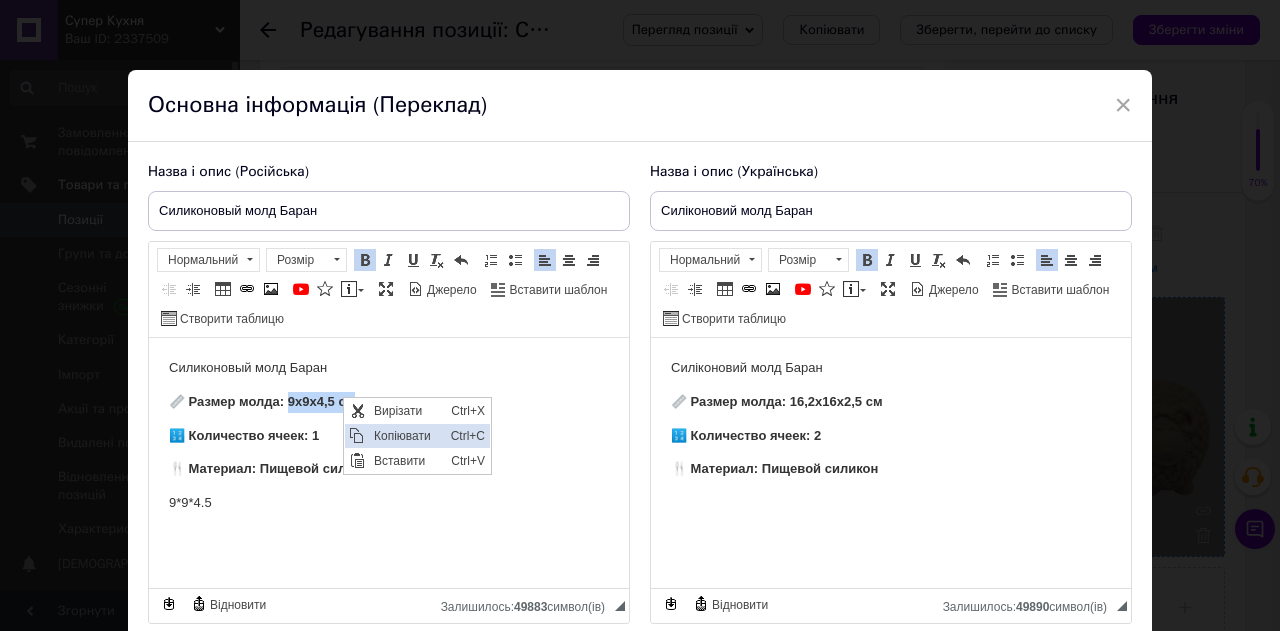 copy on "х9х4,5 см" 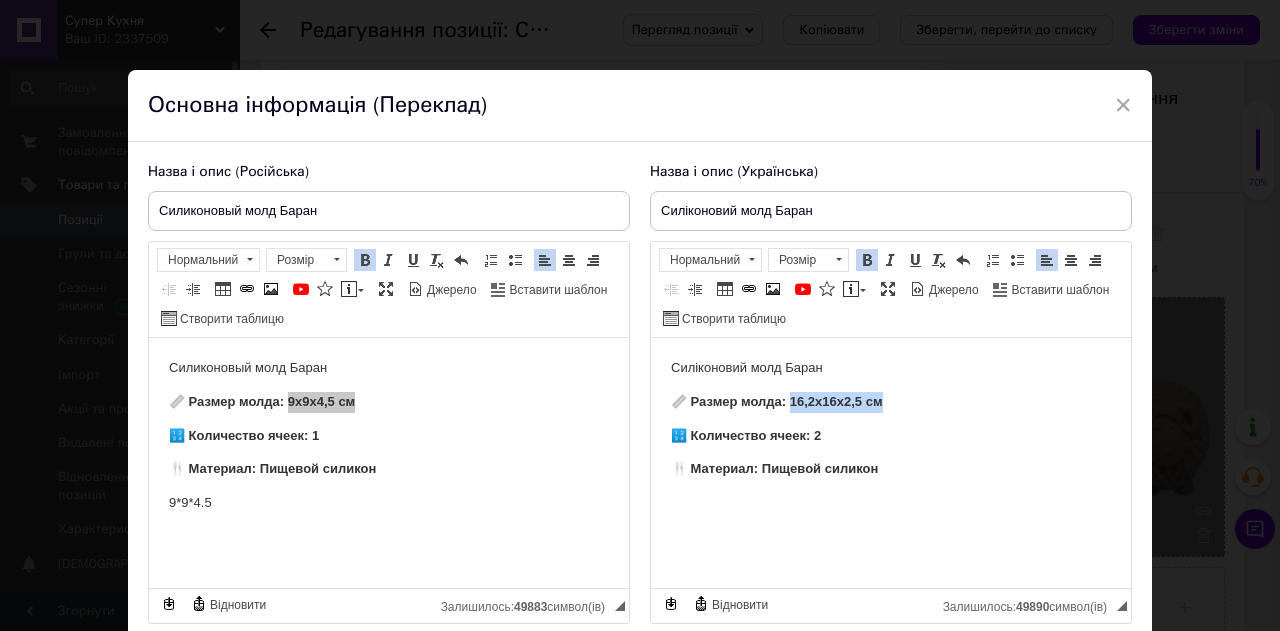drag, startPoint x: 790, startPoint y: 402, endPoint x: 959, endPoint y: 396, distance: 169.10648 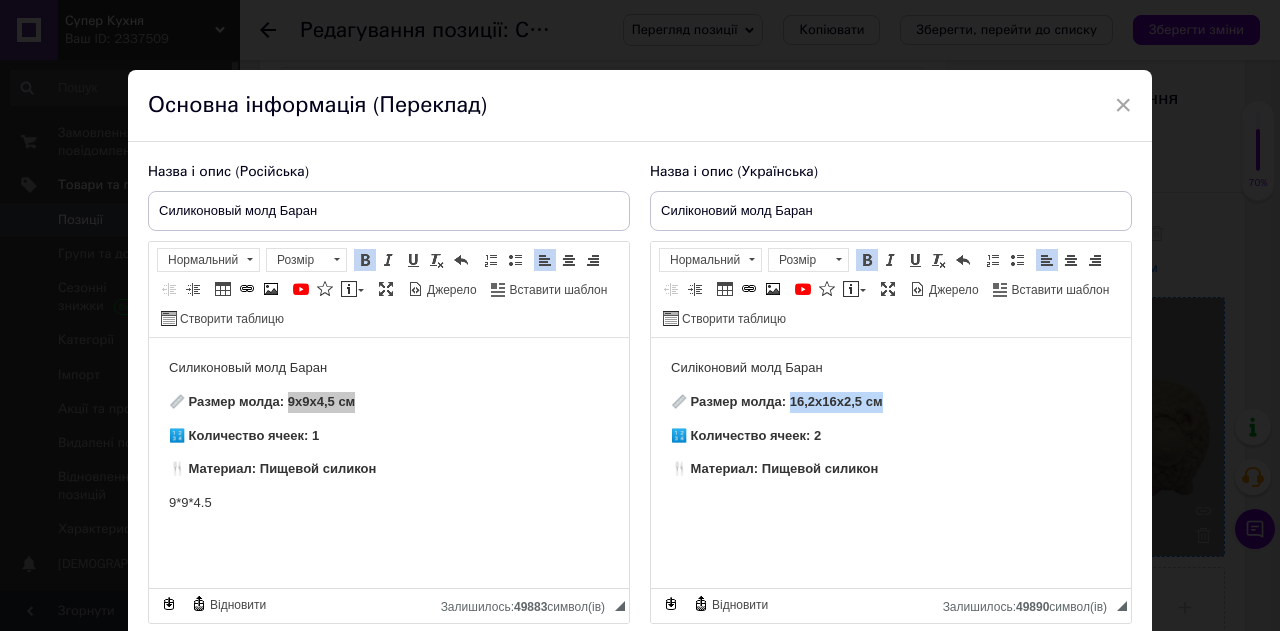 paste 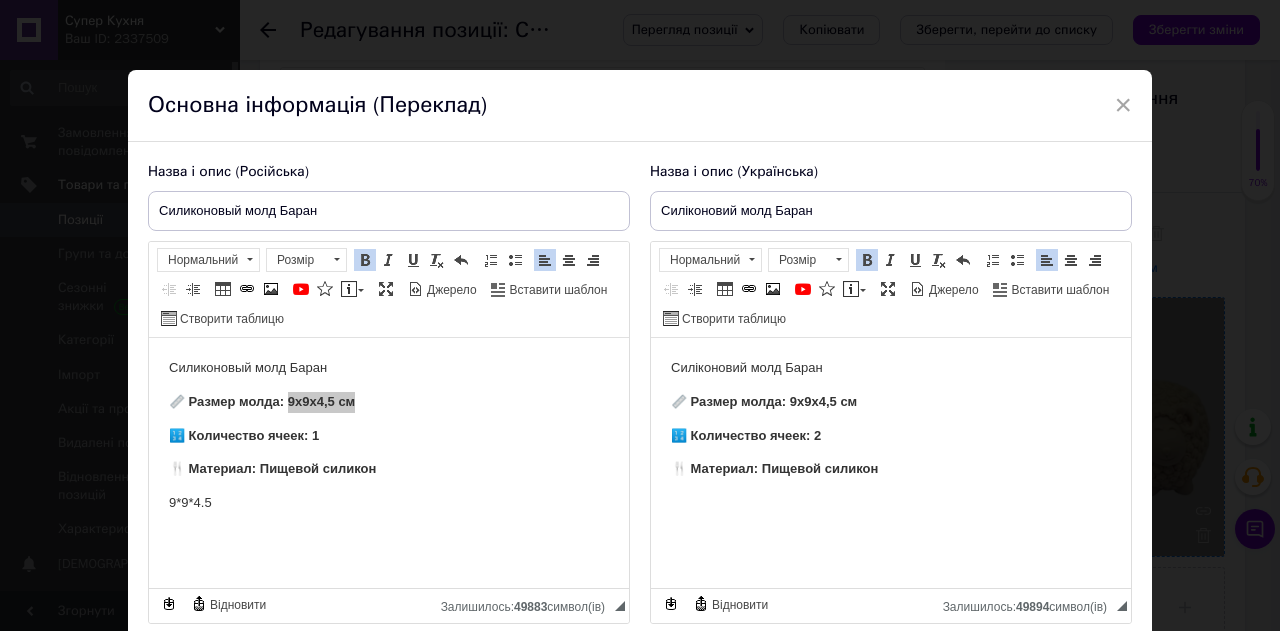 click on "🔢 Количество ячеек: 2" at bounding box center [891, 436] 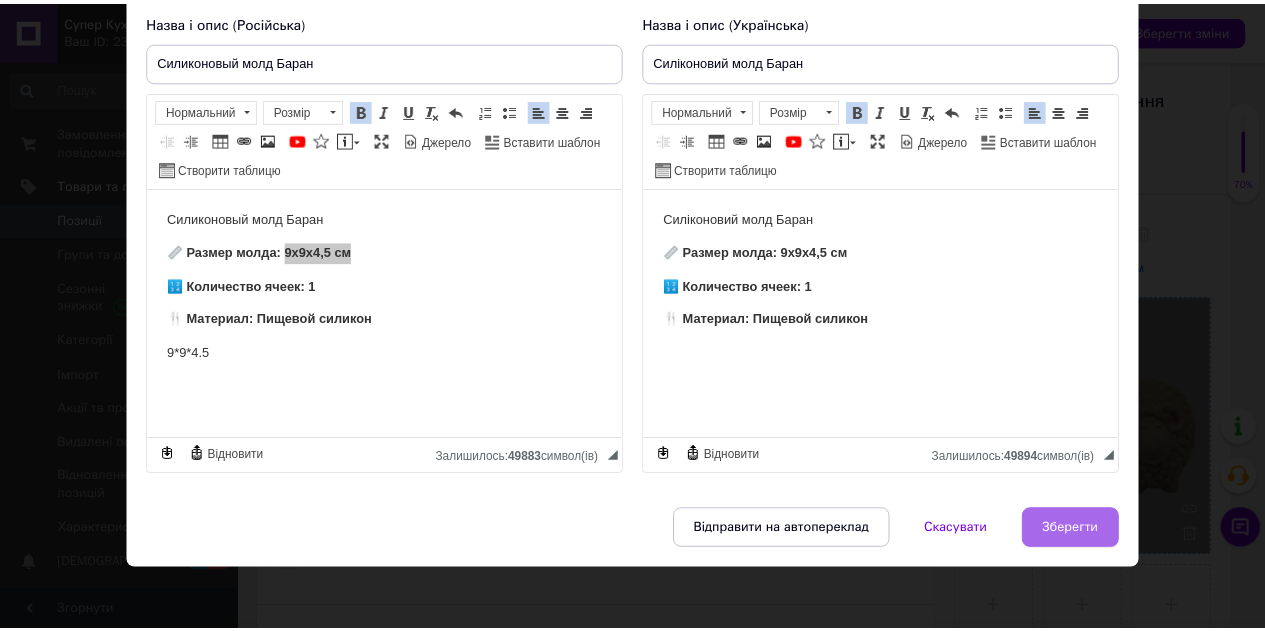 scroll, scrollTop: 153, scrollLeft: 0, axis: vertical 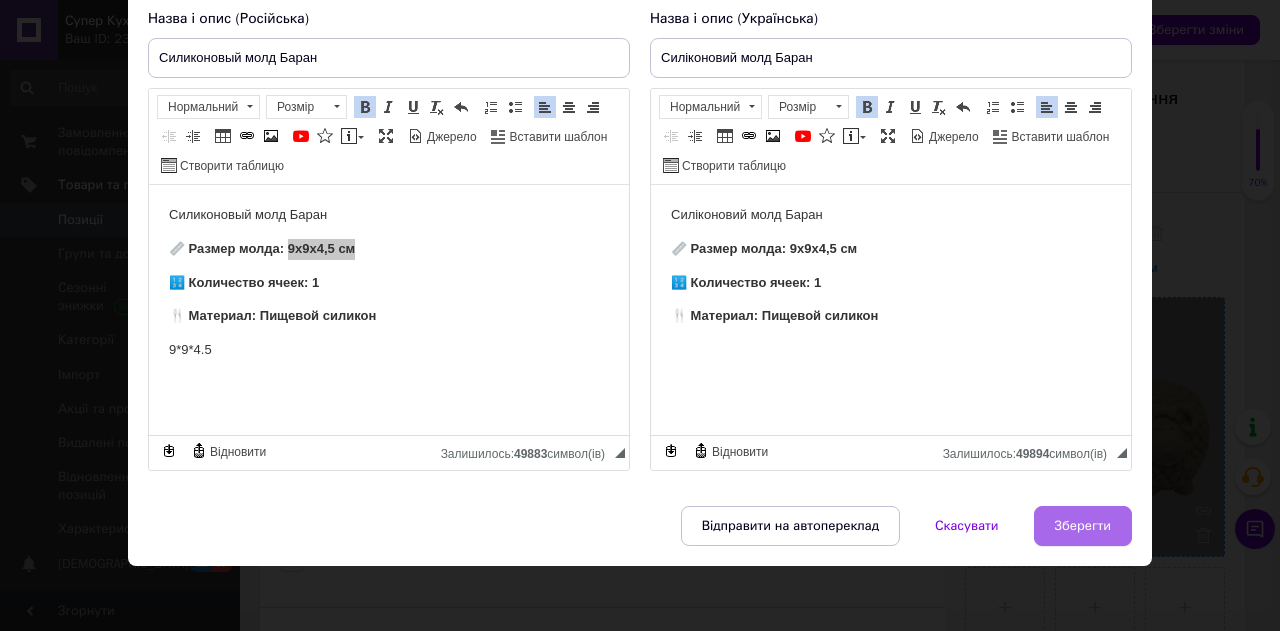 click on "Зберегти" at bounding box center [1083, 526] 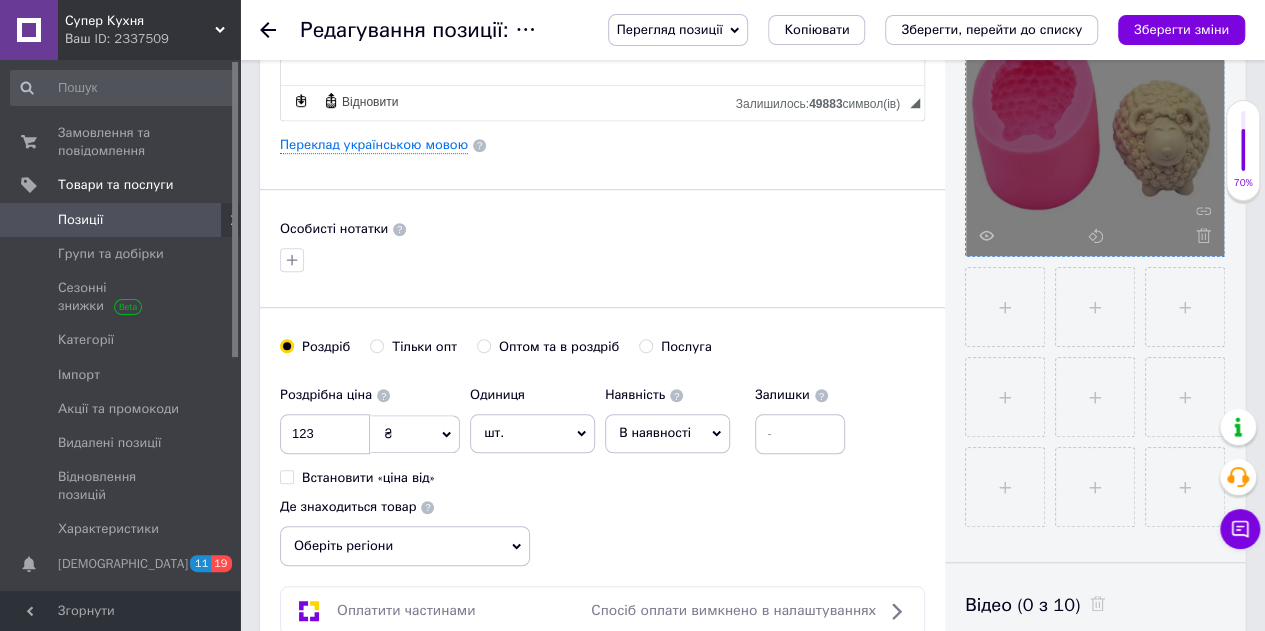 scroll, scrollTop: 300, scrollLeft: 0, axis: vertical 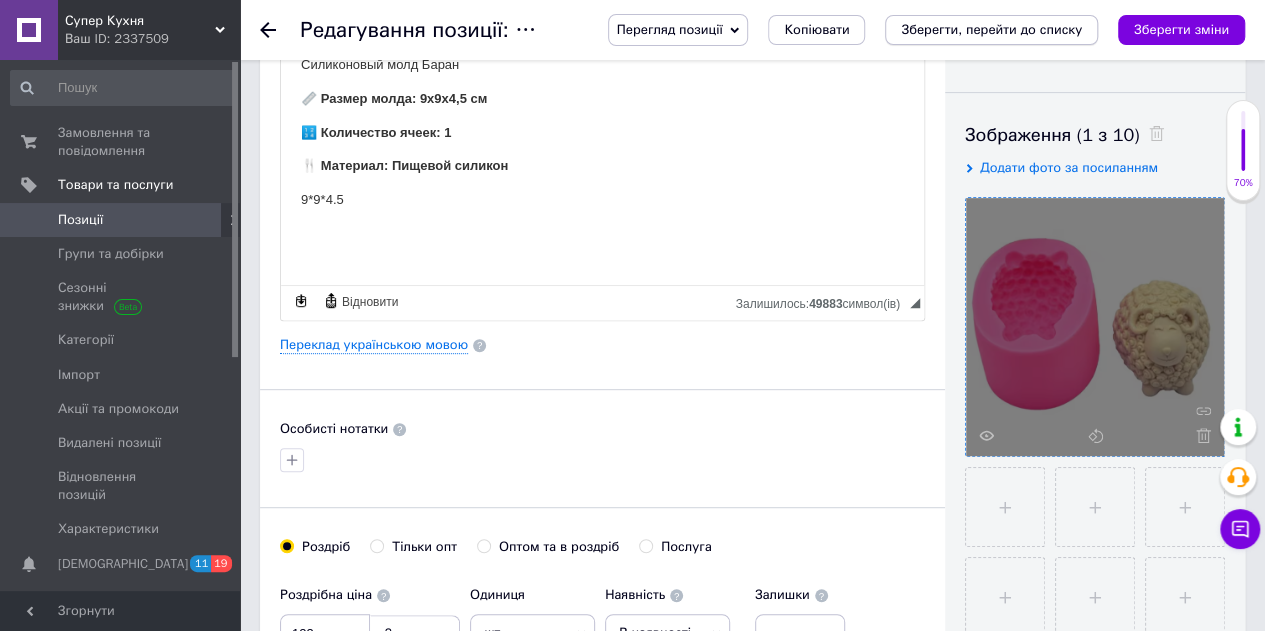 click on "Зберегти, перейти до списку" at bounding box center [991, 29] 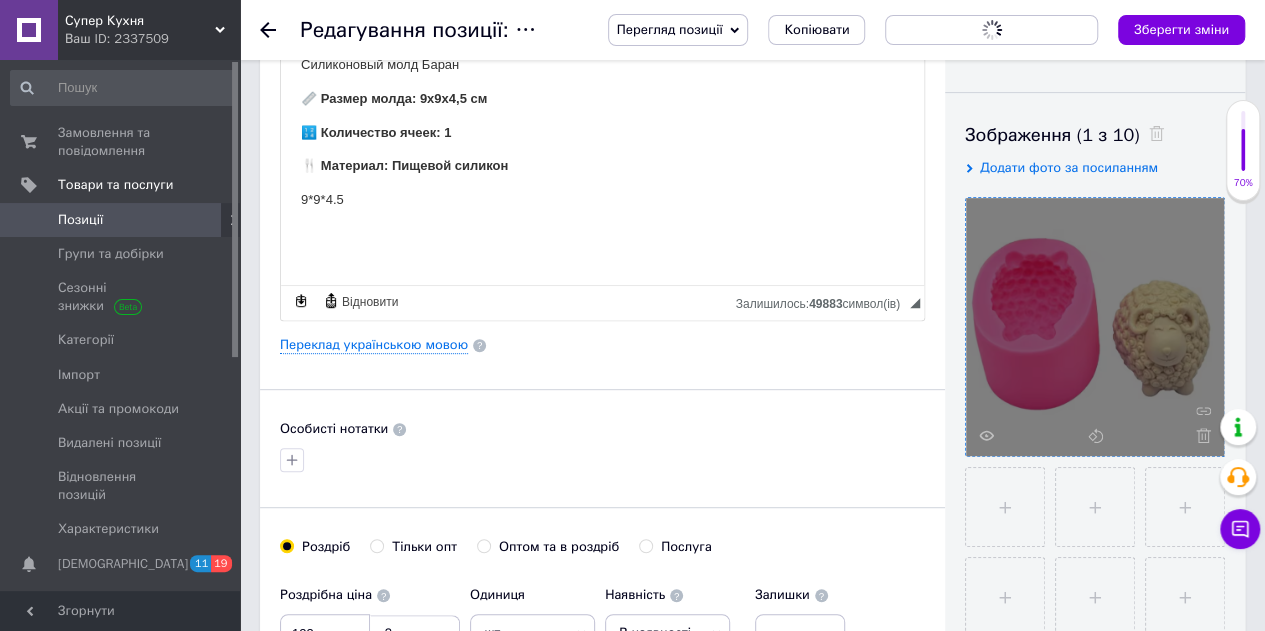 scroll, scrollTop: 0, scrollLeft: 0, axis: both 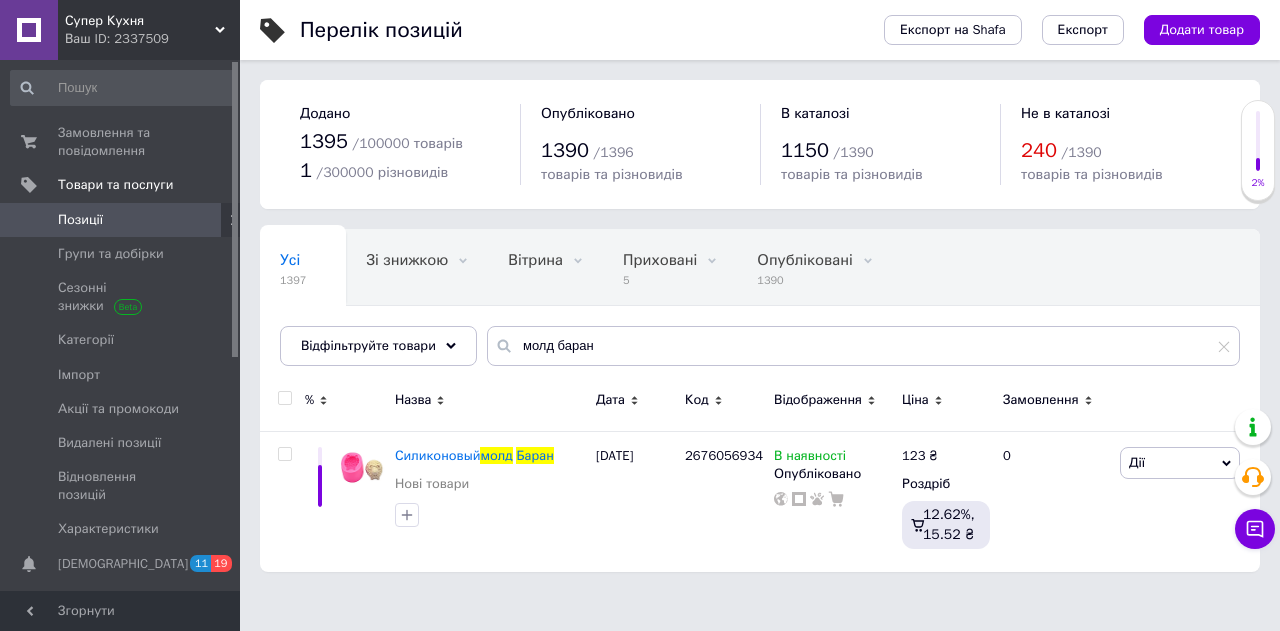 click on "Позиції" at bounding box center (80, 220) 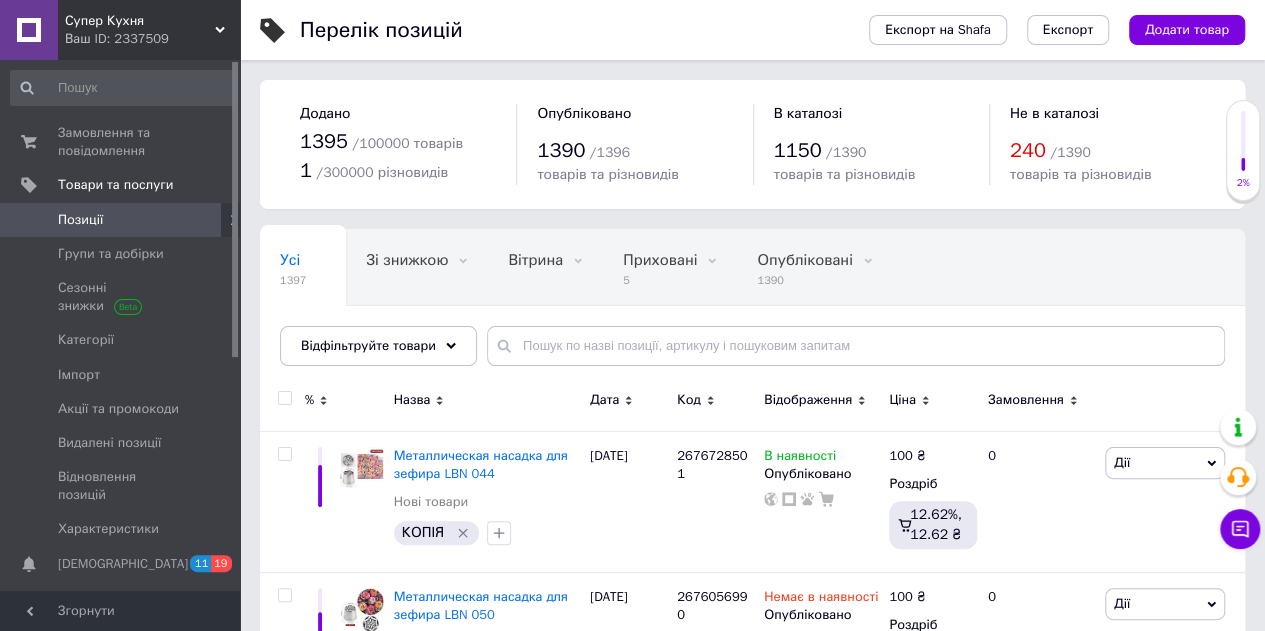 scroll, scrollTop: 200, scrollLeft: 0, axis: vertical 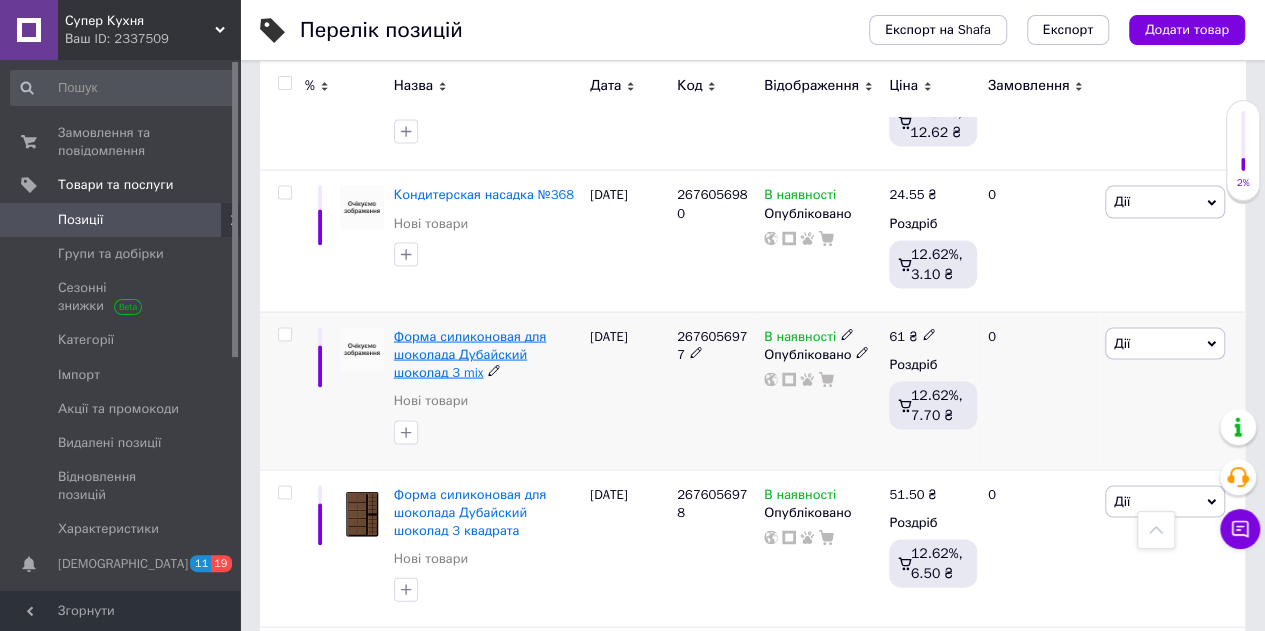 click on "Форма силиконовая для шоколада Дубайский шоколад 3 mix" at bounding box center [470, 353] 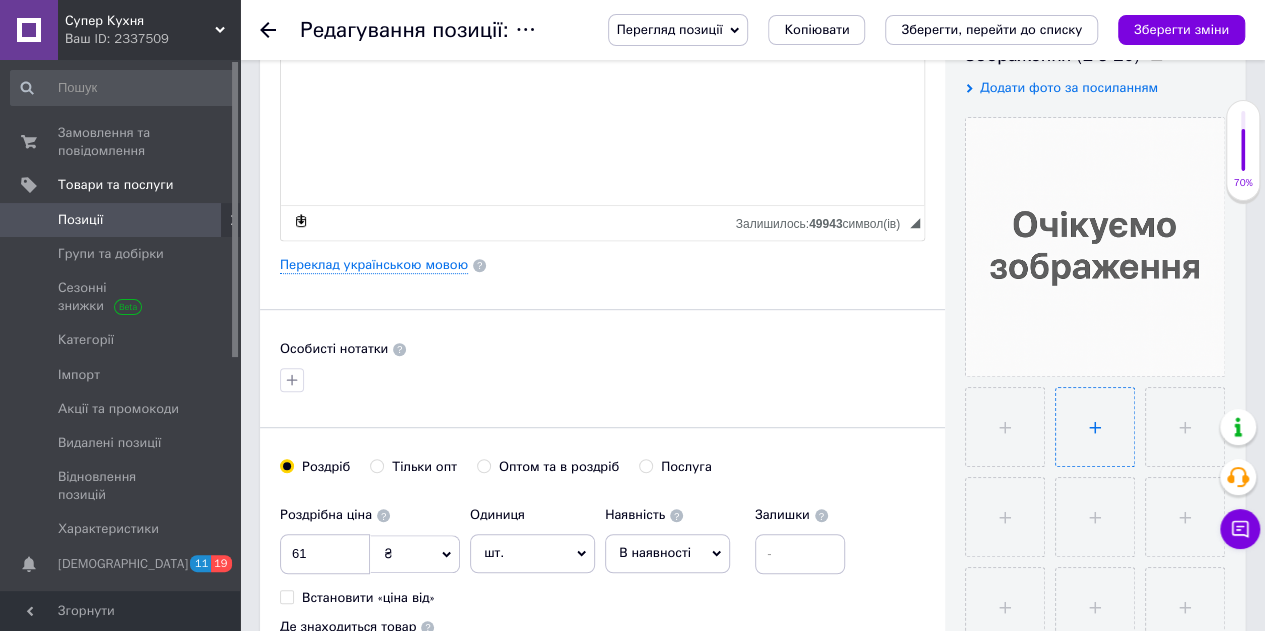 scroll, scrollTop: 400, scrollLeft: 0, axis: vertical 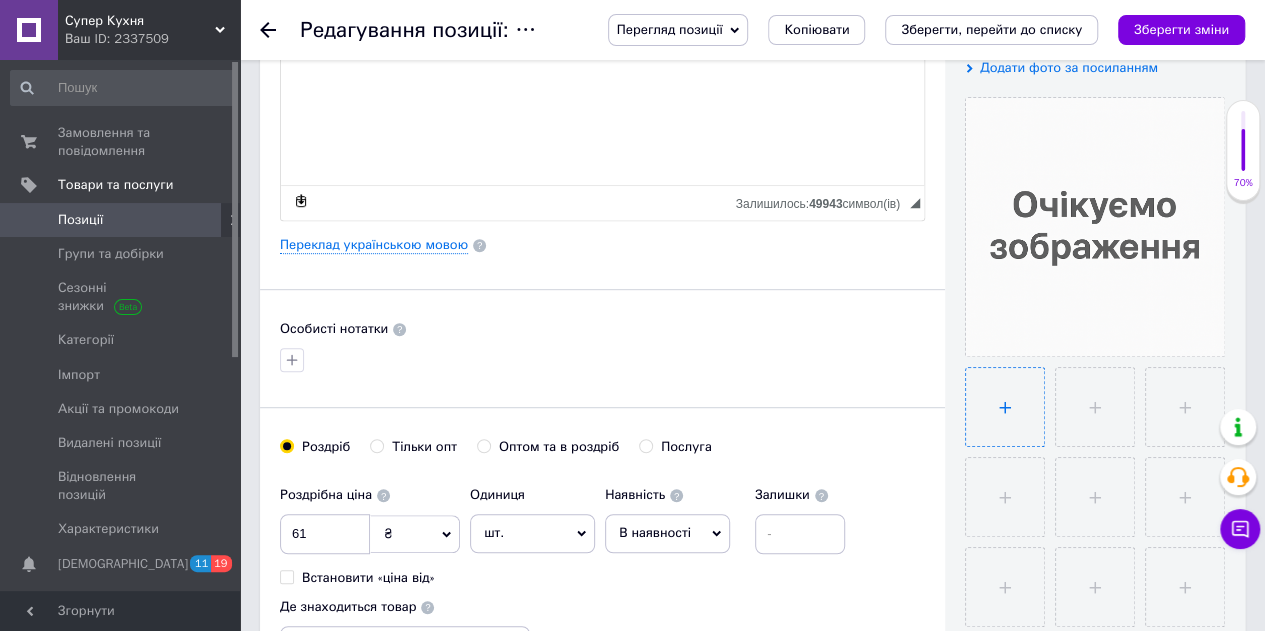 click at bounding box center [1005, 407] 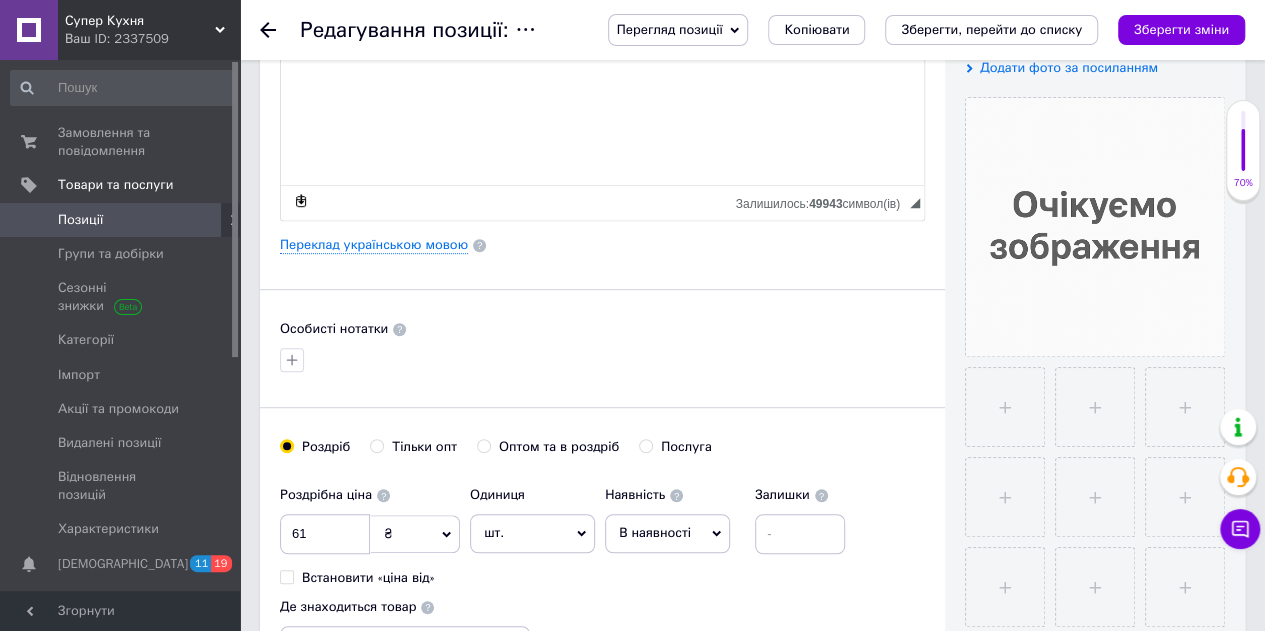 click on "Позиції" at bounding box center (121, 220) 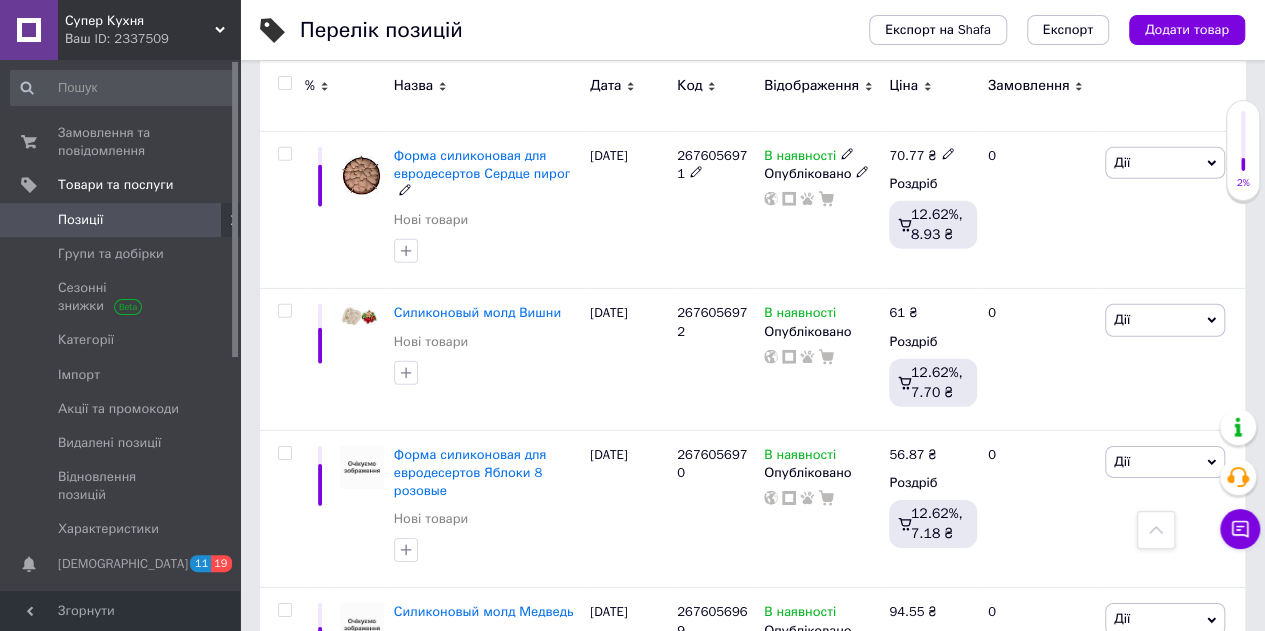 scroll, scrollTop: 2900, scrollLeft: 0, axis: vertical 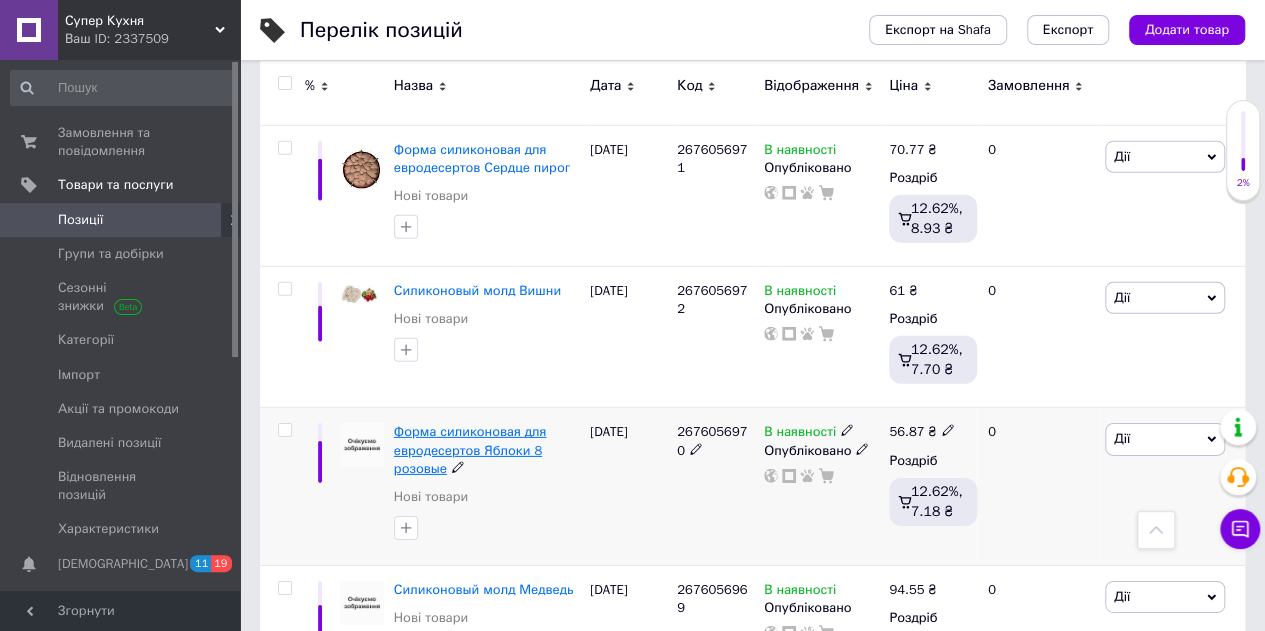 click on "Форма силиконовая для евродесертов Яблоки 8 розовые" at bounding box center [470, 449] 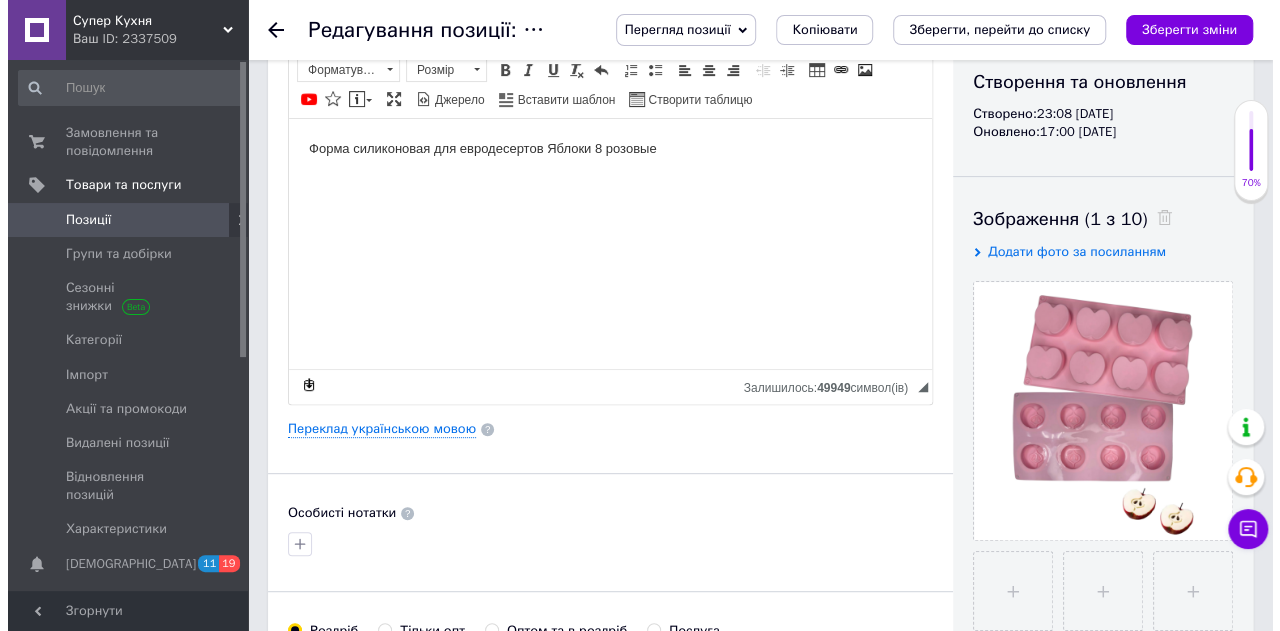 scroll, scrollTop: 100, scrollLeft: 0, axis: vertical 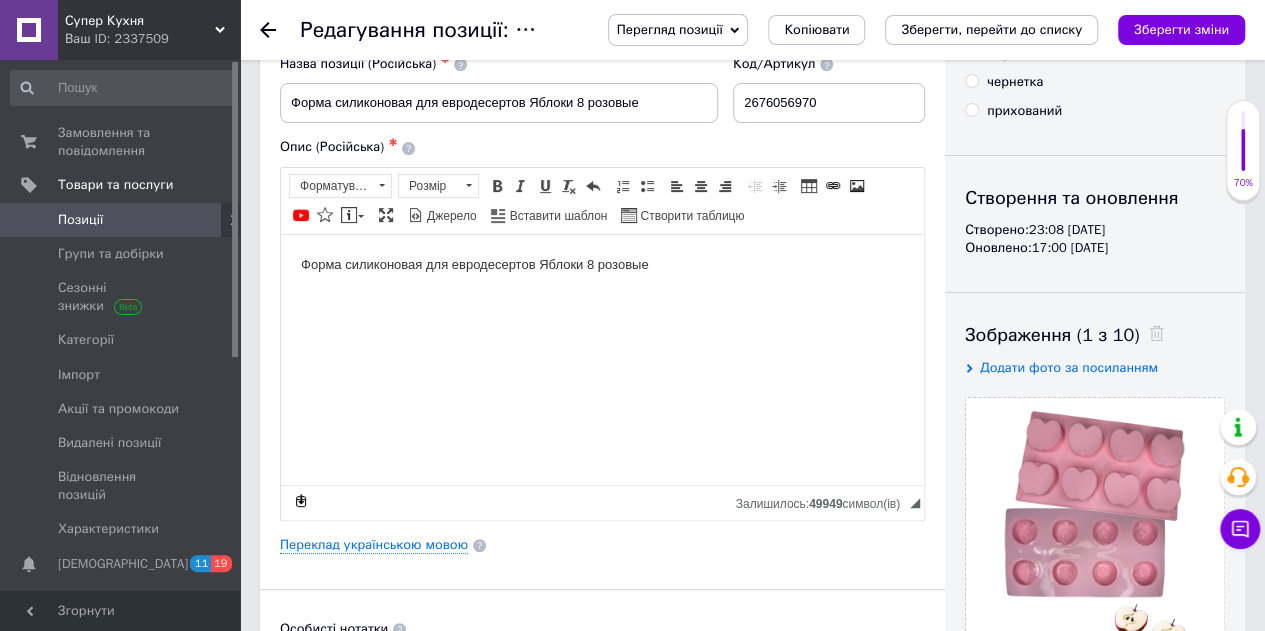 click on "Форма силиконовая для евродесертов Яблоки 8 розовые" at bounding box center (602, 264) 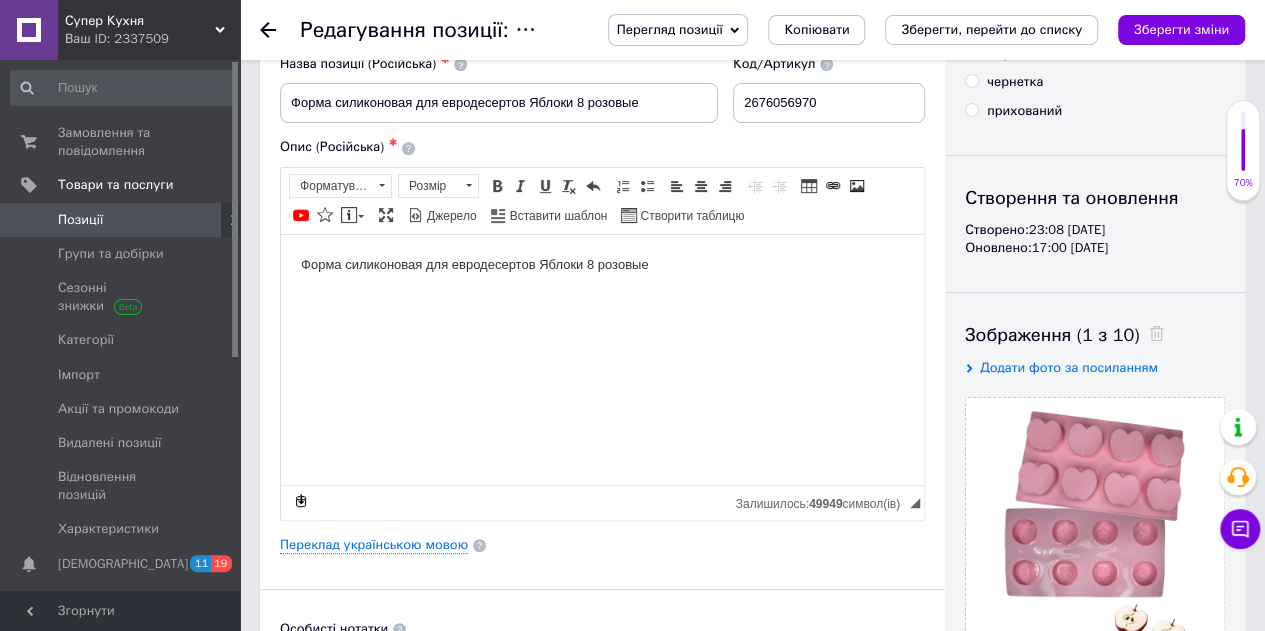 click on "Форма силиконовая для евродесертов Яблоки 8 розовые" at bounding box center [602, 264] 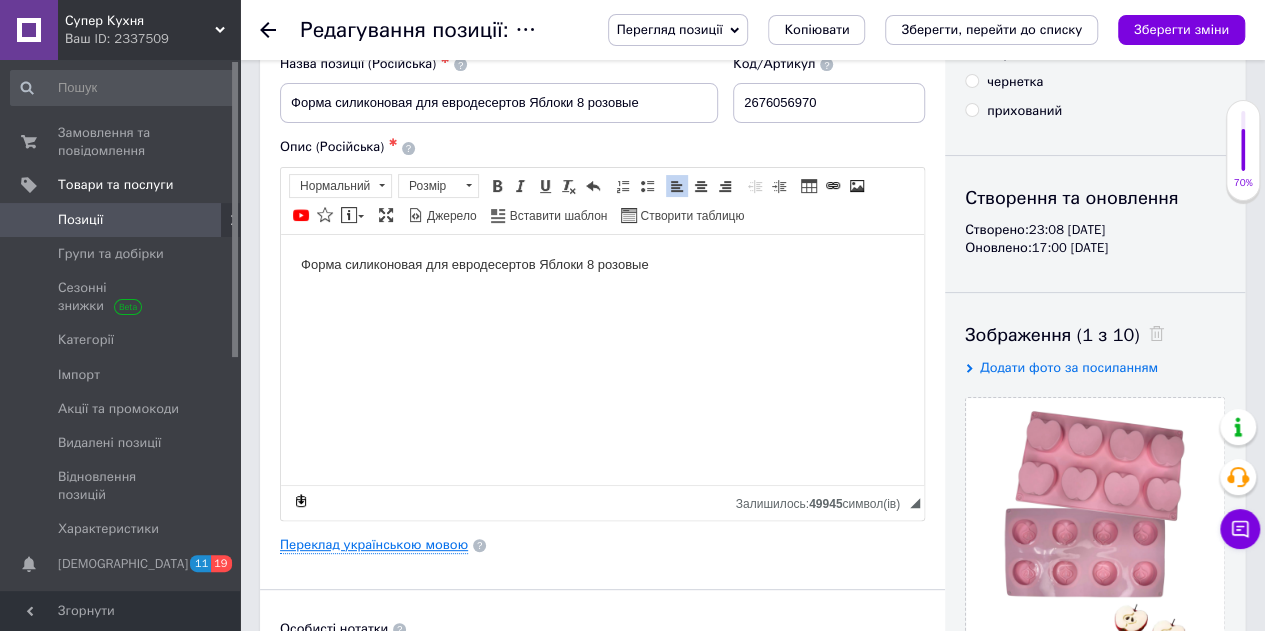 click on "Переклад українською мовою" at bounding box center (374, 545) 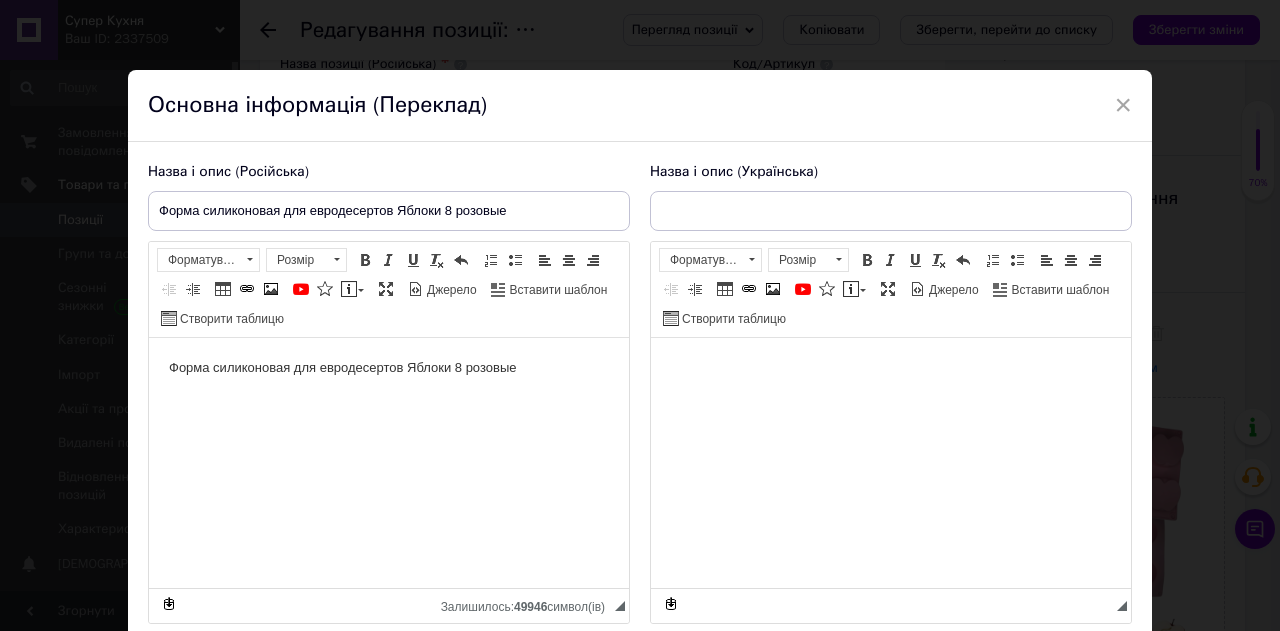 scroll, scrollTop: 0, scrollLeft: 0, axis: both 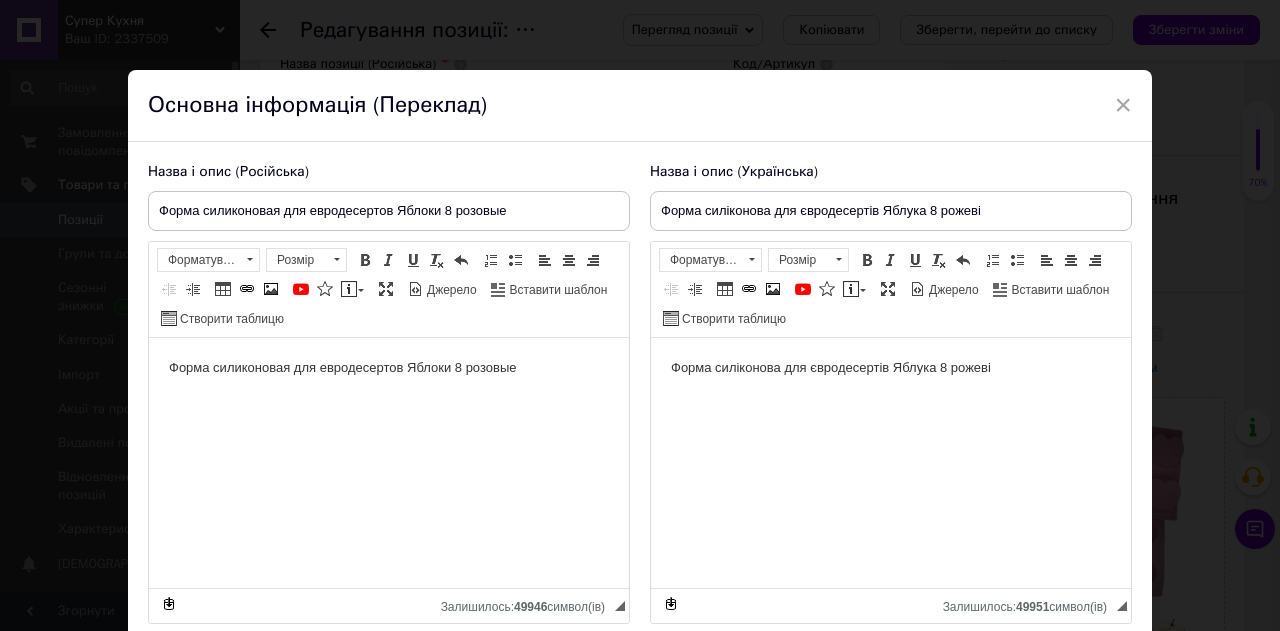 click on "Форма силиконовая для евродесертов Яблоки 8 розовые" at bounding box center (389, 385) 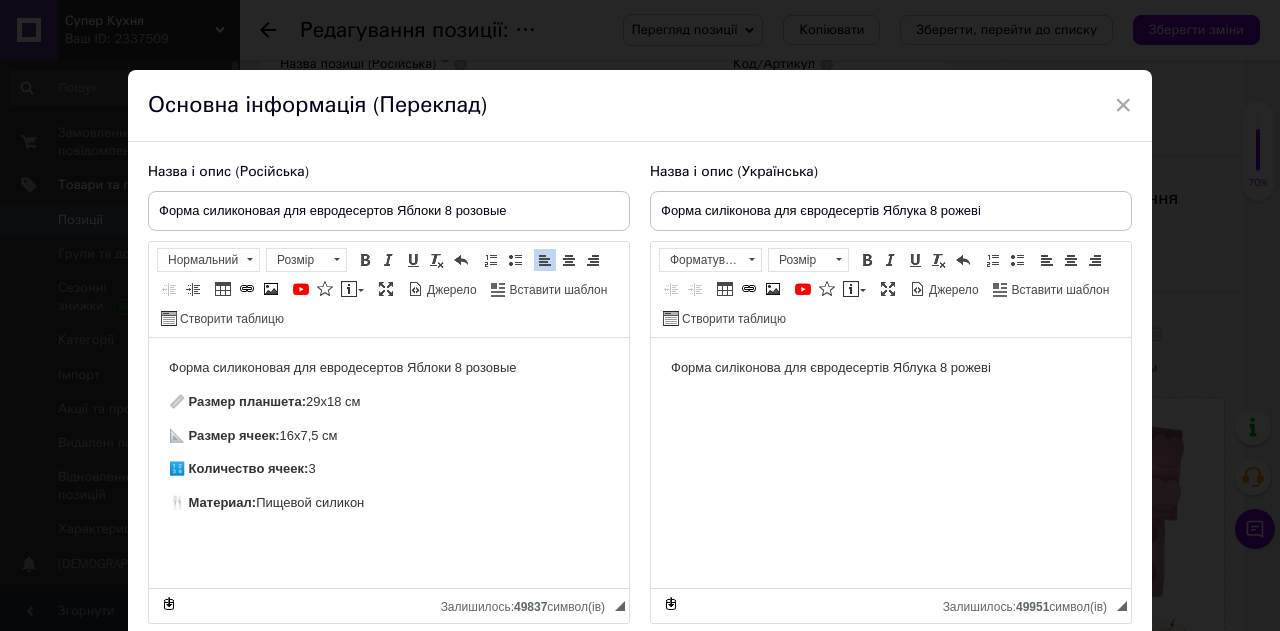 click on "Форма силіконова для євродесертів Яблука 8 рожеві" at bounding box center (891, 368) 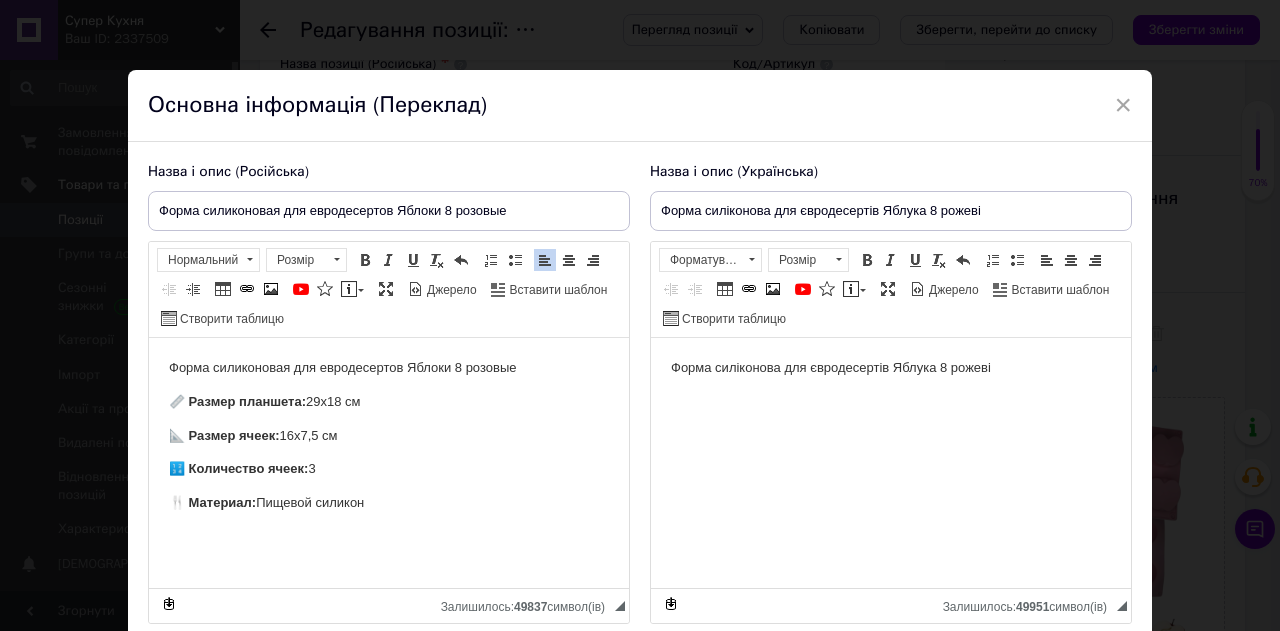 drag, startPoint x: 689, startPoint y: 406, endPoint x: 1126, endPoint y: 358, distance: 439.62827 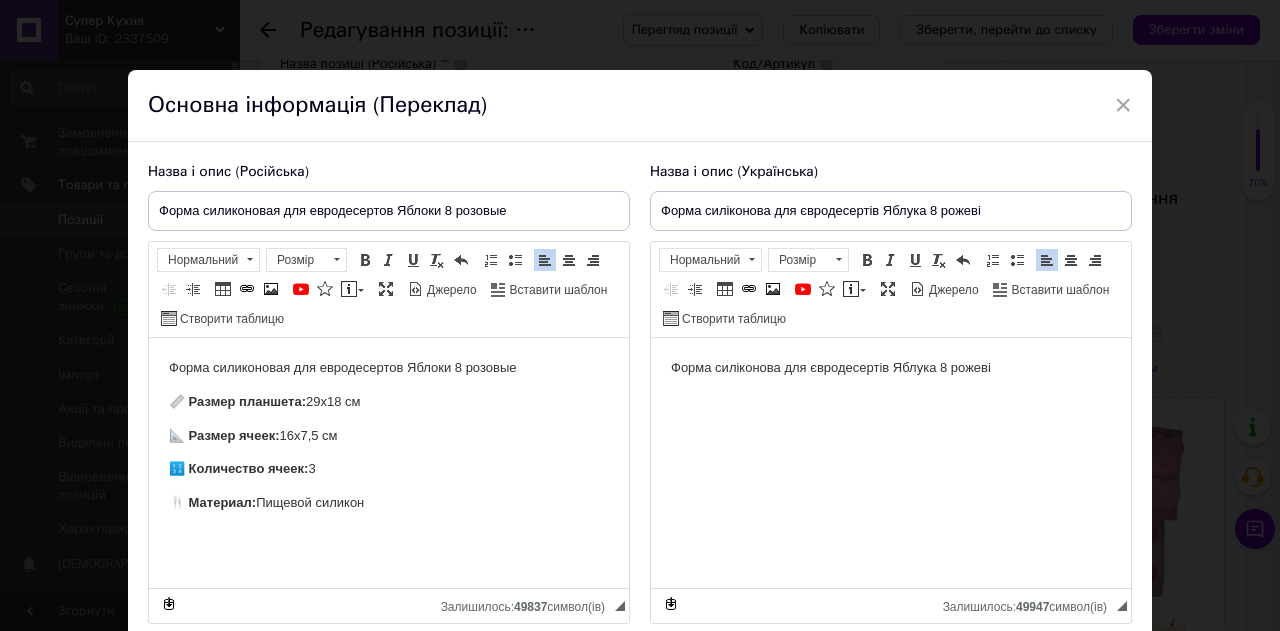 click on "Форма силіконова для євродесертів Яблука 8 рожеві" at bounding box center (891, 385) 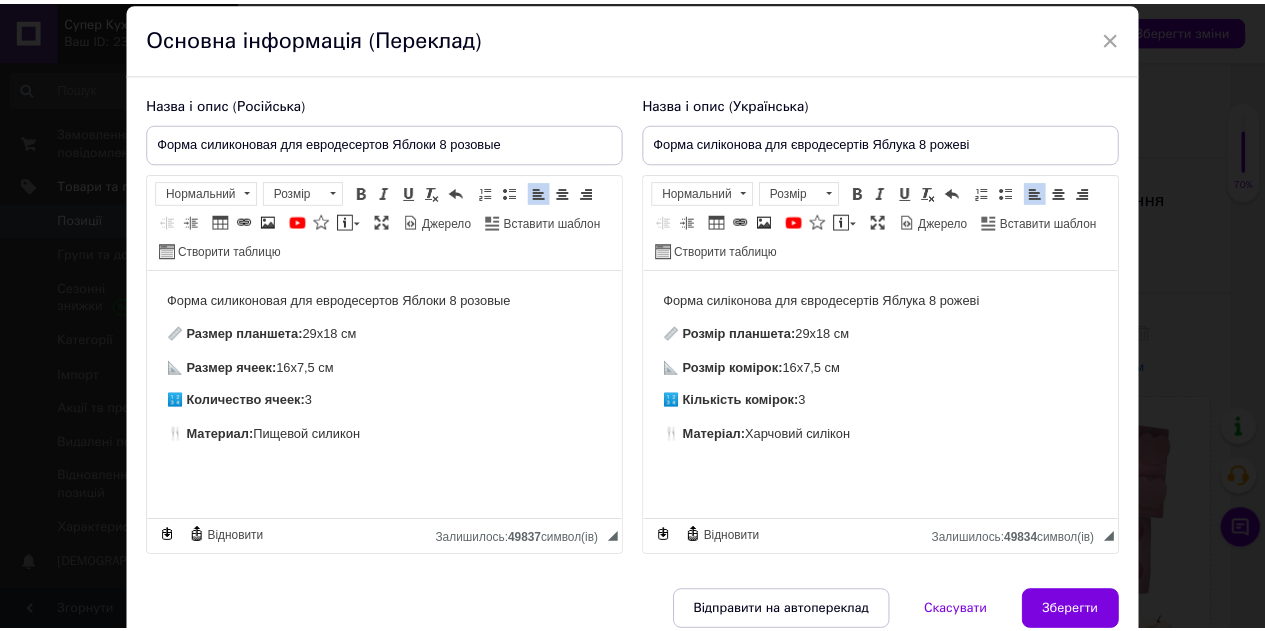 scroll, scrollTop: 100, scrollLeft: 0, axis: vertical 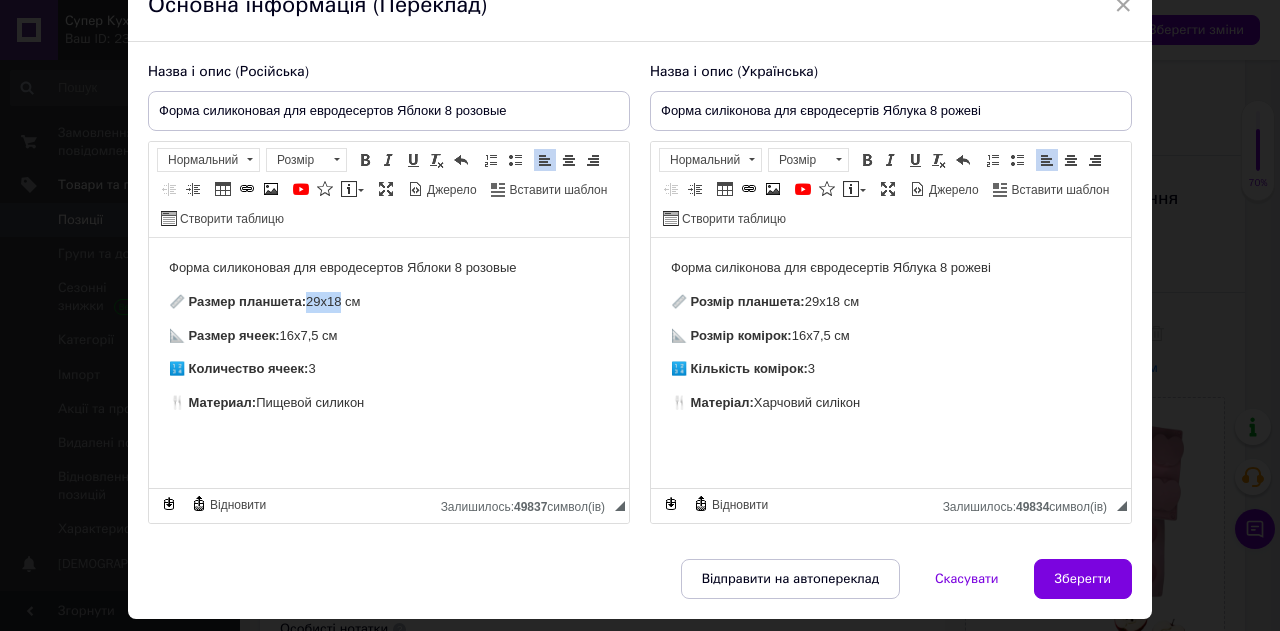 drag, startPoint x: 312, startPoint y: 298, endPoint x: 348, endPoint y: 296, distance: 36.05551 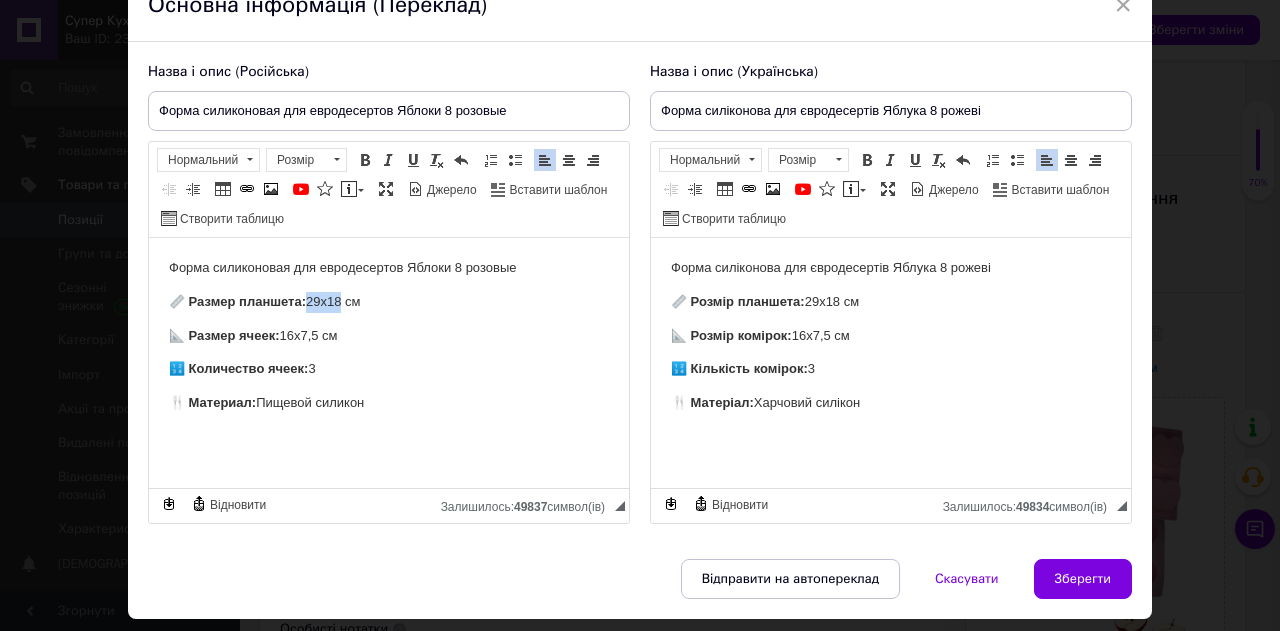 type 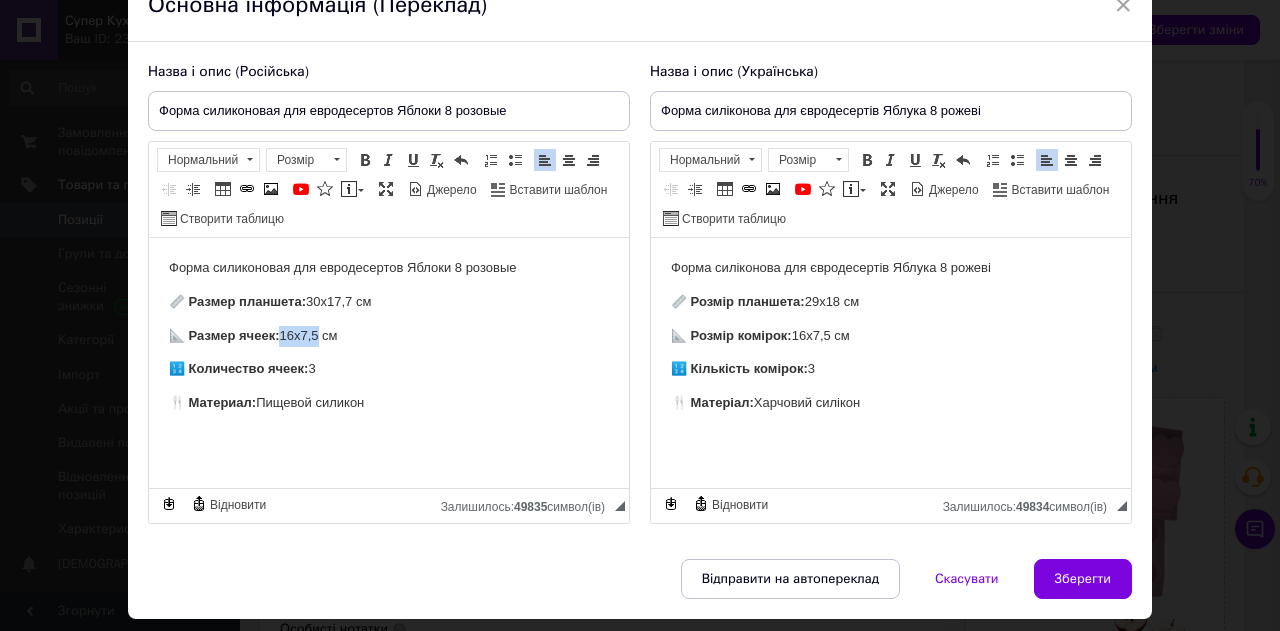 drag, startPoint x: 288, startPoint y: 336, endPoint x: 328, endPoint y: 329, distance: 40.60788 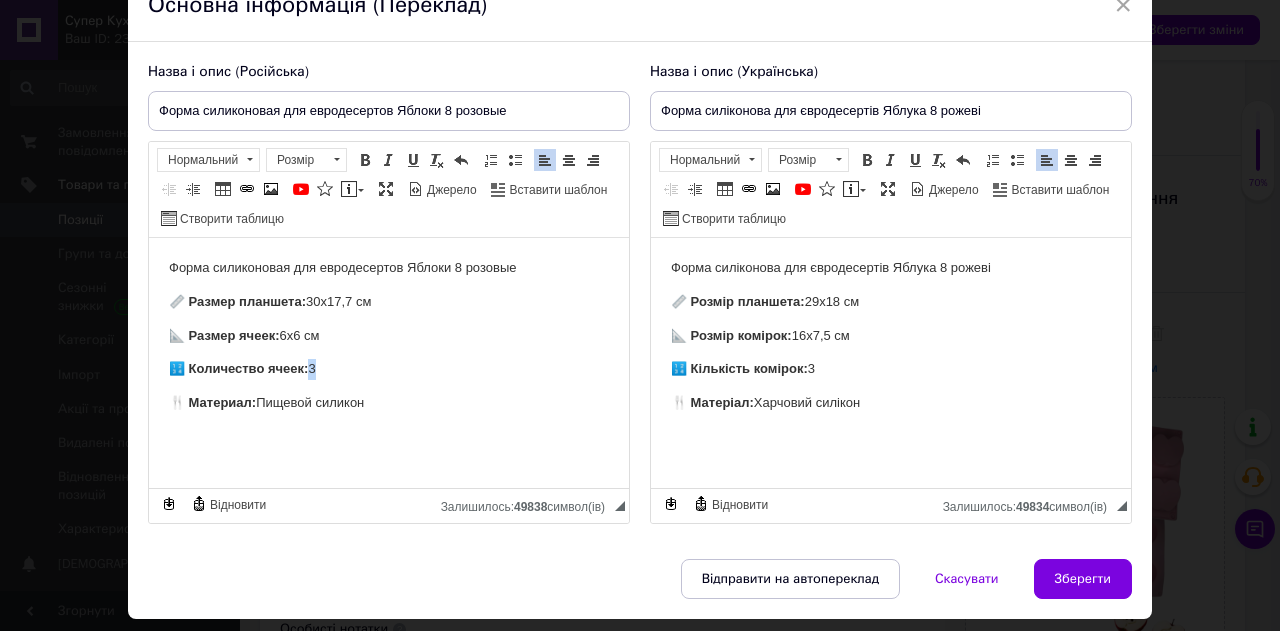 drag, startPoint x: 312, startPoint y: 364, endPoint x: 324, endPoint y: 364, distance: 12 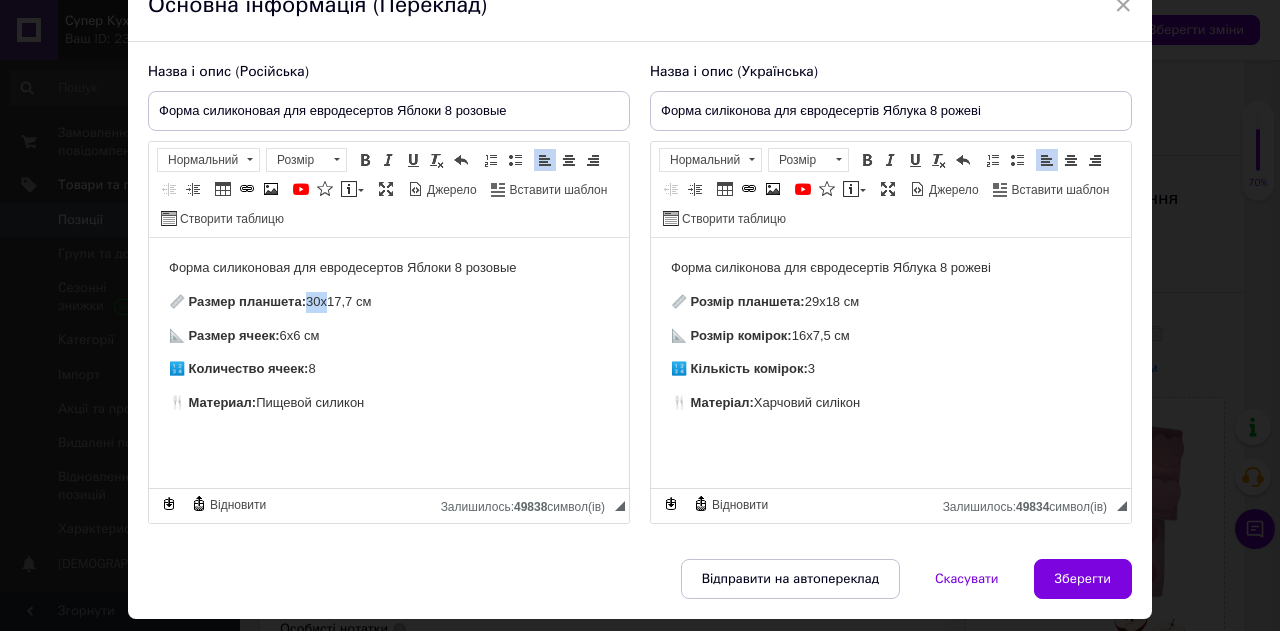 drag, startPoint x: 310, startPoint y: 299, endPoint x: 336, endPoint y: 299, distance: 26 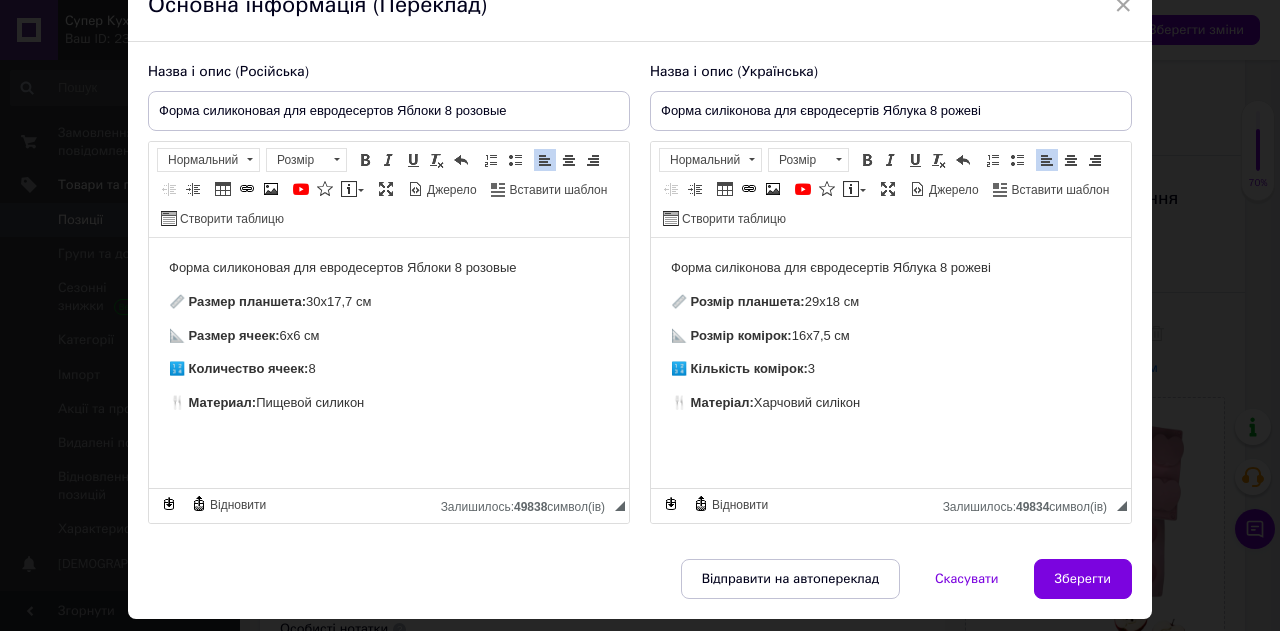click on "📏 Размер планшета:  30х17,7 см" at bounding box center [389, 302] 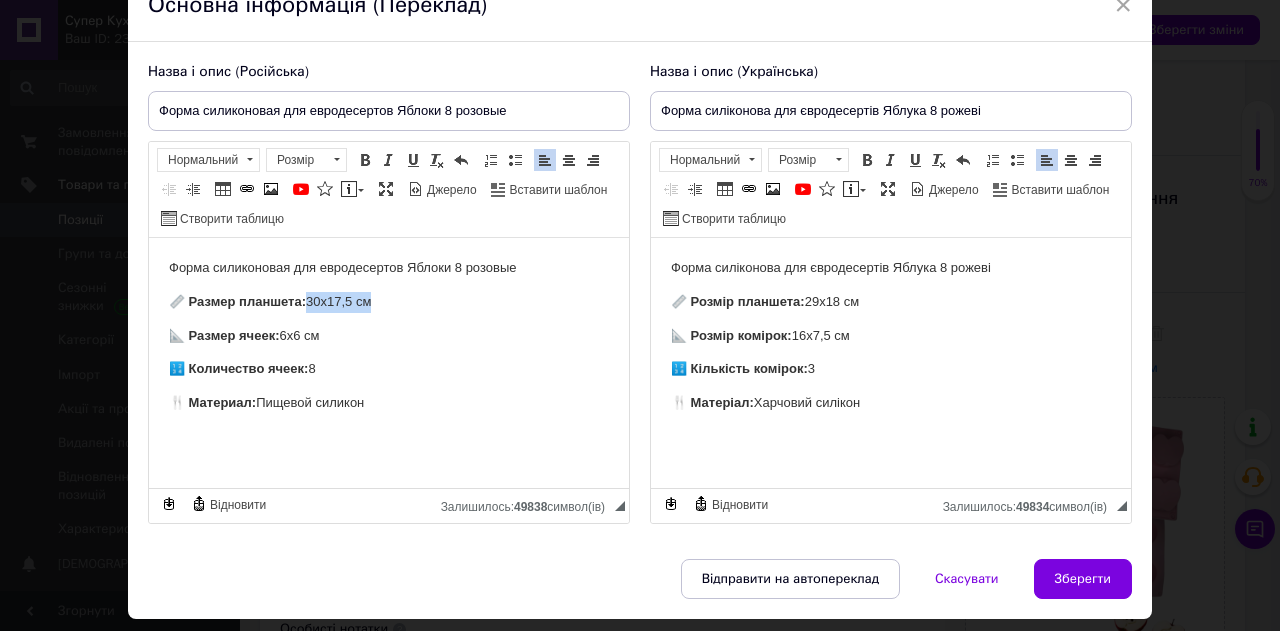 drag, startPoint x: 311, startPoint y: 303, endPoint x: 416, endPoint y: 298, distance: 105.11898 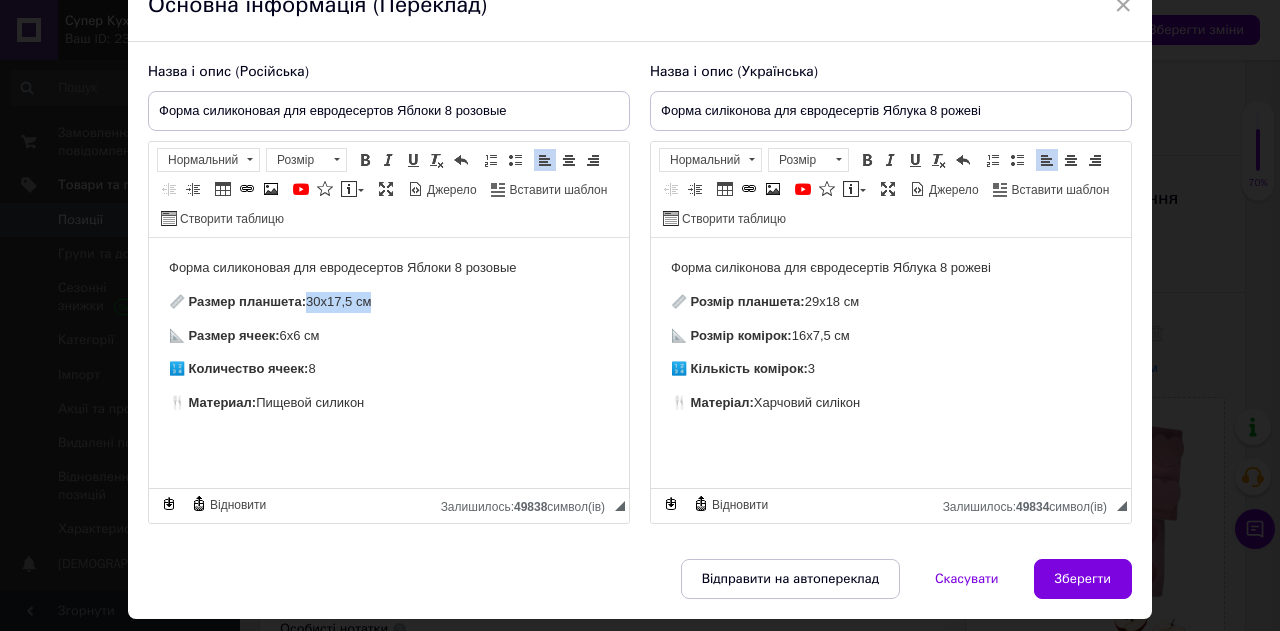 copy on "30х17,5 см" 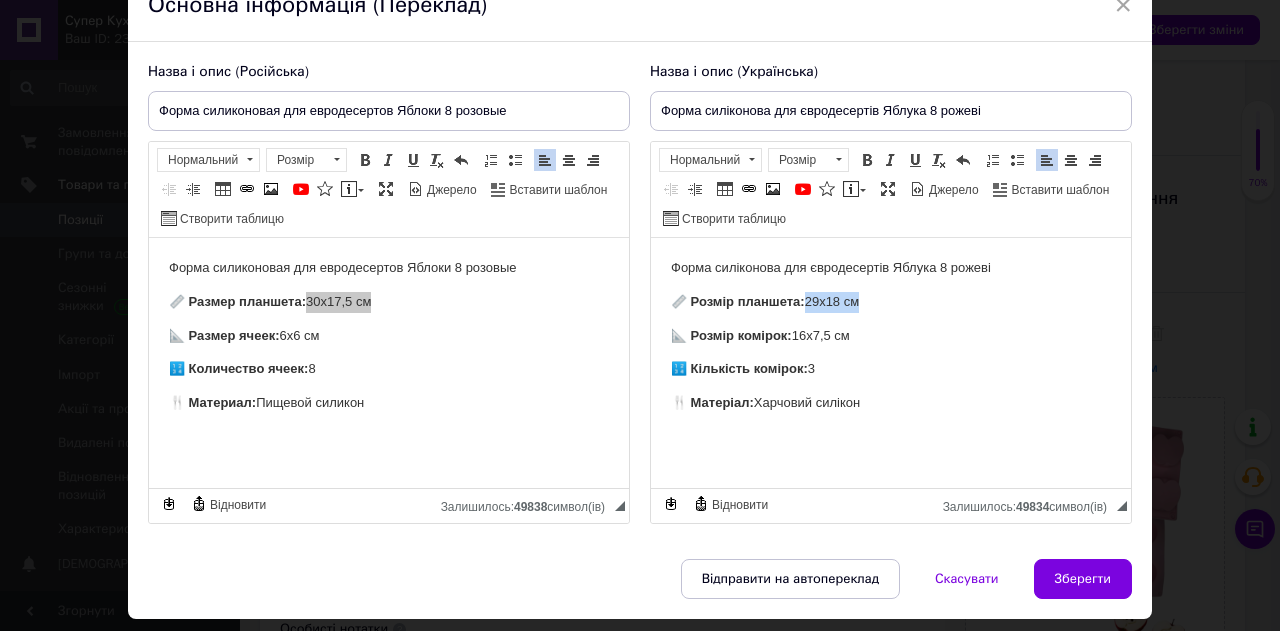 drag, startPoint x: 811, startPoint y: 297, endPoint x: 904, endPoint y: 287, distance: 93.53609 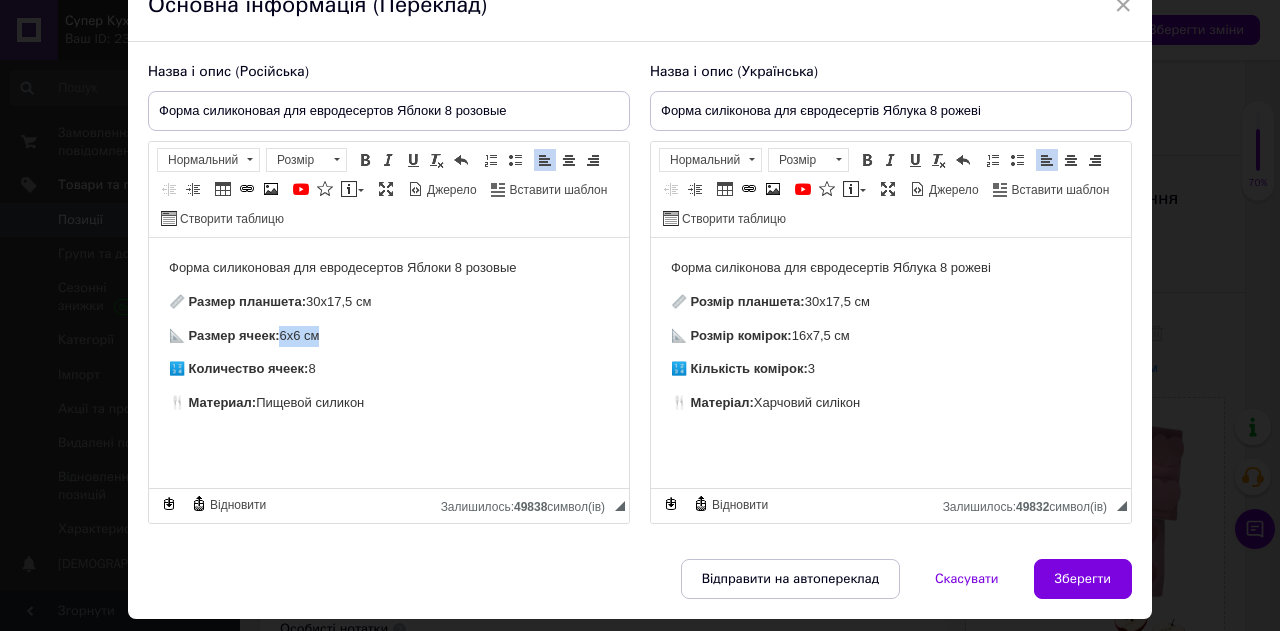 drag, startPoint x: 283, startPoint y: 333, endPoint x: 334, endPoint y: 333, distance: 51 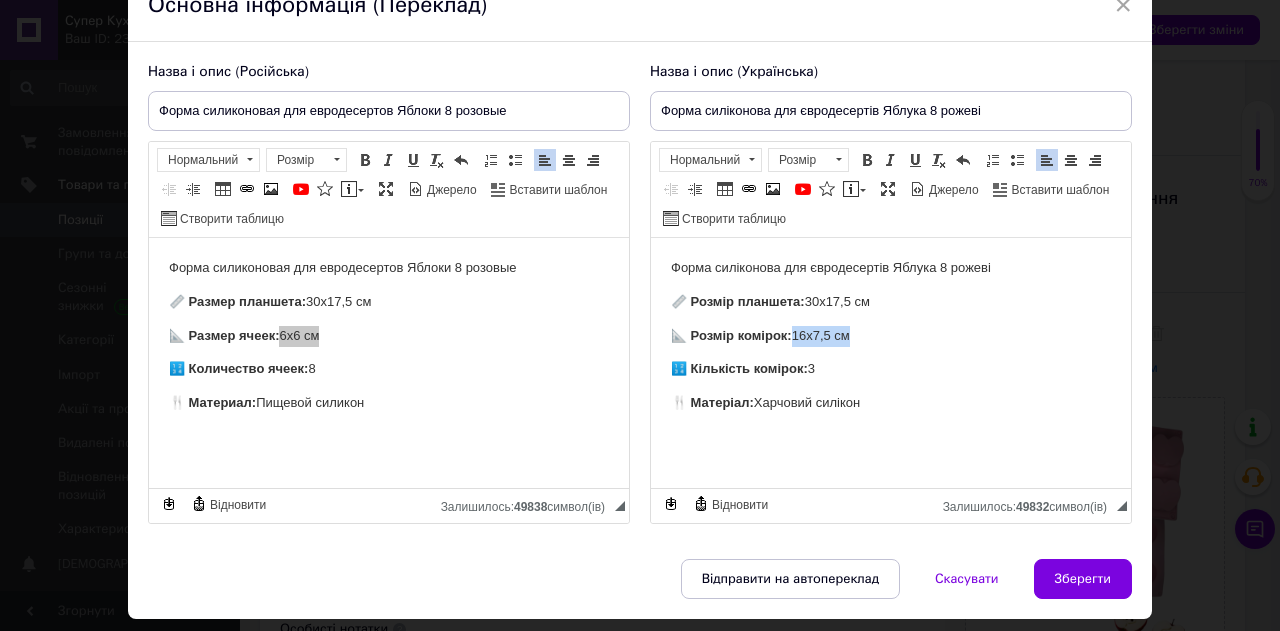 drag, startPoint x: 799, startPoint y: 331, endPoint x: 873, endPoint y: 326, distance: 74.168724 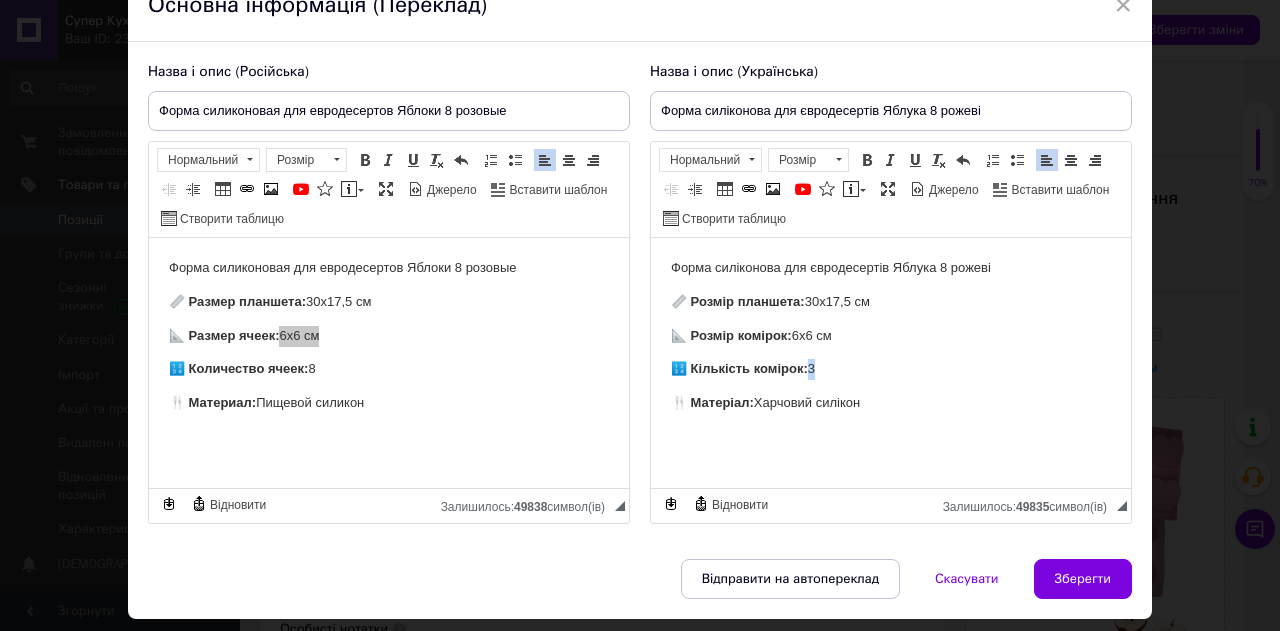 drag, startPoint x: 812, startPoint y: 364, endPoint x: 824, endPoint y: 362, distance: 12.165525 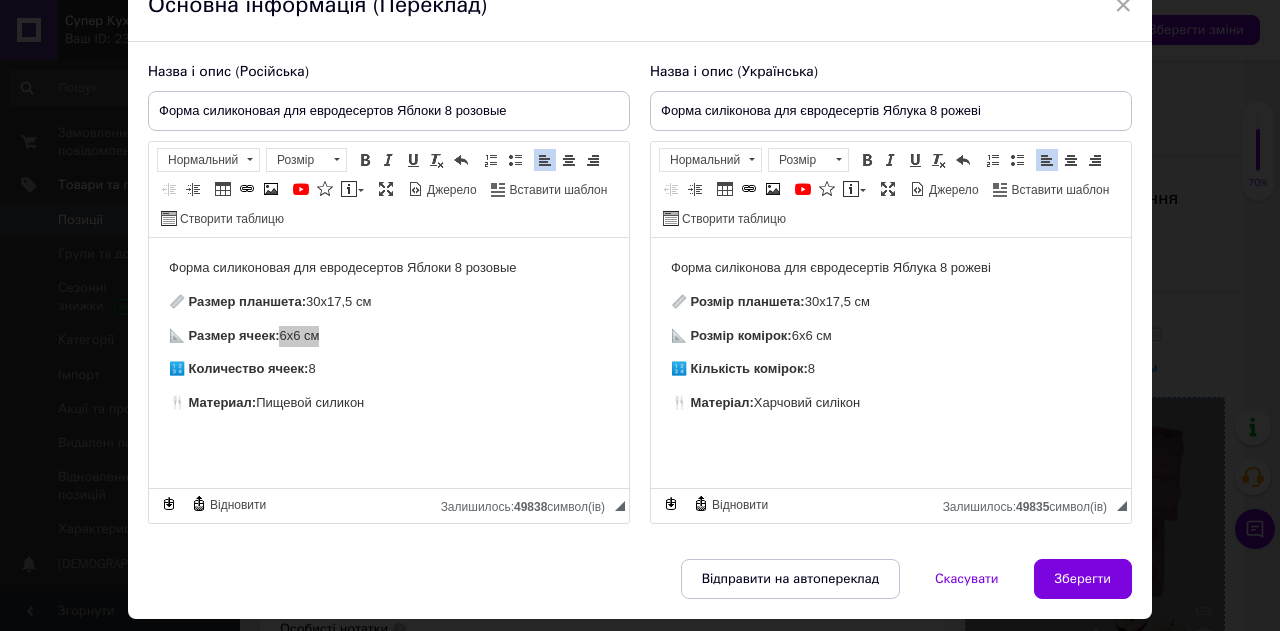 click on "Зберегти" at bounding box center (1083, 579) 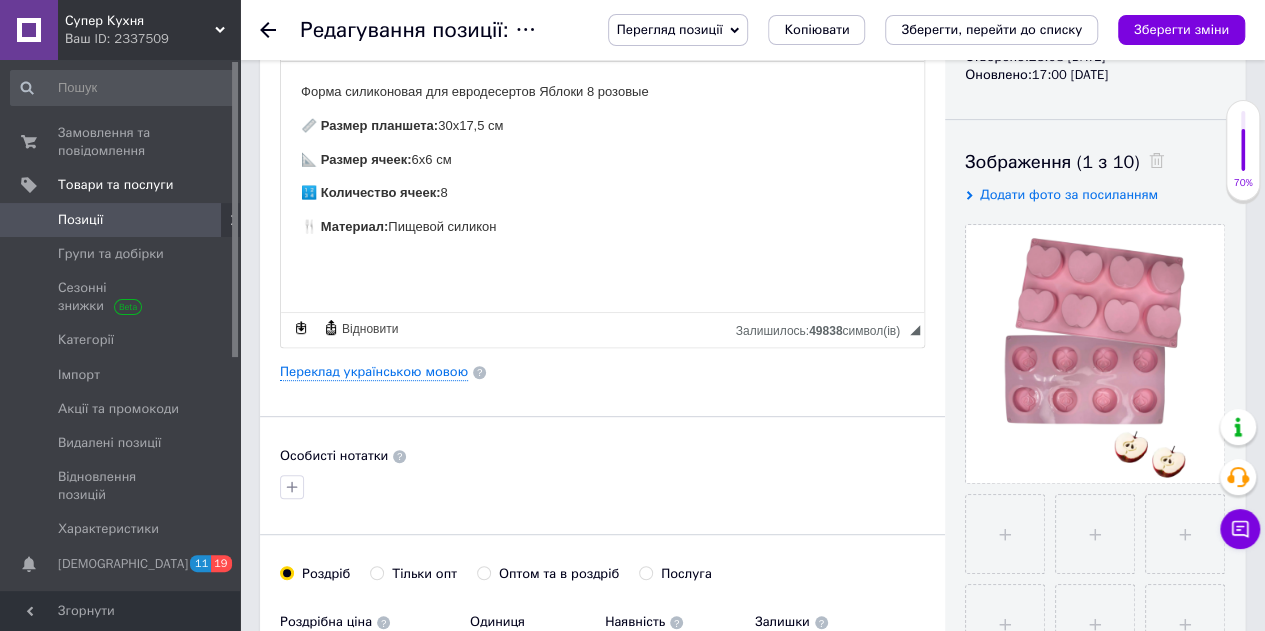 scroll, scrollTop: 300, scrollLeft: 0, axis: vertical 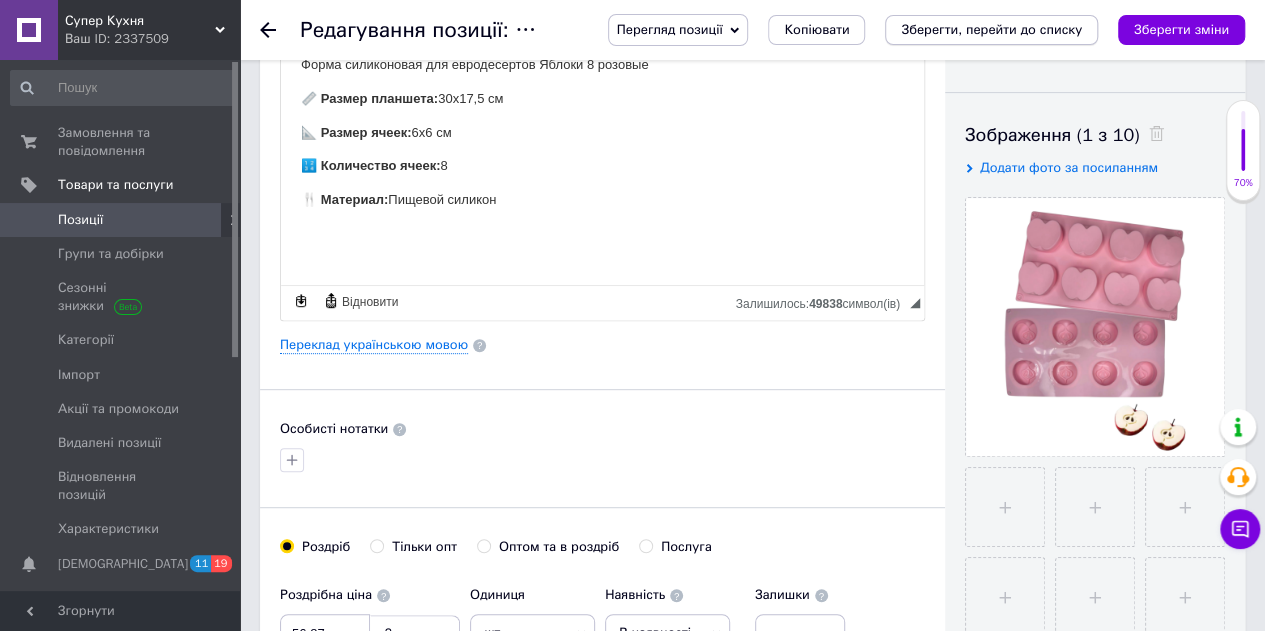 click on "Зберегти, перейти до списку" at bounding box center (991, 29) 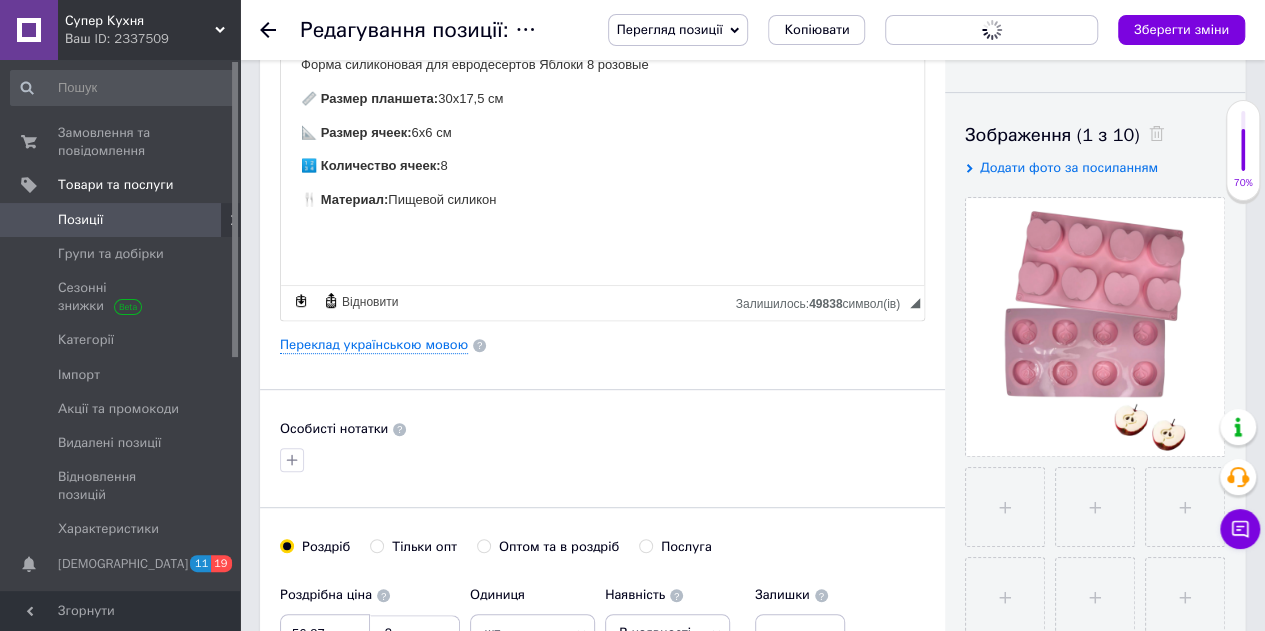 scroll, scrollTop: 0, scrollLeft: 0, axis: both 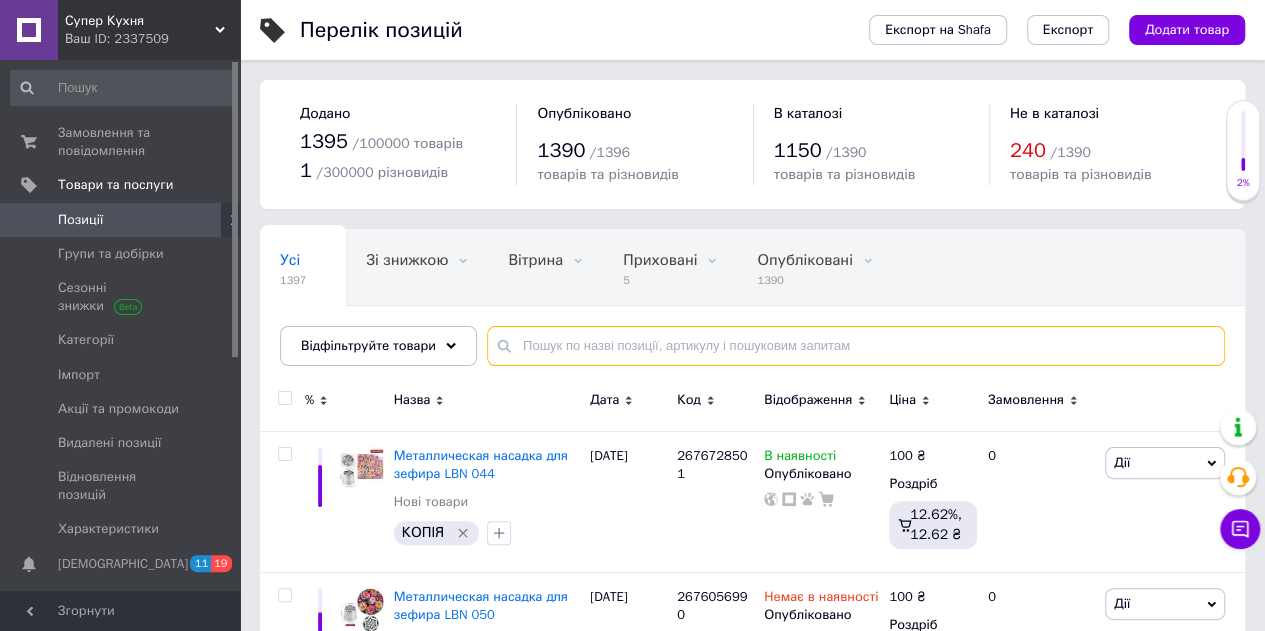 click at bounding box center (856, 346) 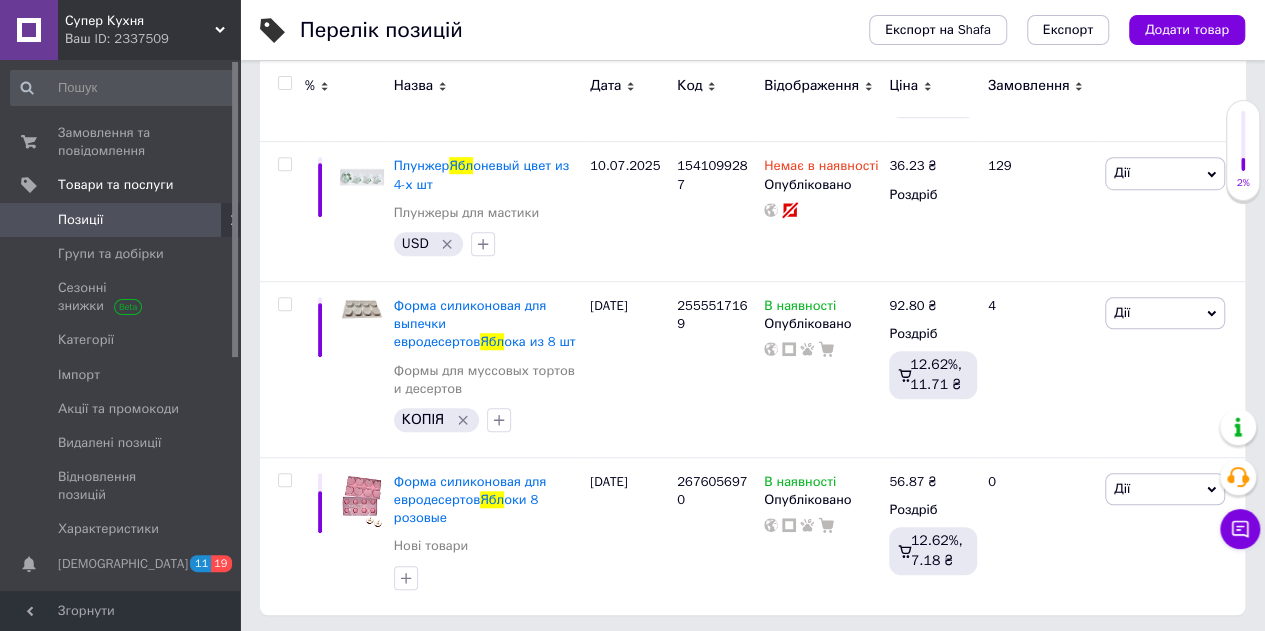 scroll, scrollTop: 573, scrollLeft: 0, axis: vertical 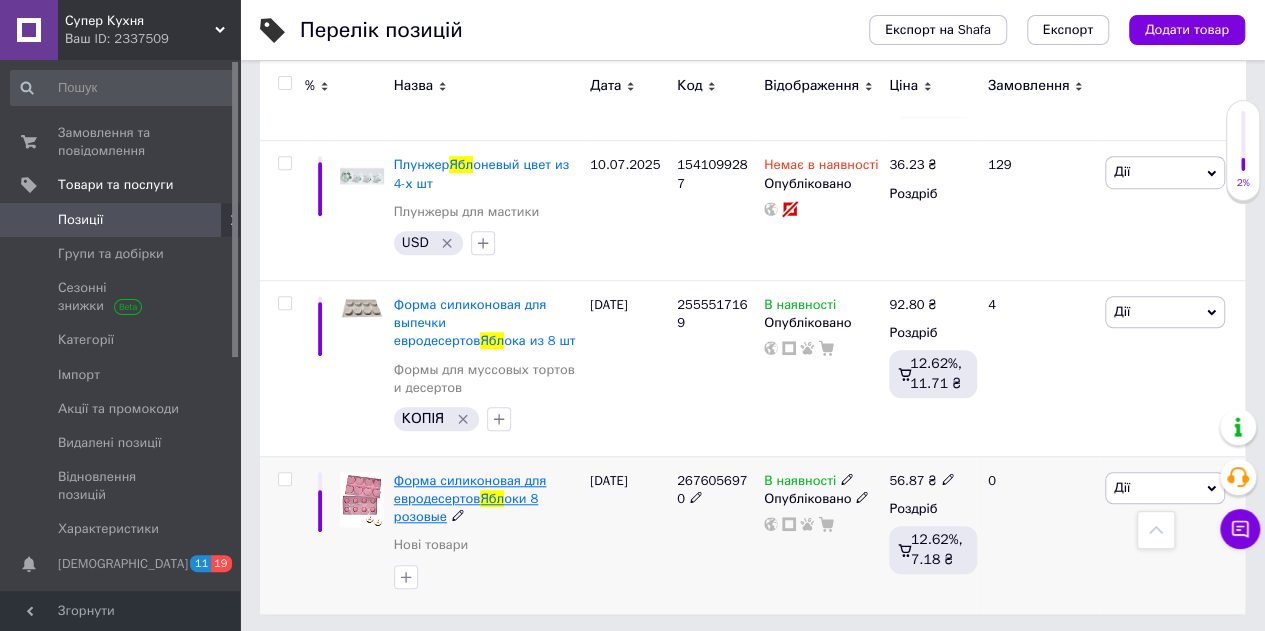 type on "ябл" 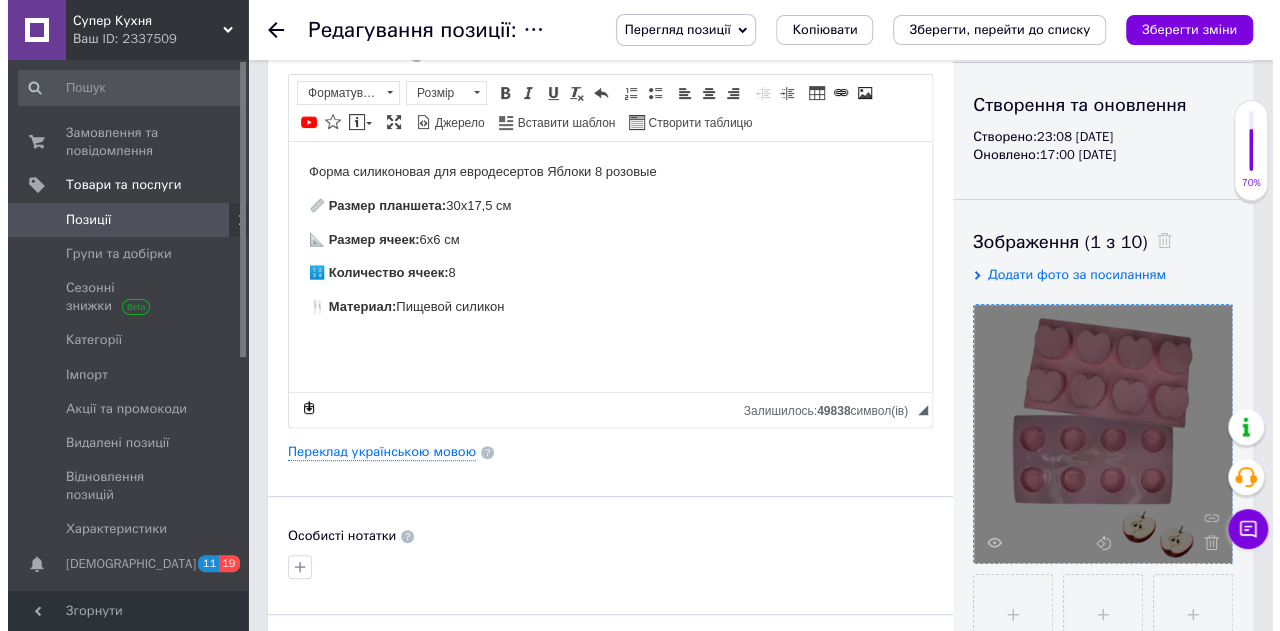 scroll, scrollTop: 200, scrollLeft: 0, axis: vertical 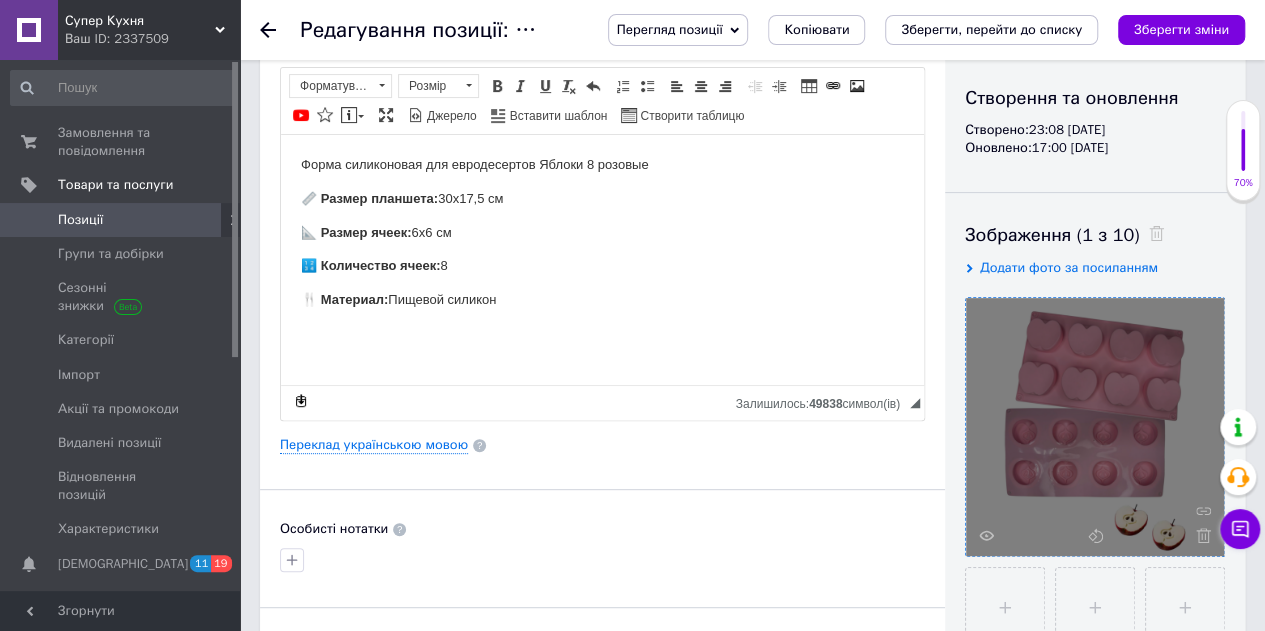 click at bounding box center [1095, 427] 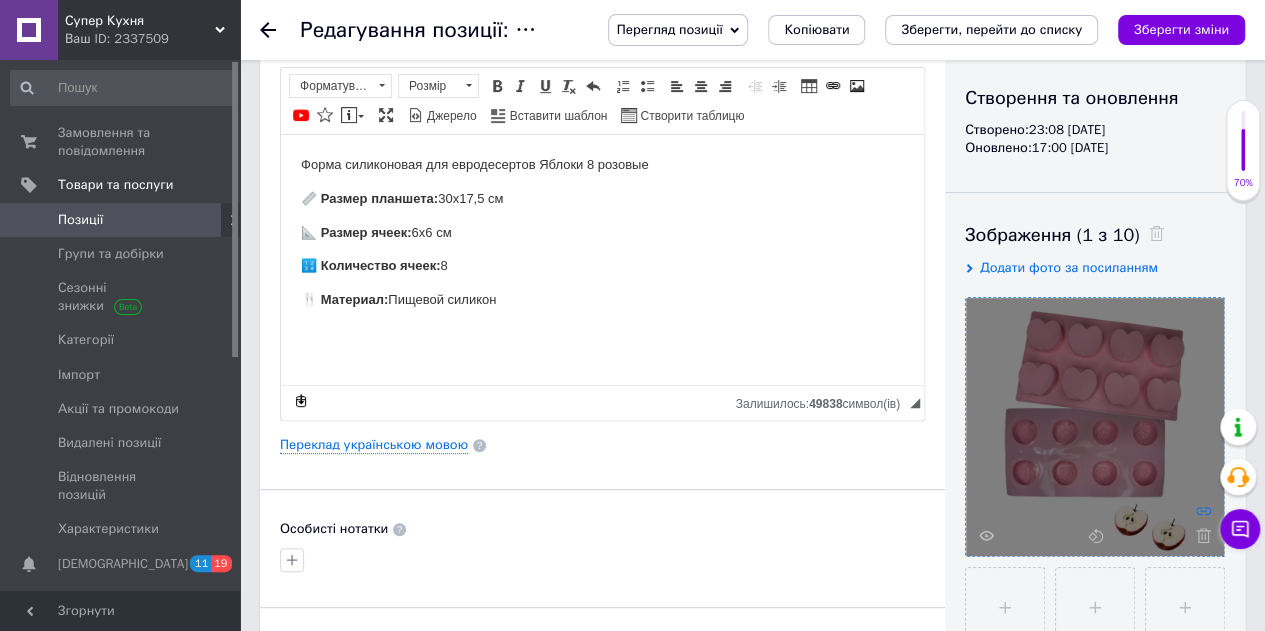 click 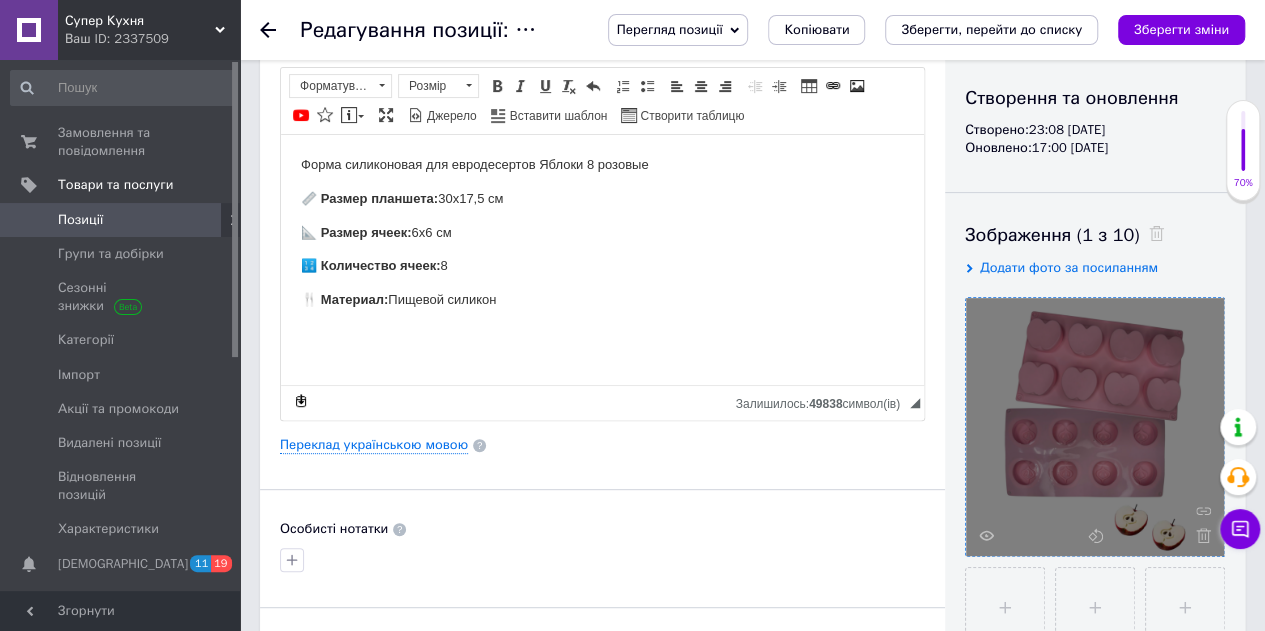 click at bounding box center (1095, 427) 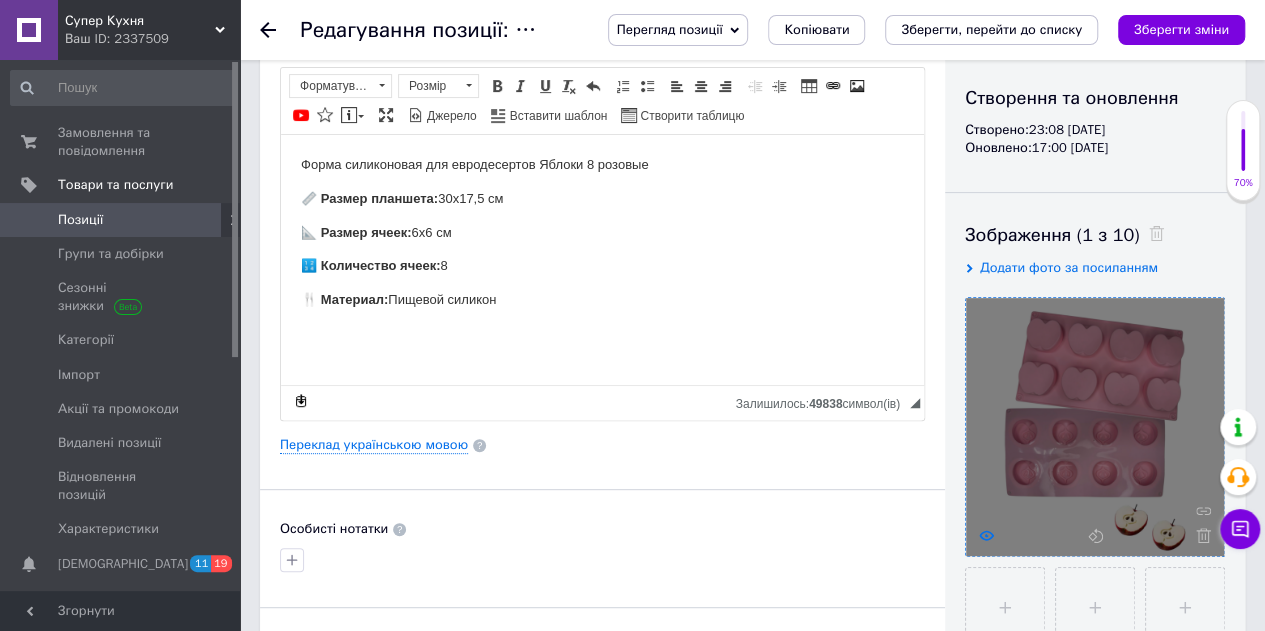 click 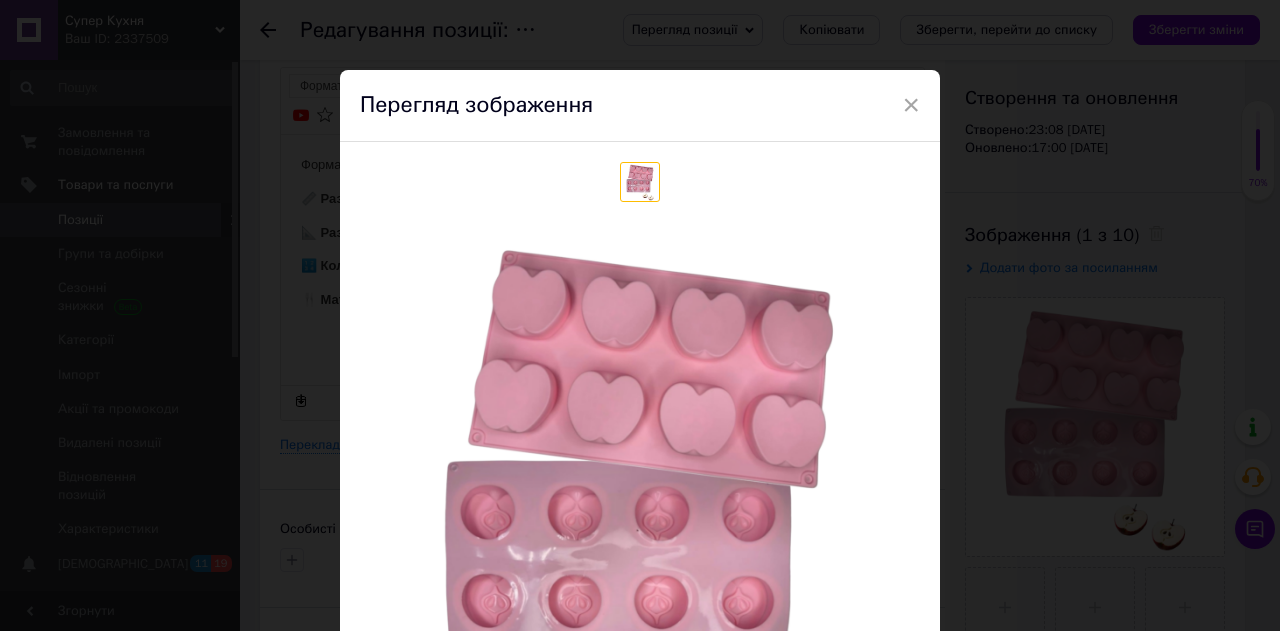 scroll, scrollTop: 298, scrollLeft: 0, axis: vertical 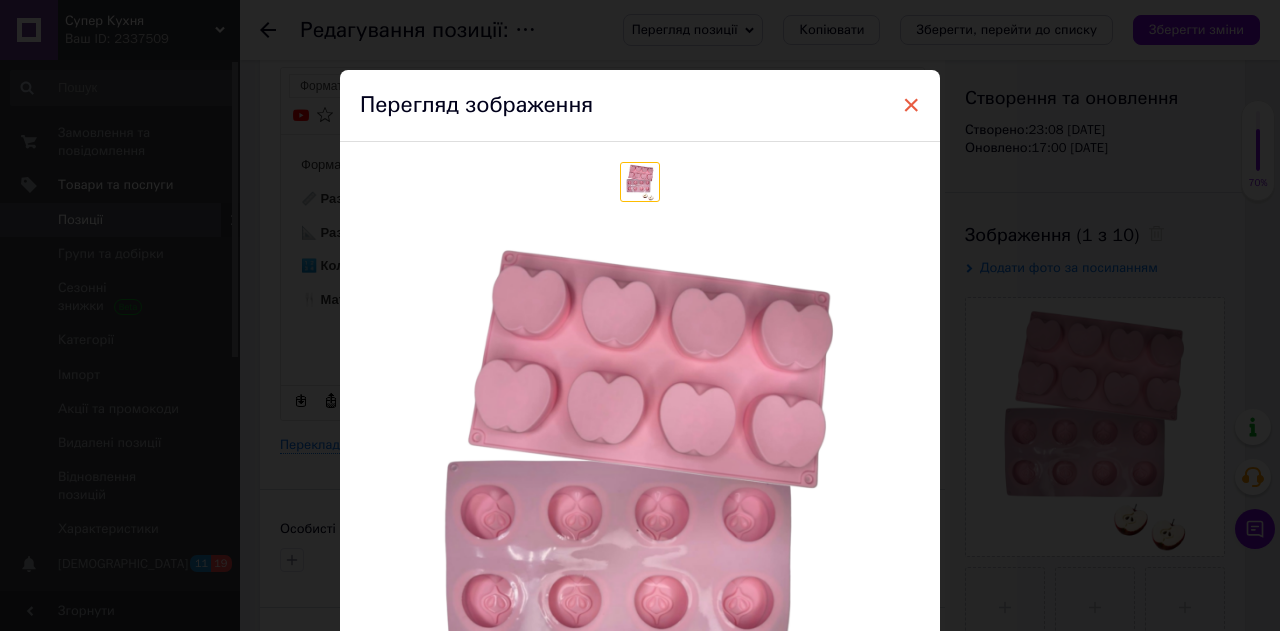 click on "×" at bounding box center [911, 105] 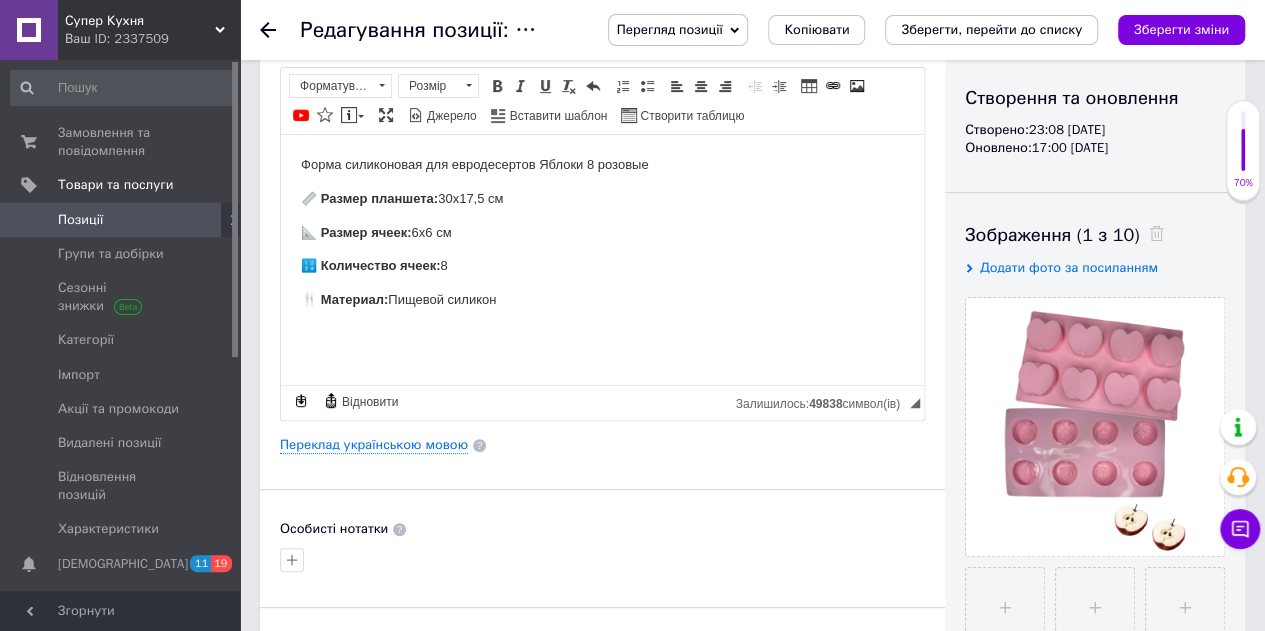 click on "Позиції" at bounding box center (80, 220) 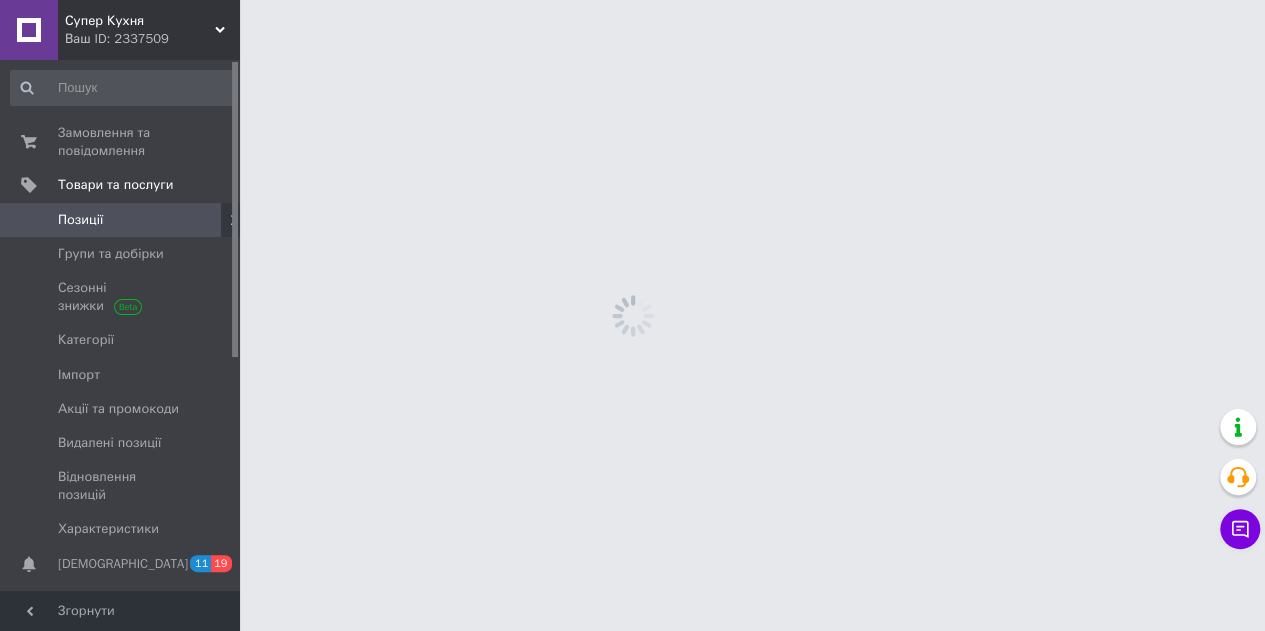 scroll, scrollTop: 0, scrollLeft: 0, axis: both 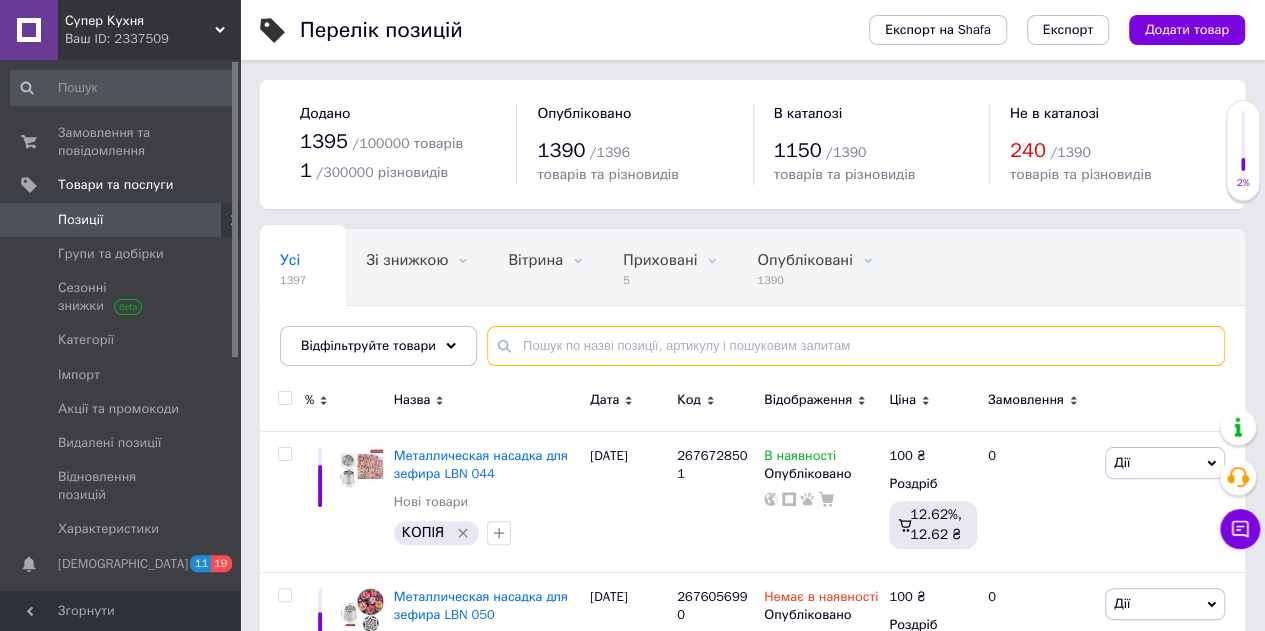 click at bounding box center [856, 346] 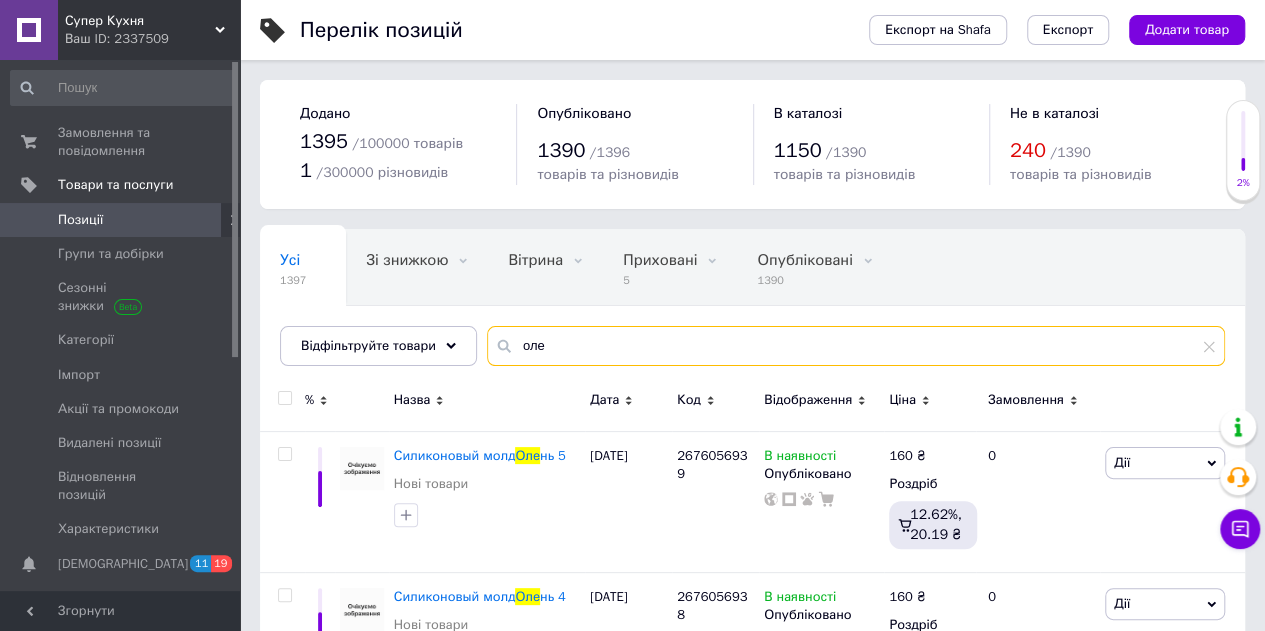 scroll, scrollTop: 0, scrollLeft: 25, axis: horizontal 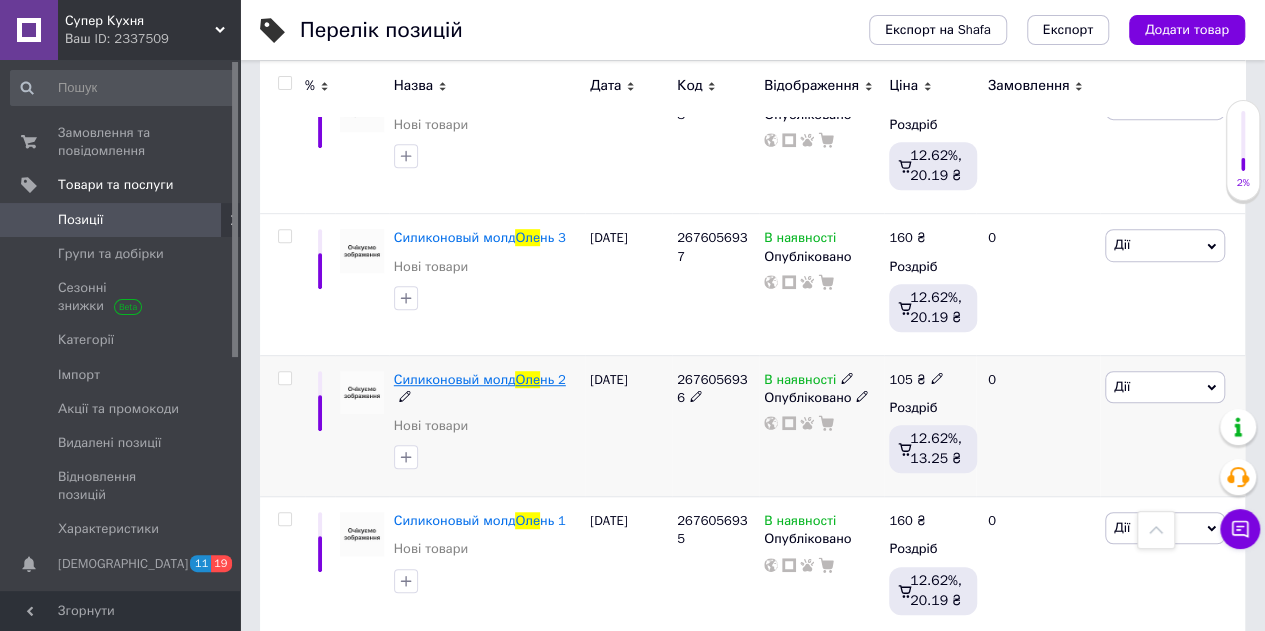 type on "оле" 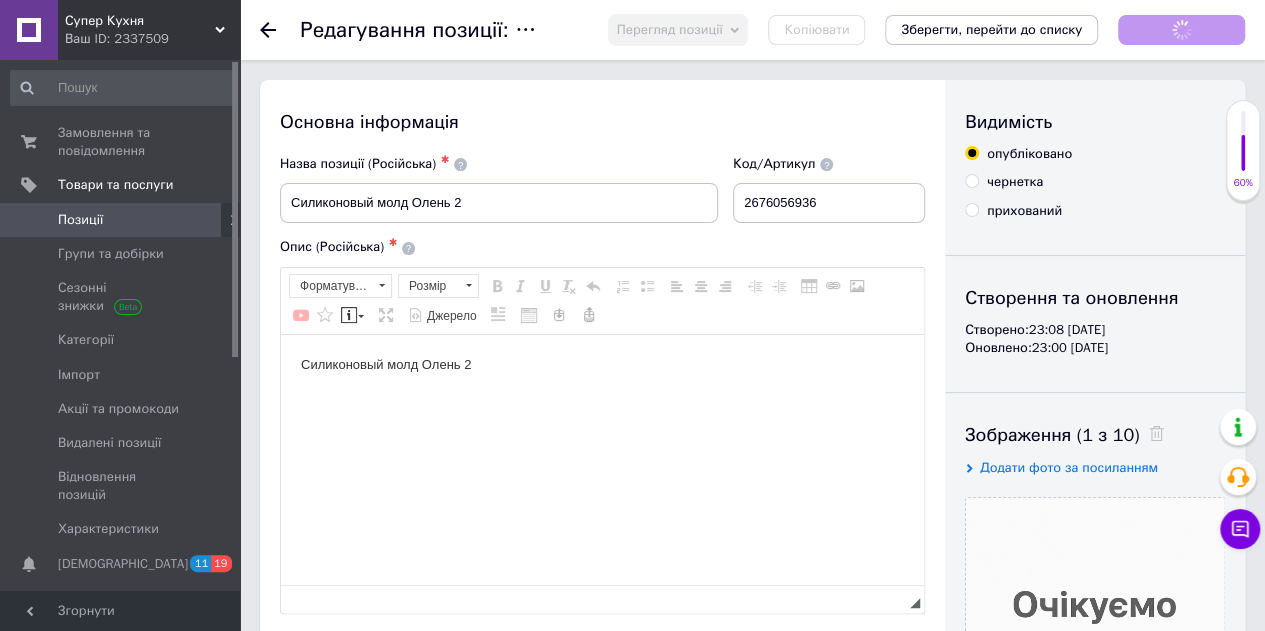 scroll, scrollTop: 0, scrollLeft: 0, axis: both 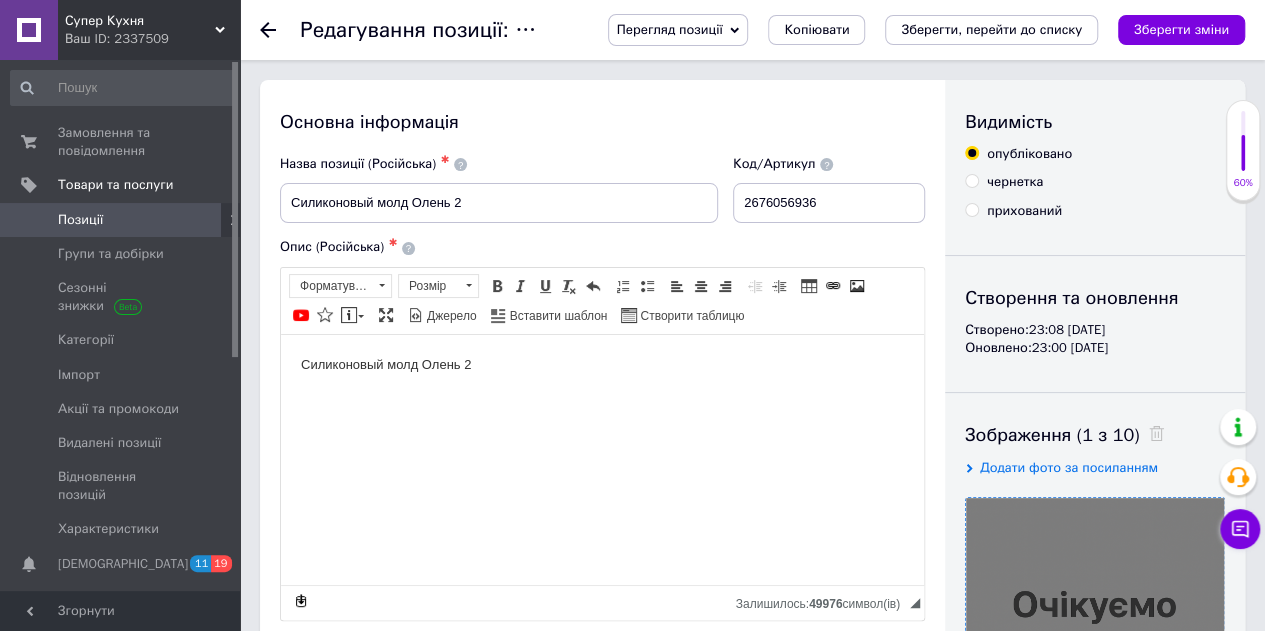 click at bounding box center [1095, 627] 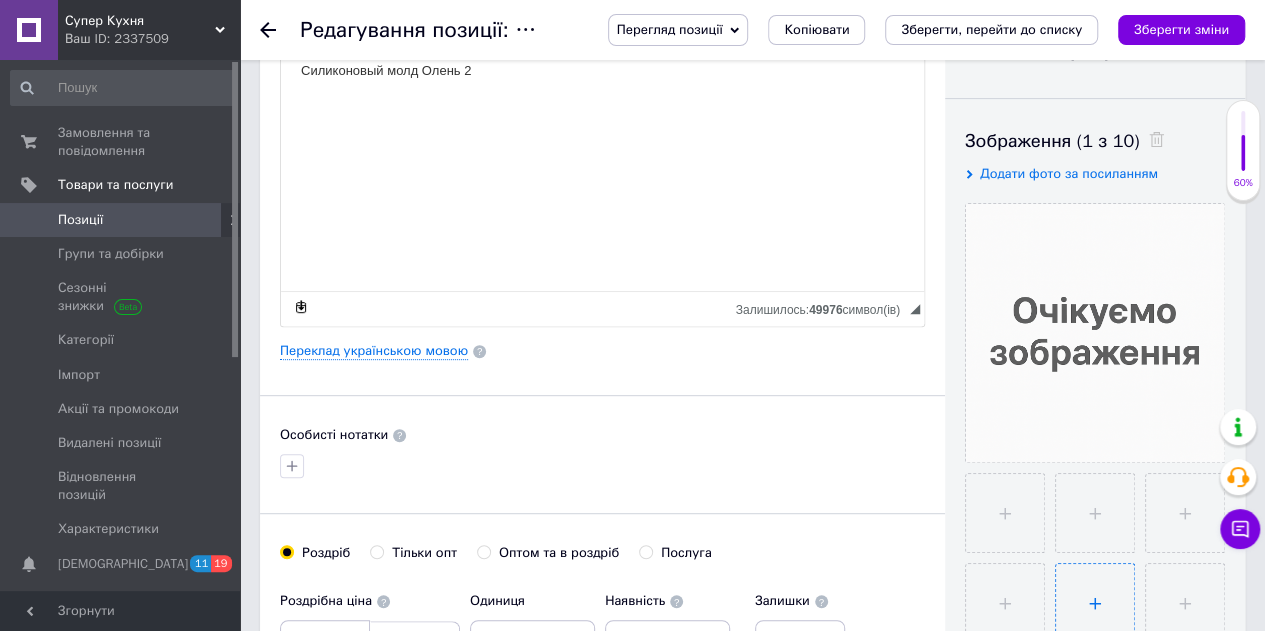 scroll, scrollTop: 300, scrollLeft: 0, axis: vertical 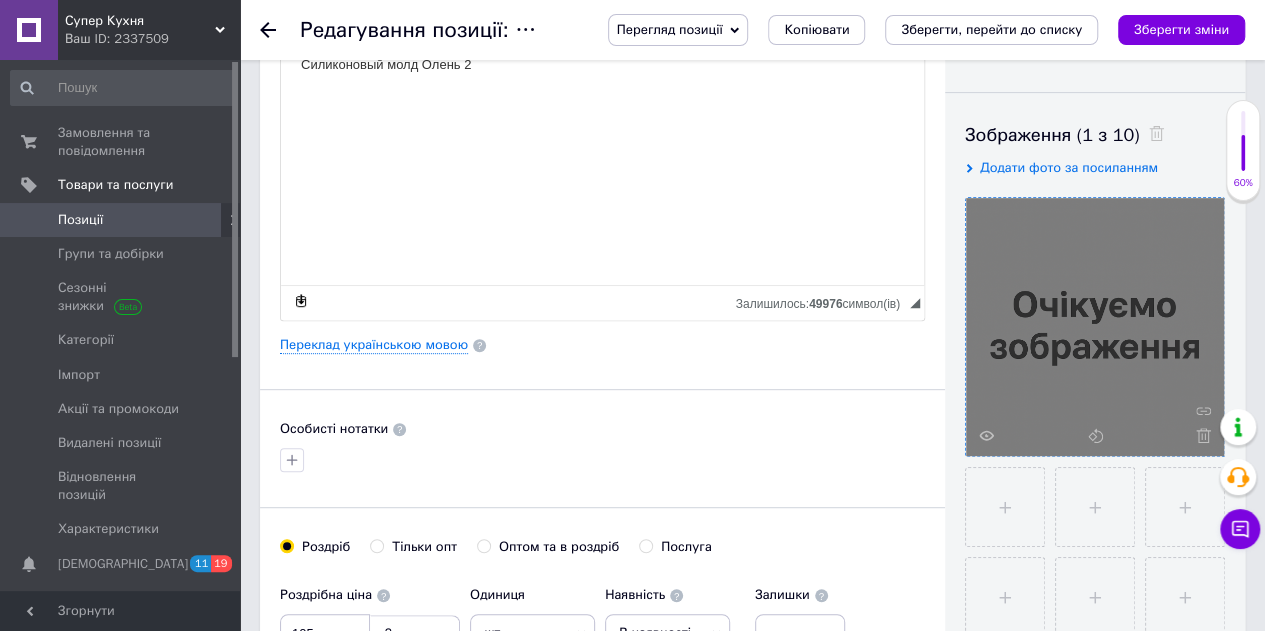 click 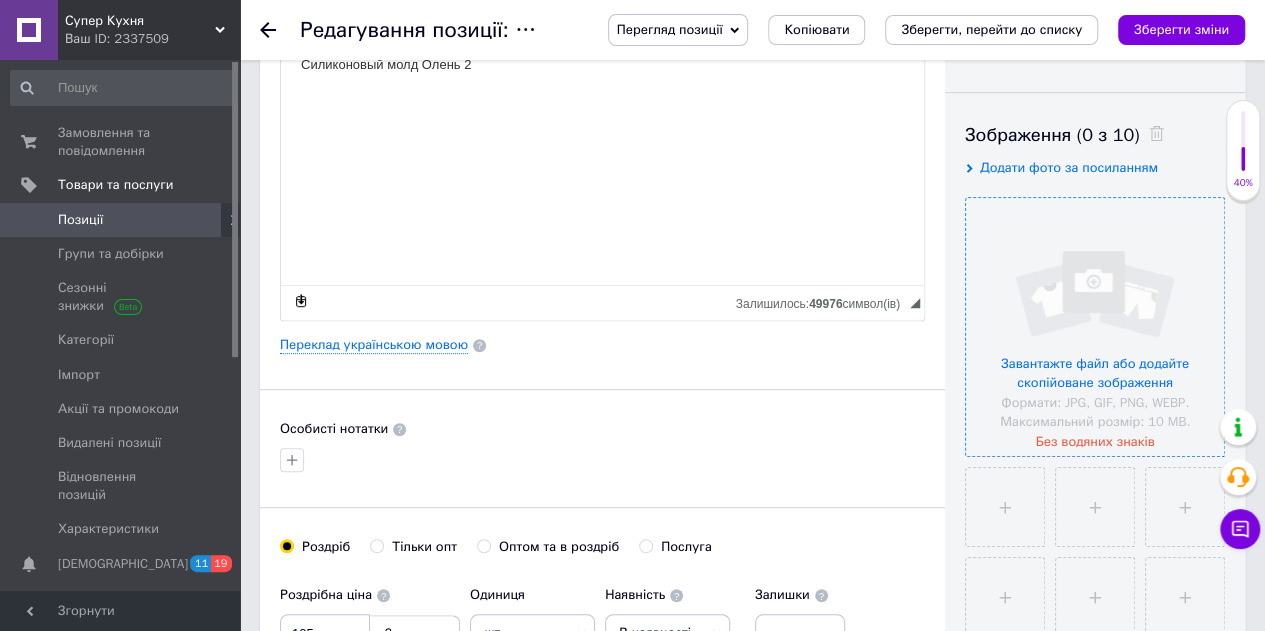 click at bounding box center [1095, 327] 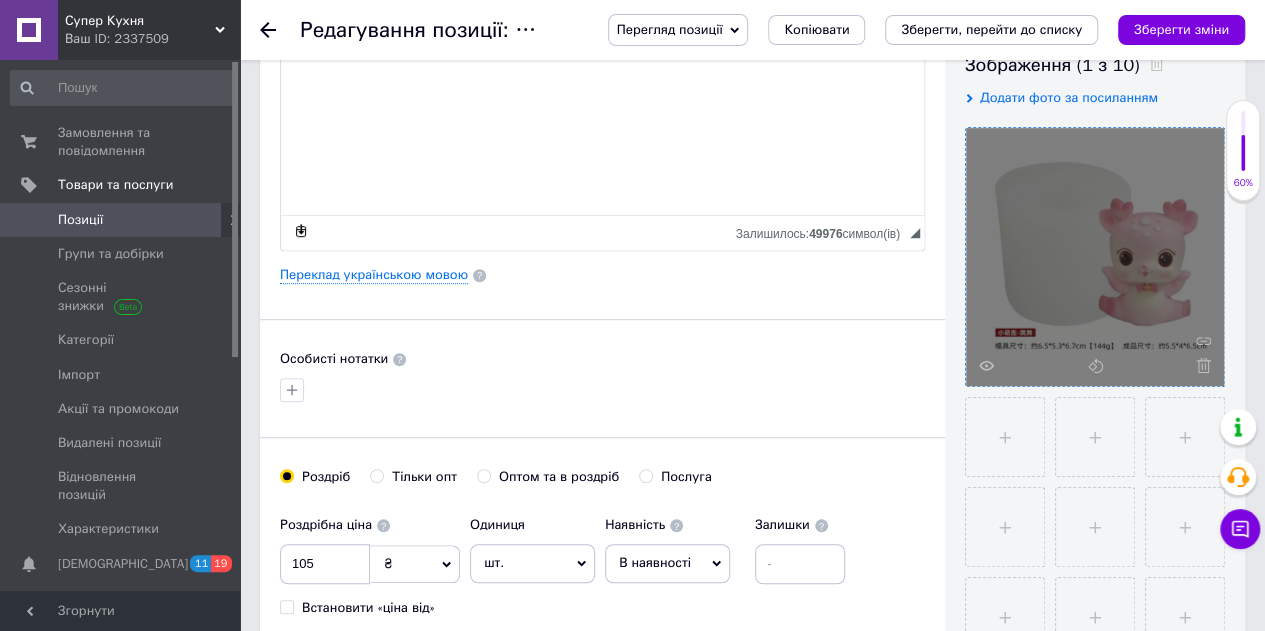 scroll, scrollTop: 400, scrollLeft: 0, axis: vertical 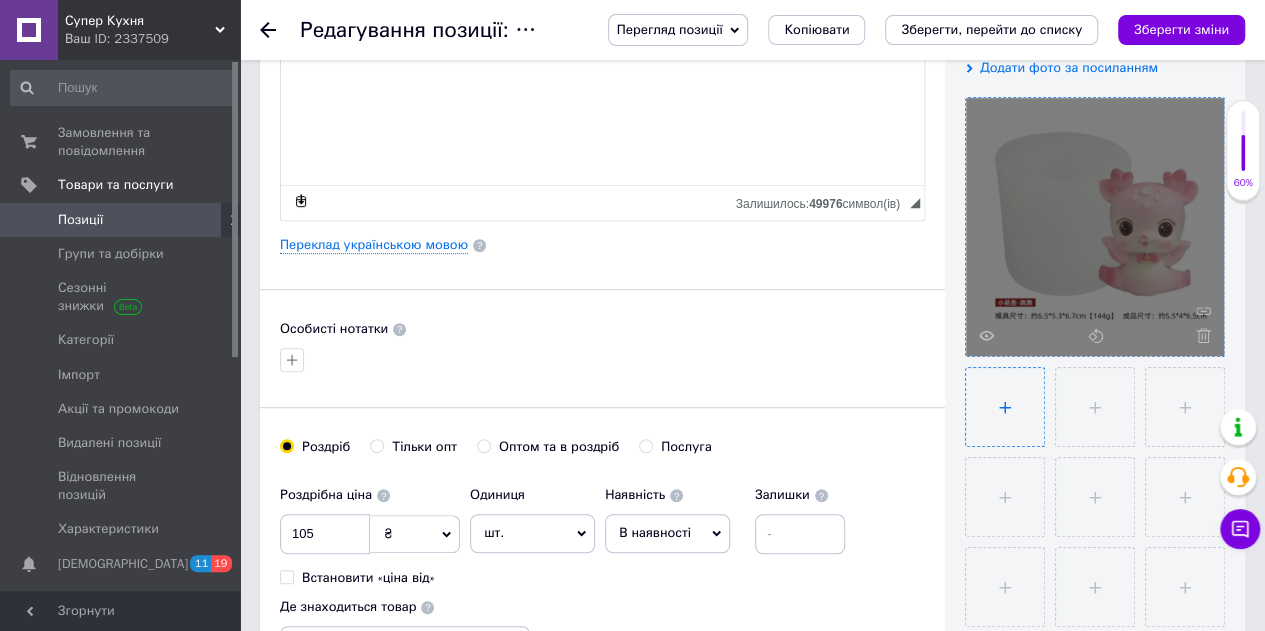 click at bounding box center (1005, 407) 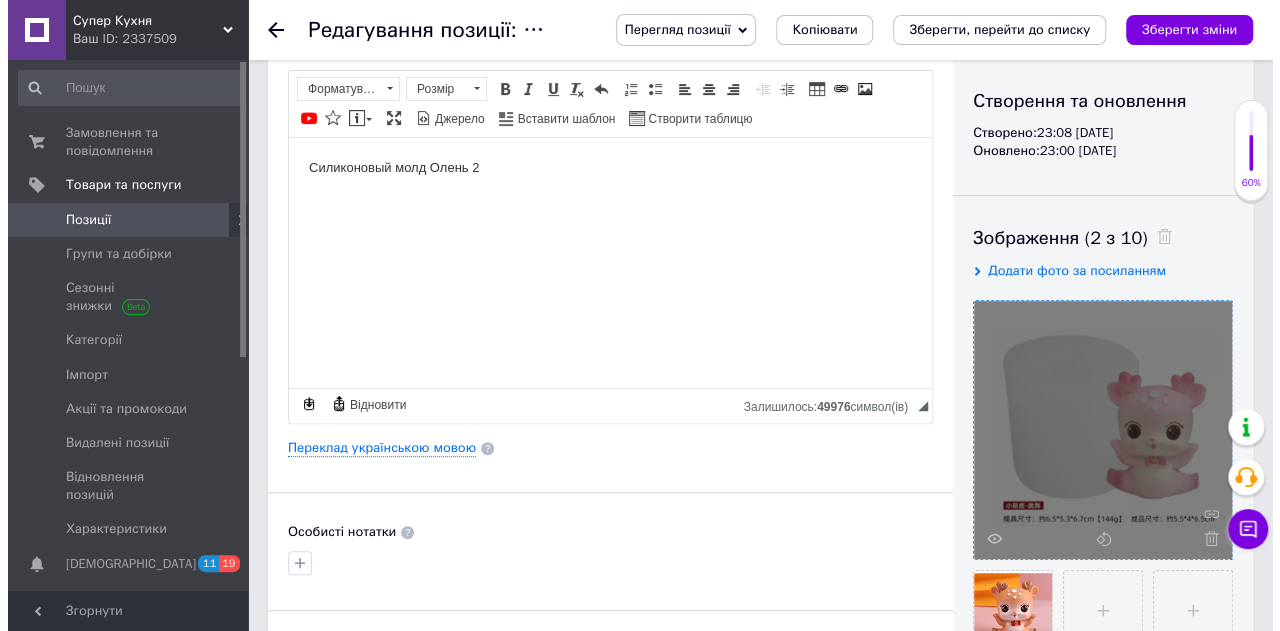 scroll, scrollTop: 100, scrollLeft: 0, axis: vertical 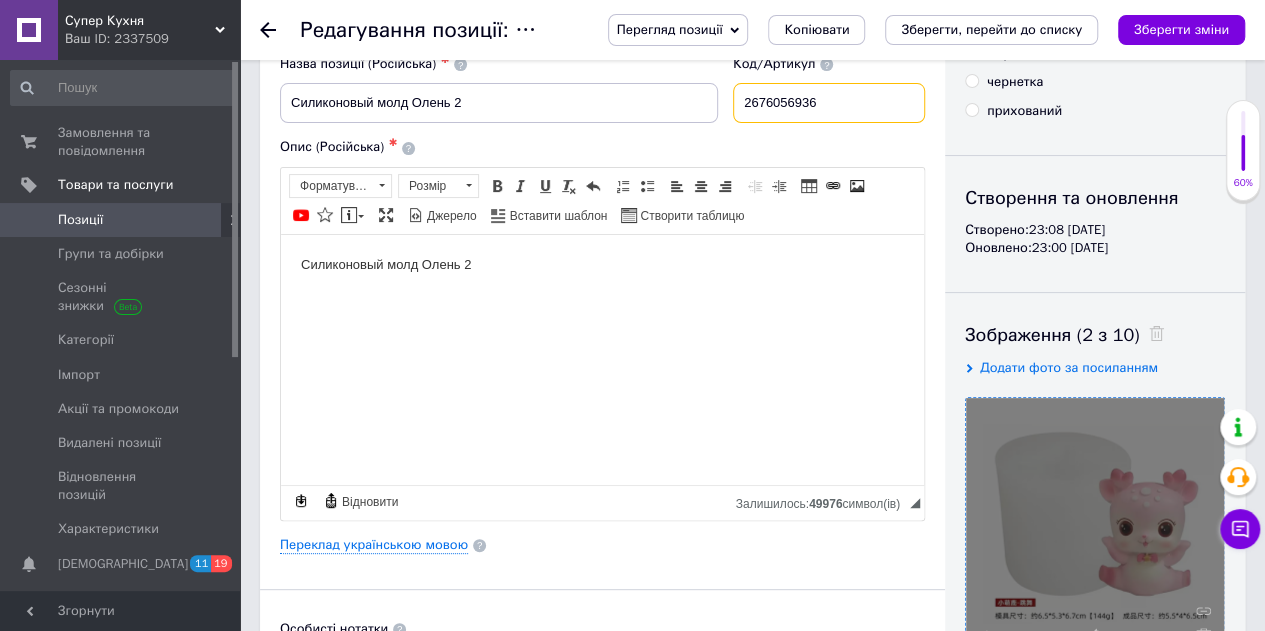 drag, startPoint x: 836, startPoint y: 99, endPoint x: 666, endPoint y: 96, distance: 170.02647 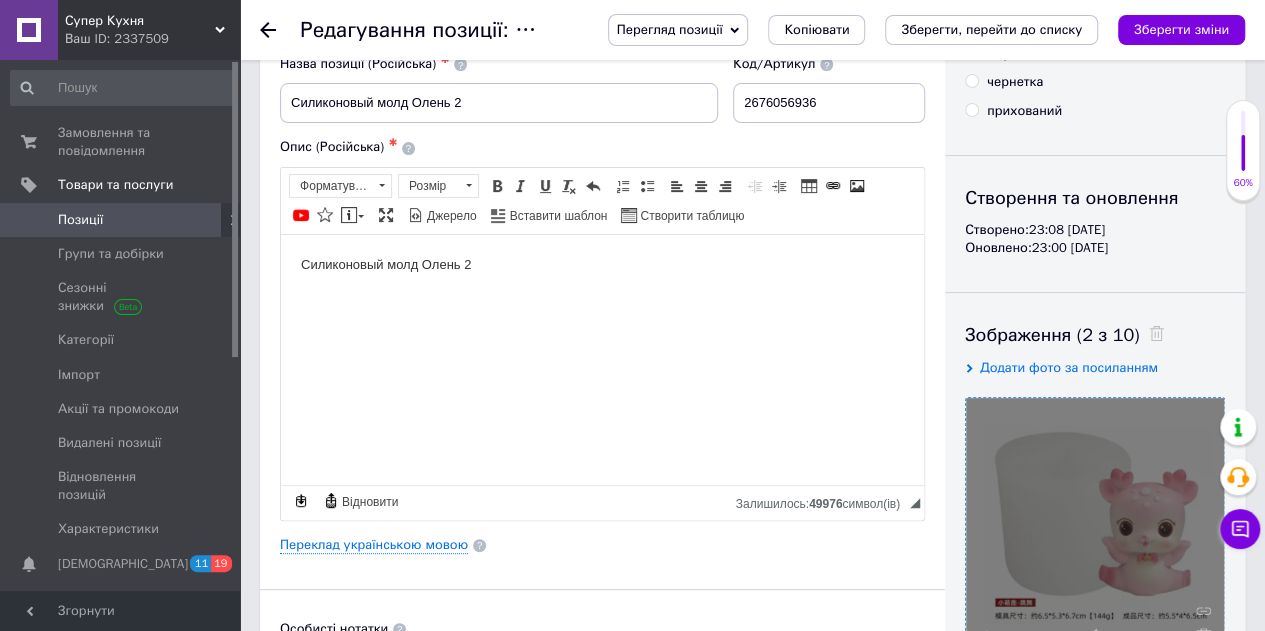 click on "Силиконовый молд Олень 2" at bounding box center [602, 264] 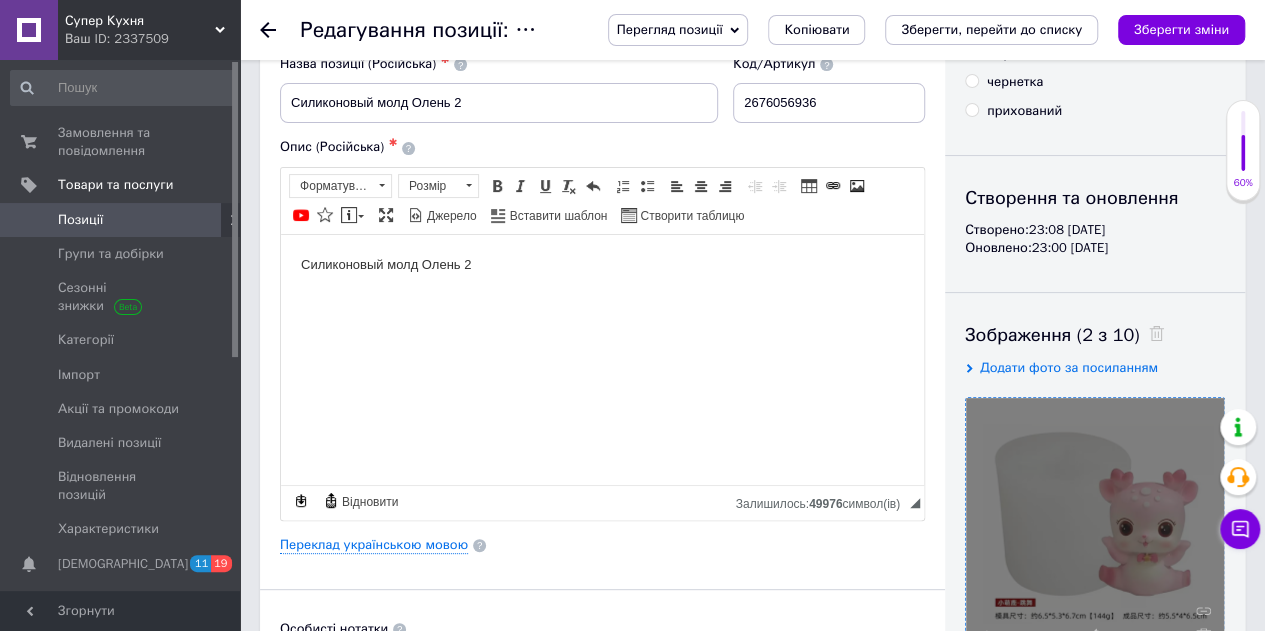click on "Силиконовый молд Олень 2" at bounding box center (602, 264) 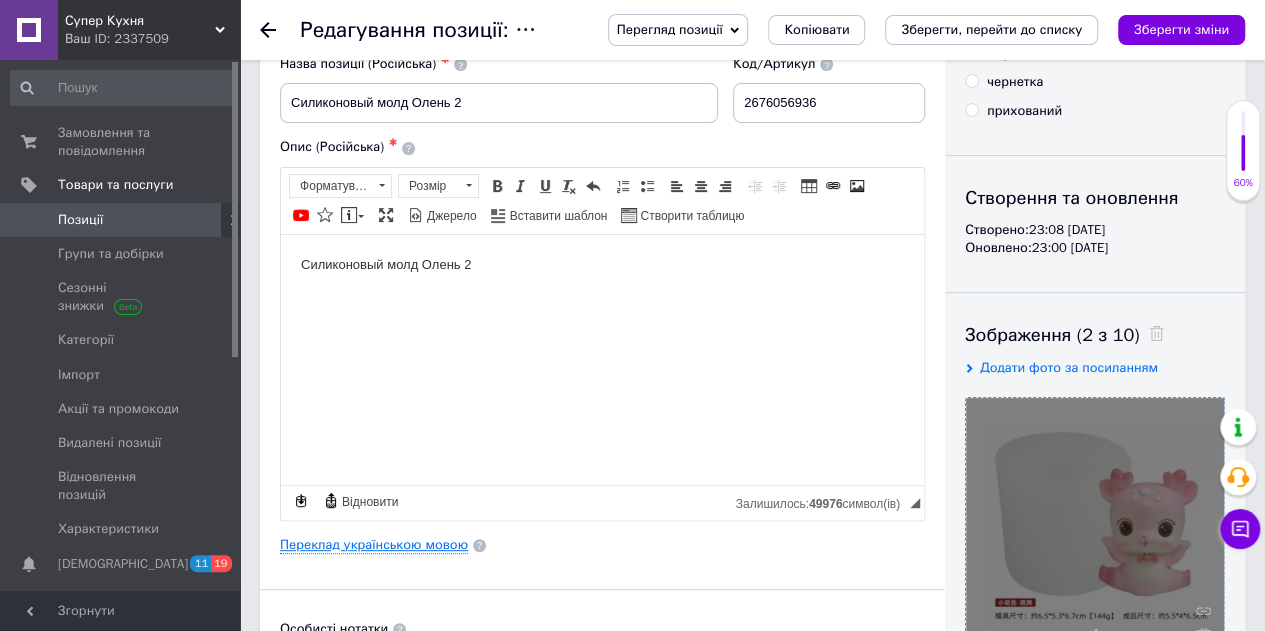 click on "Переклад українською мовою" at bounding box center [374, 545] 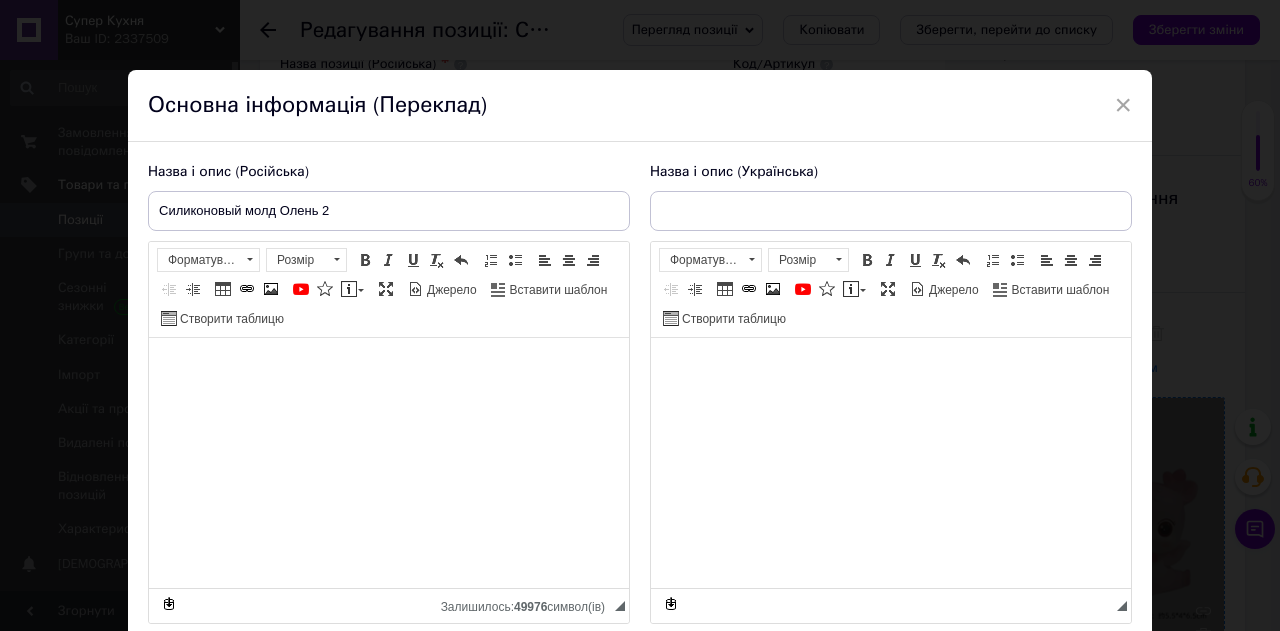 type on "Силіконовий молд Оленя 2" 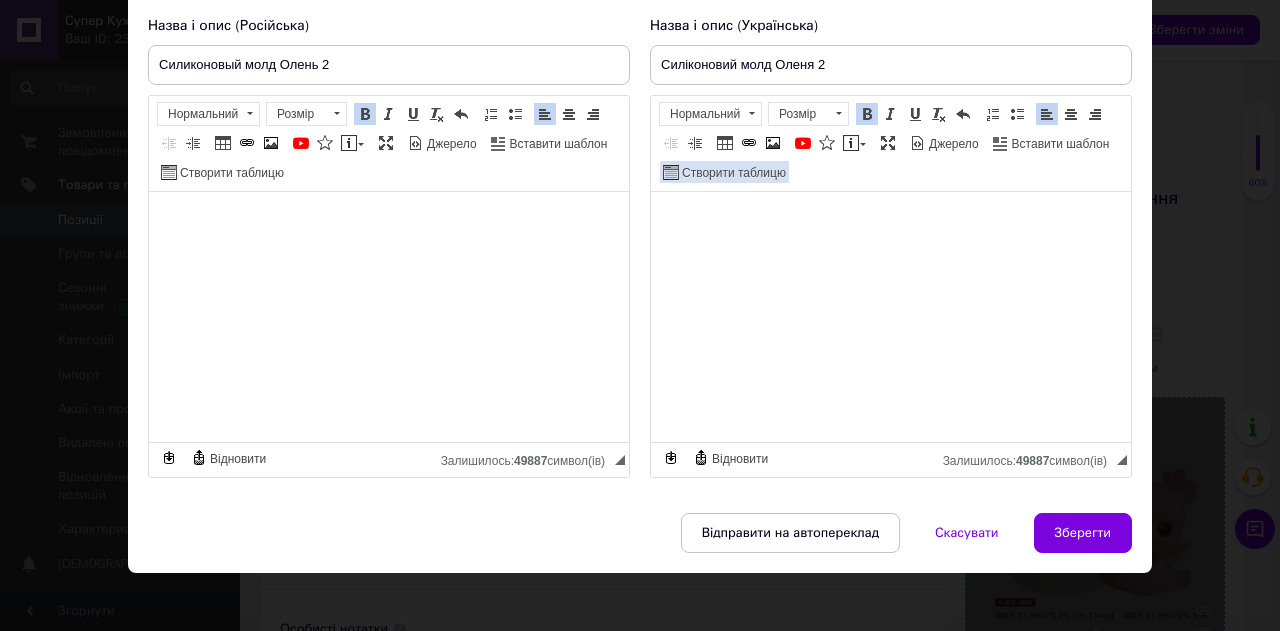 scroll, scrollTop: 153, scrollLeft: 0, axis: vertical 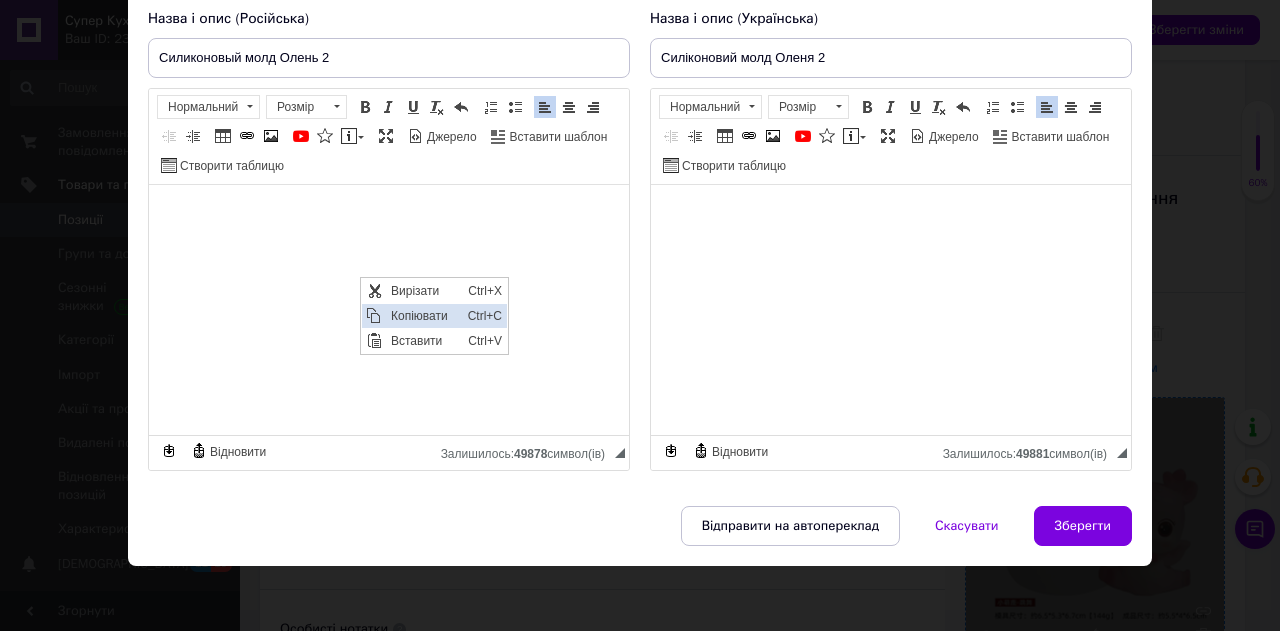 click on "Копіювати" at bounding box center (424, 316) 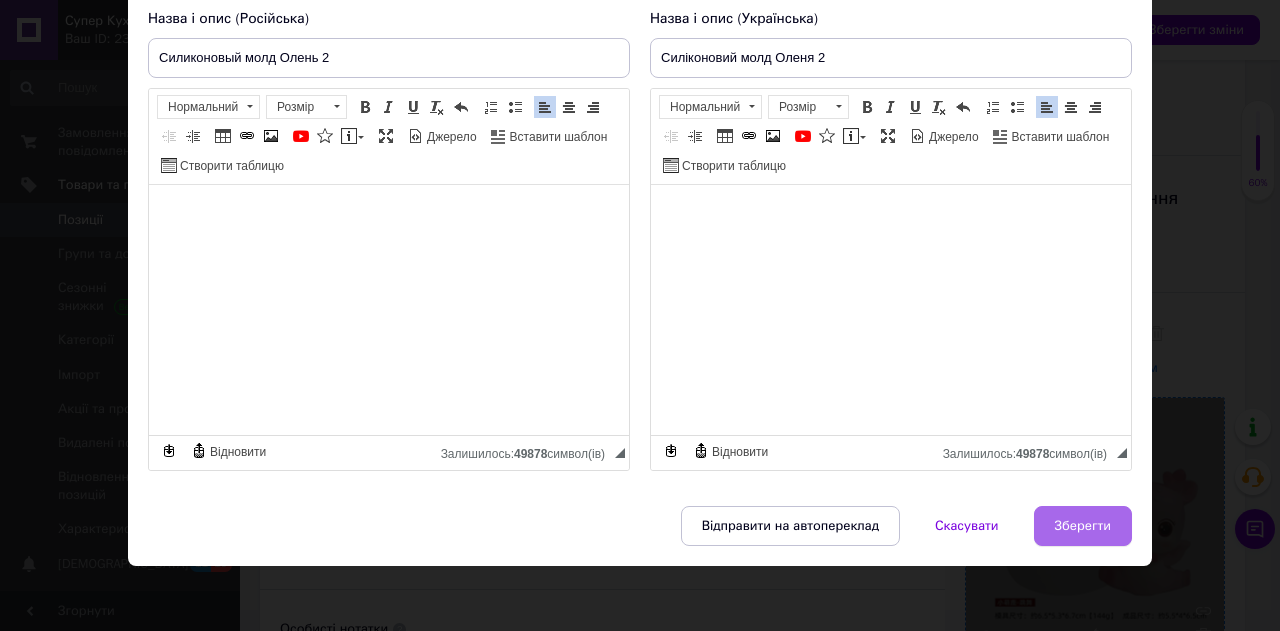 click on "Зберегти" at bounding box center (1083, 526) 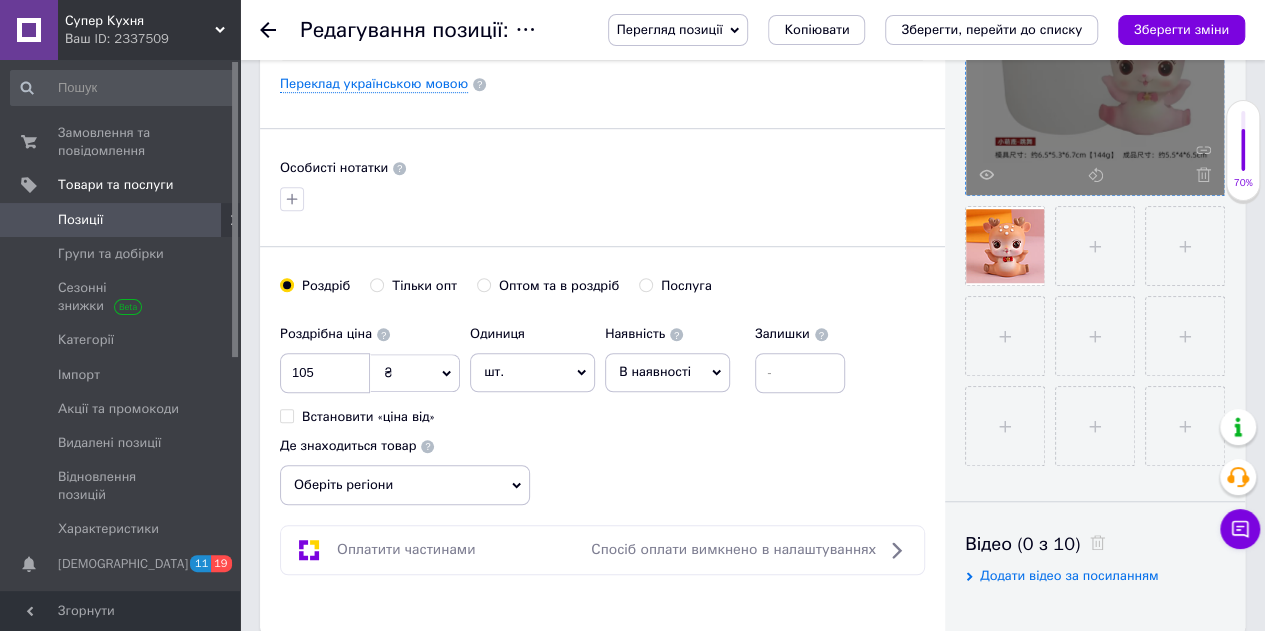 scroll, scrollTop: 700, scrollLeft: 0, axis: vertical 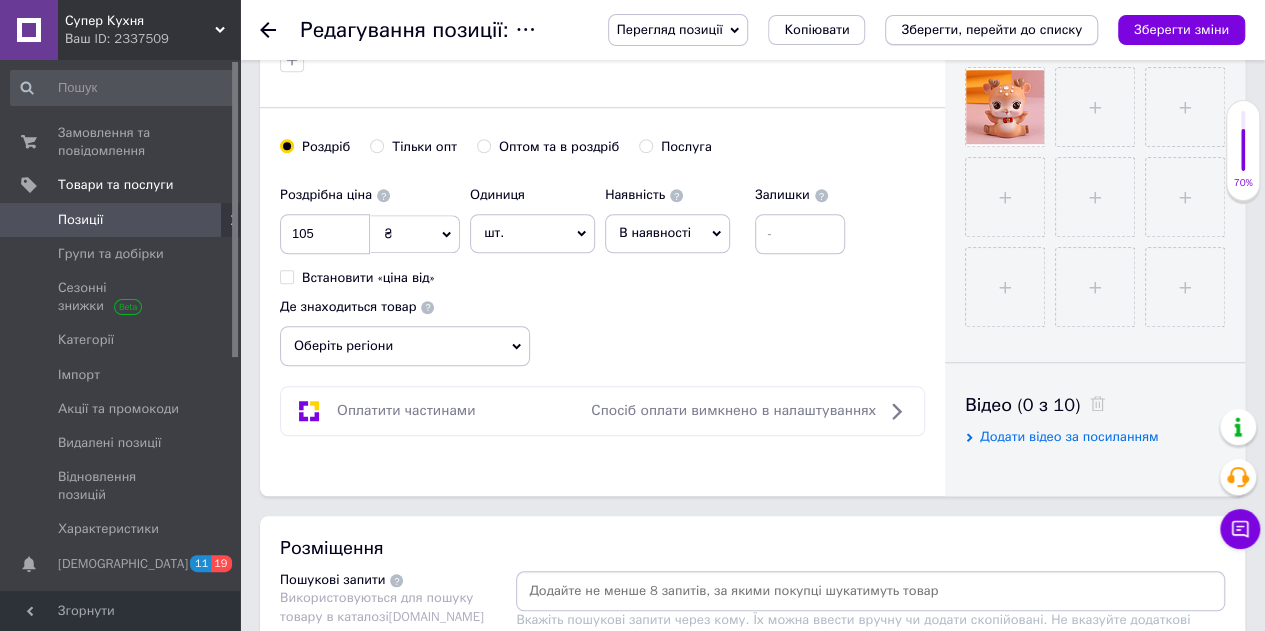 click on "Зберегти, перейти до списку" at bounding box center (991, 29) 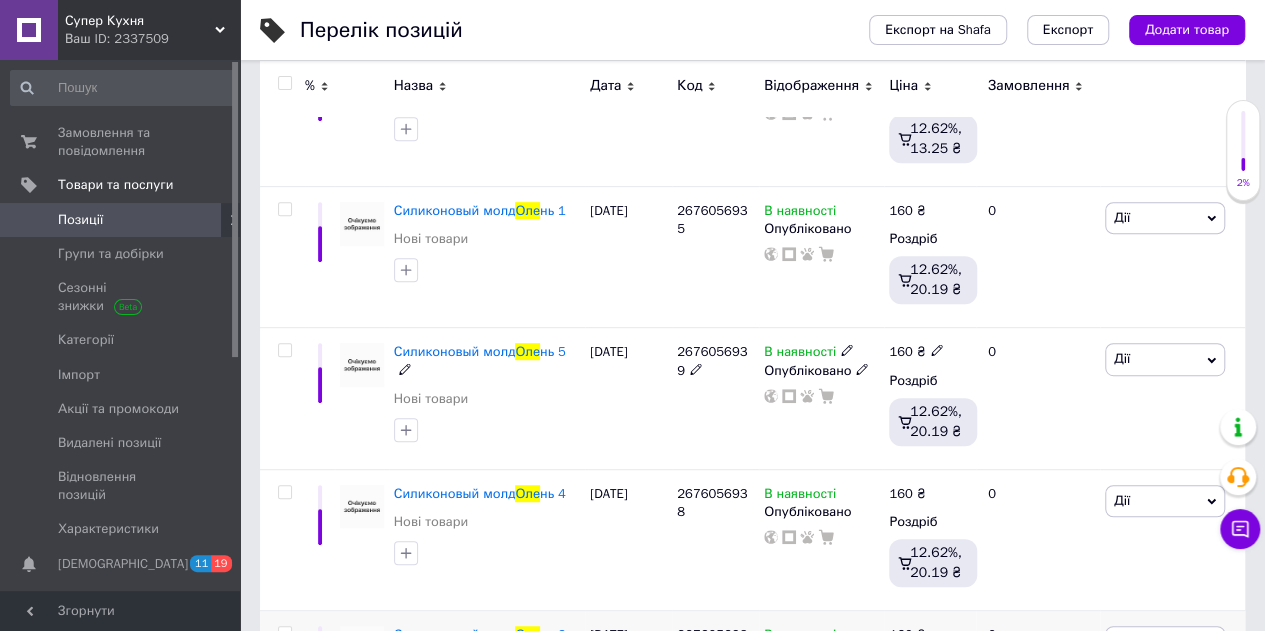scroll, scrollTop: 500, scrollLeft: 0, axis: vertical 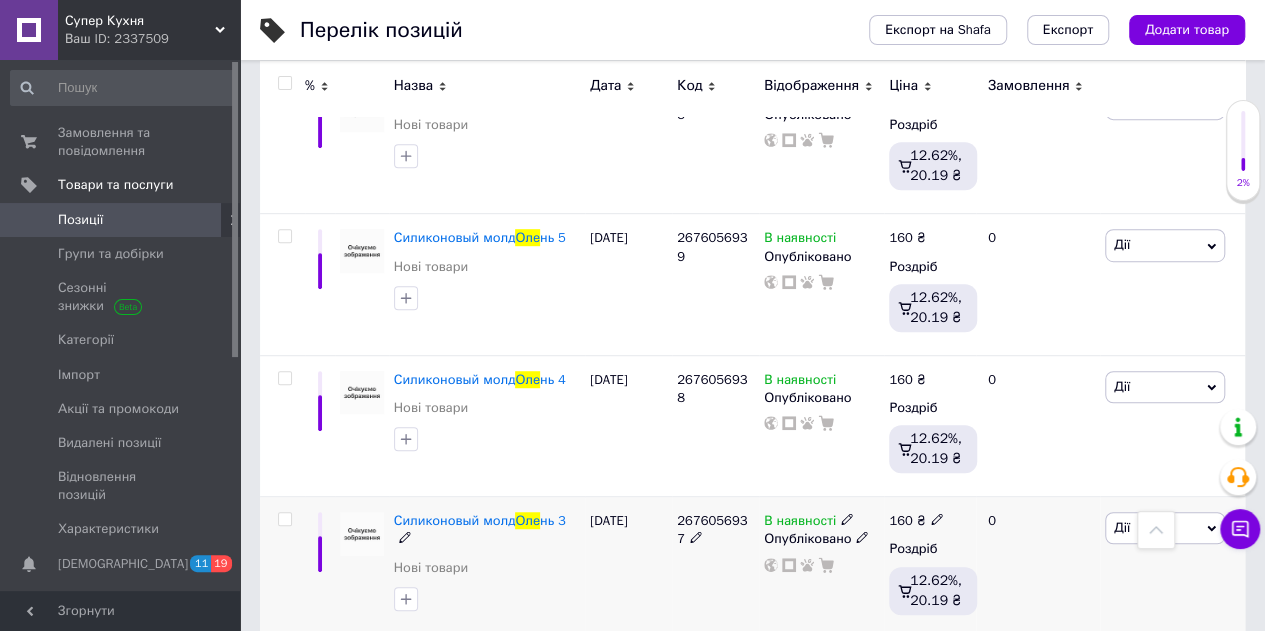 click at bounding box center (362, 534) 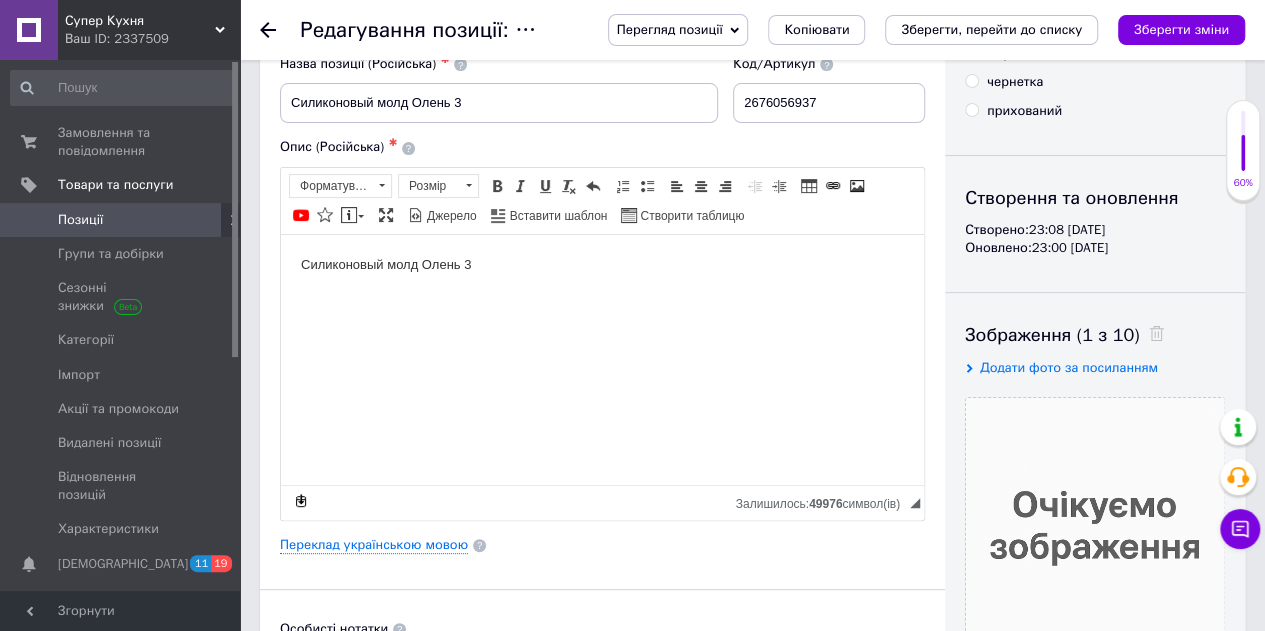 scroll, scrollTop: 0, scrollLeft: 0, axis: both 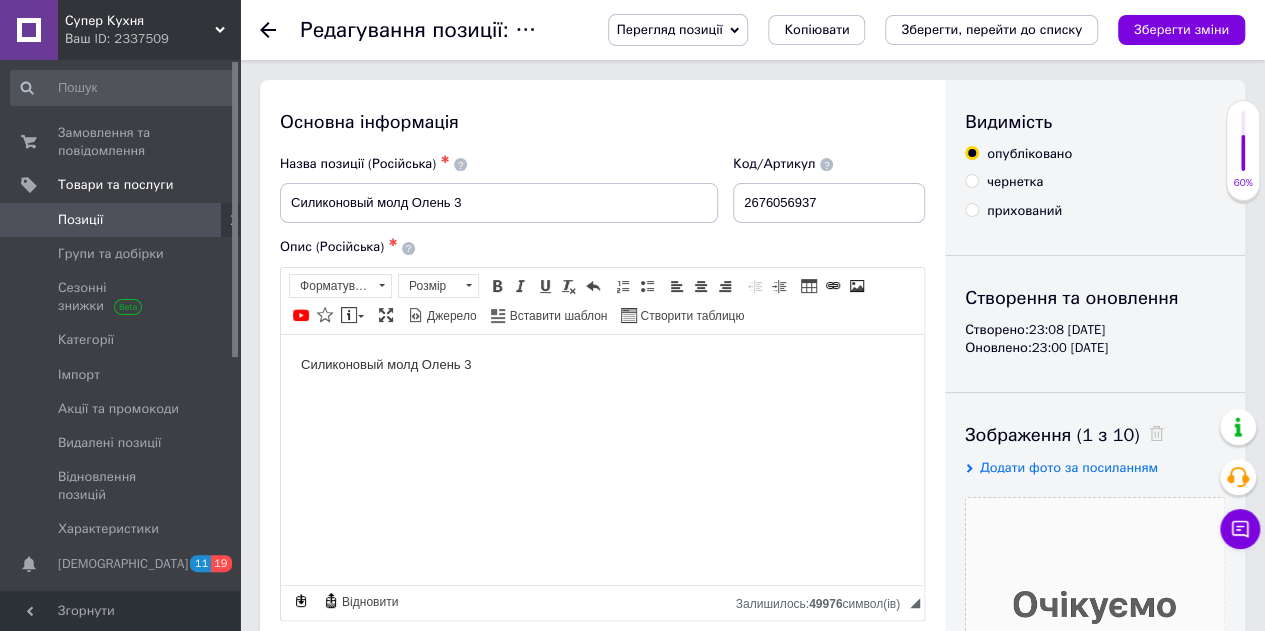 click on "Силиконовый молд Олень 3" at bounding box center (602, 364) 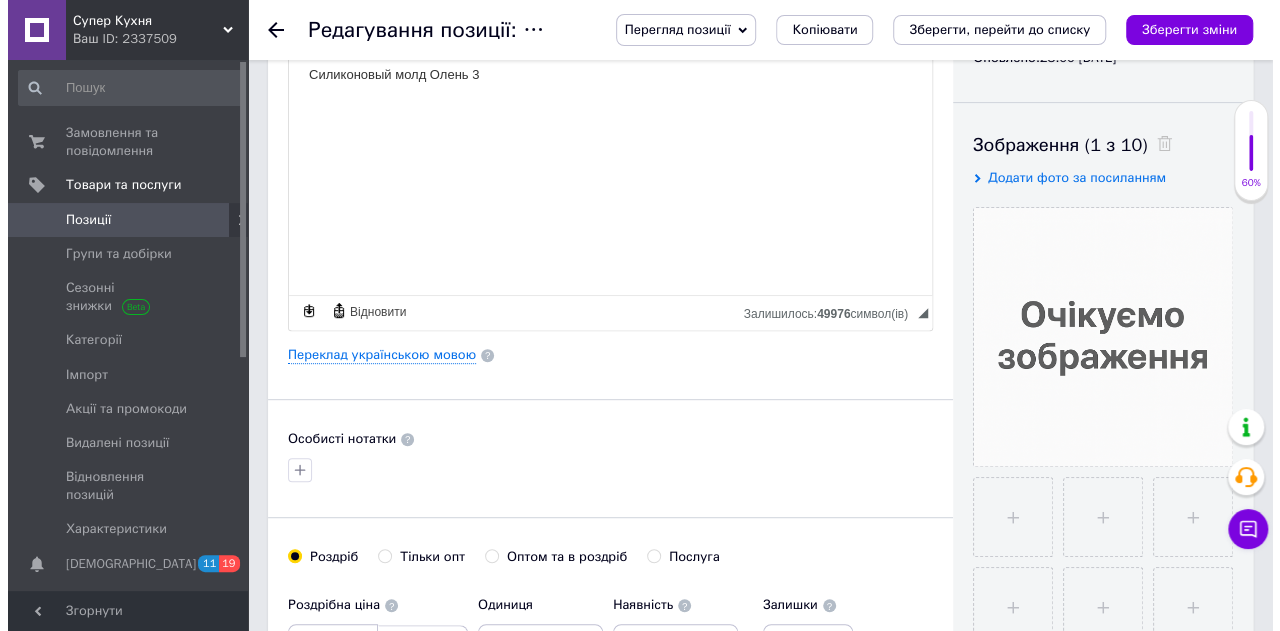 scroll, scrollTop: 300, scrollLeft: 0, axis: vertical 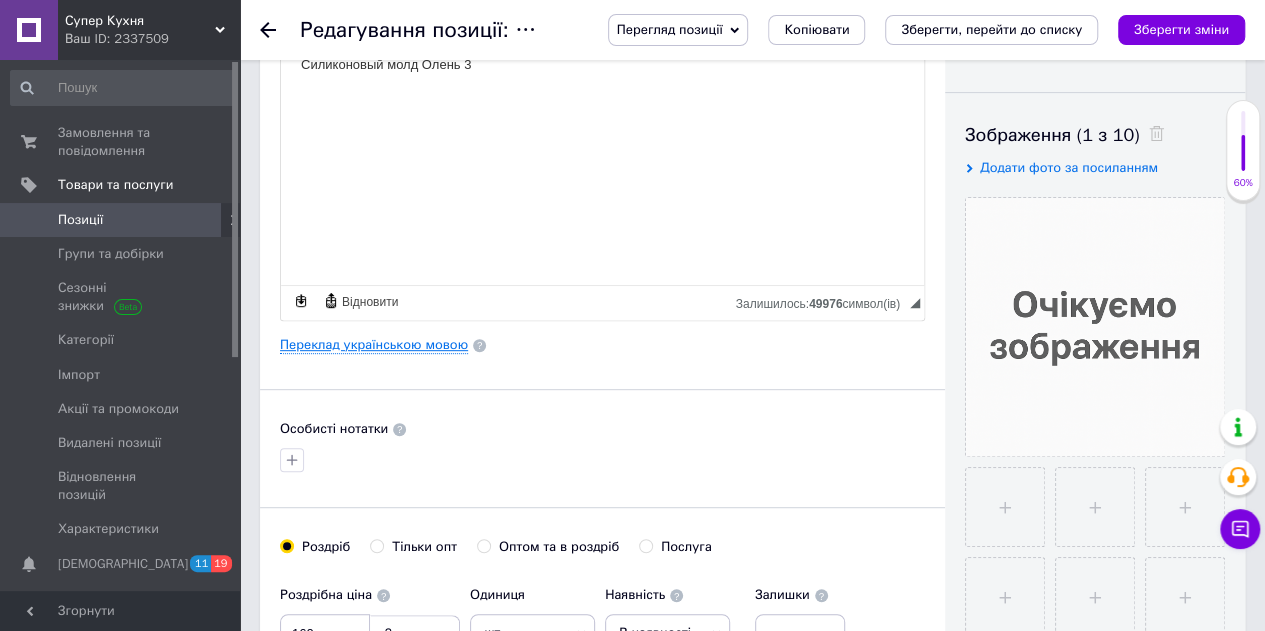 click on "Переклад українською мовою" at bounding box center [374, 345] 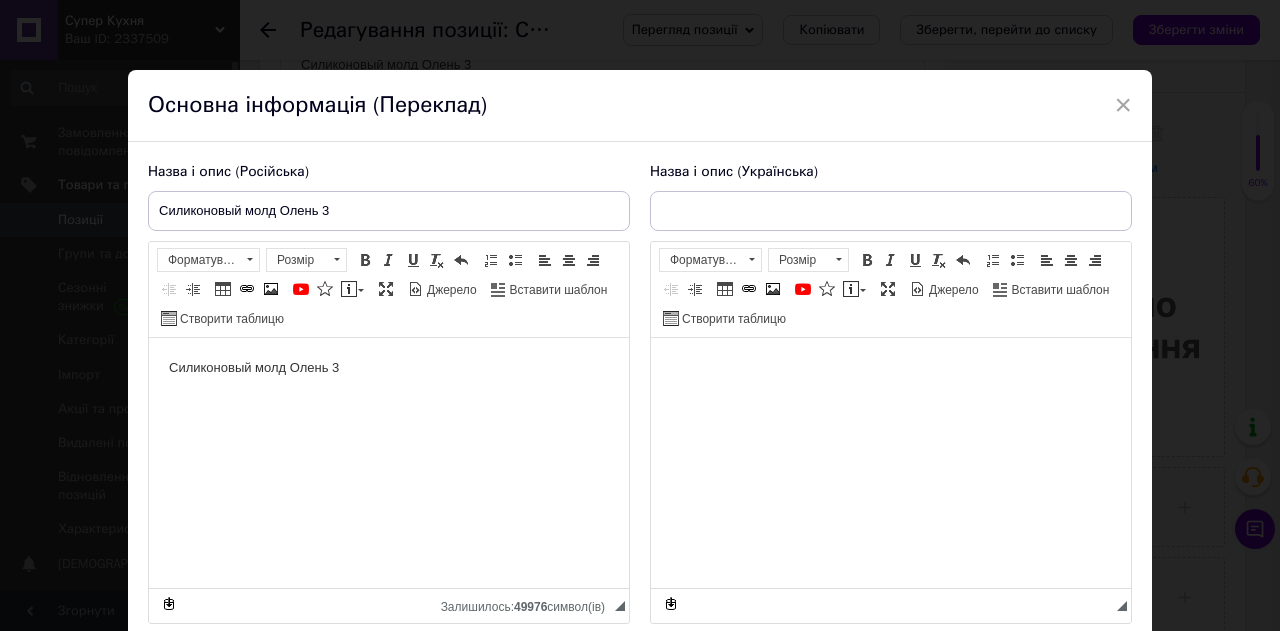 scroll, scrollTop: 0, scrollLeft: 0, axis: both 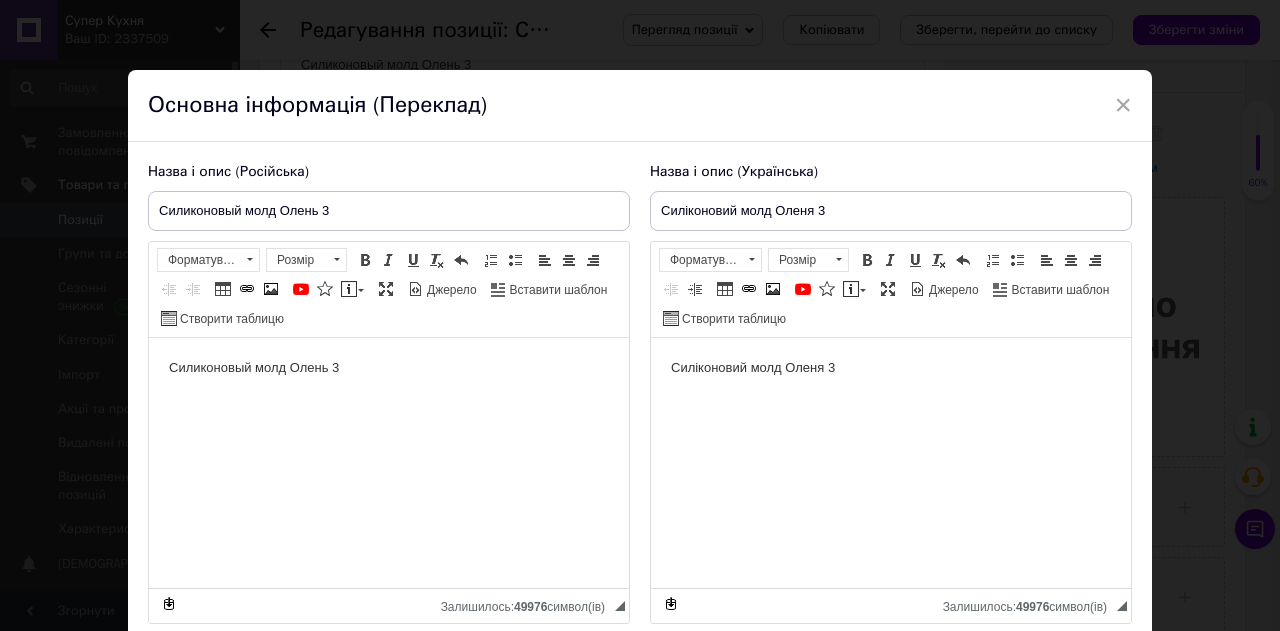 click on "Силиконовый молд Олень 3" at bounding box center [389, 368] 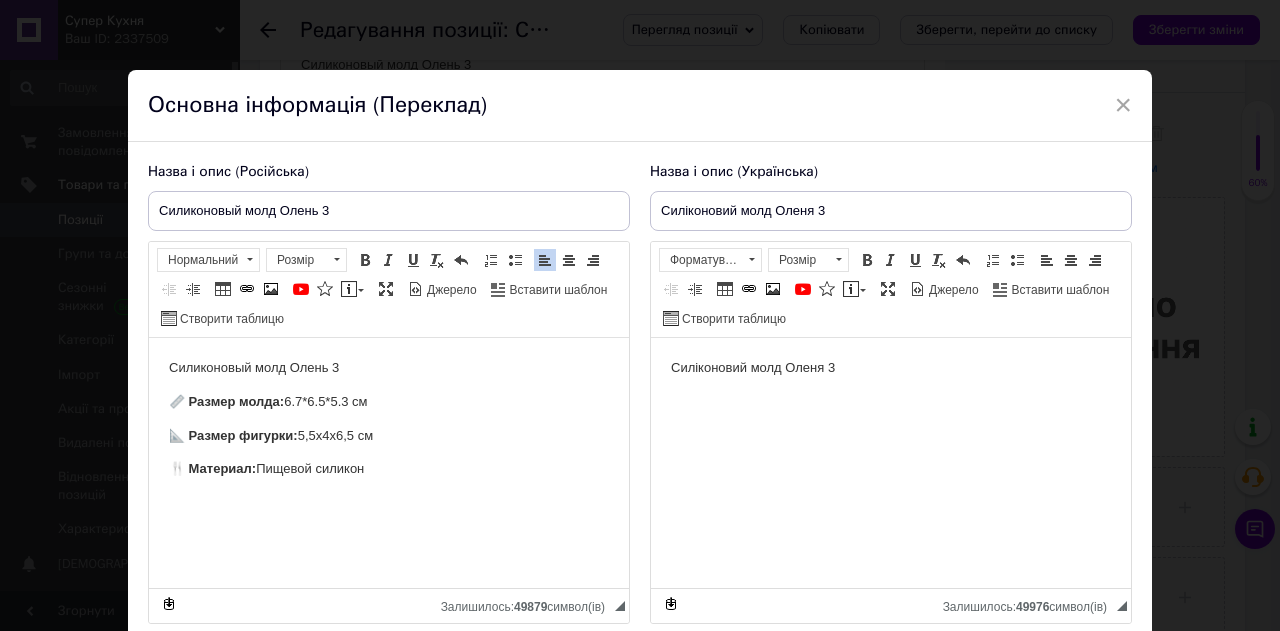 click on "Силіконовий молд Оленя 3" at bounding box center (891, 368) 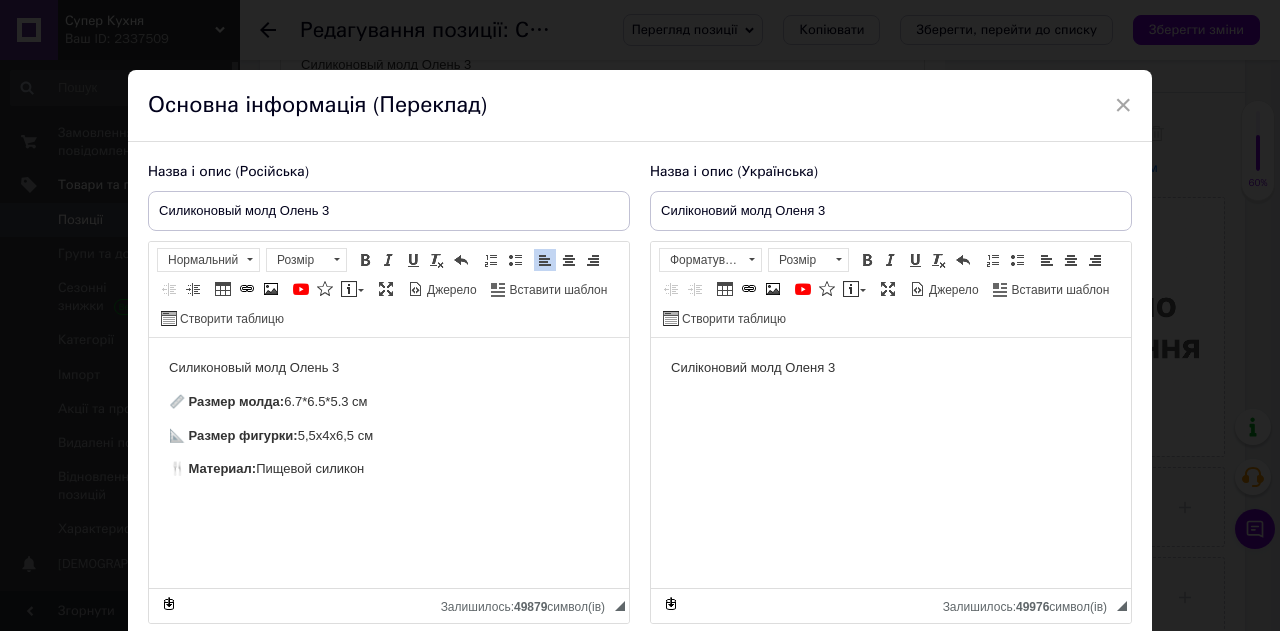 click on "Силіконовий молд Оленя 3" at bounding box center (891, 368) 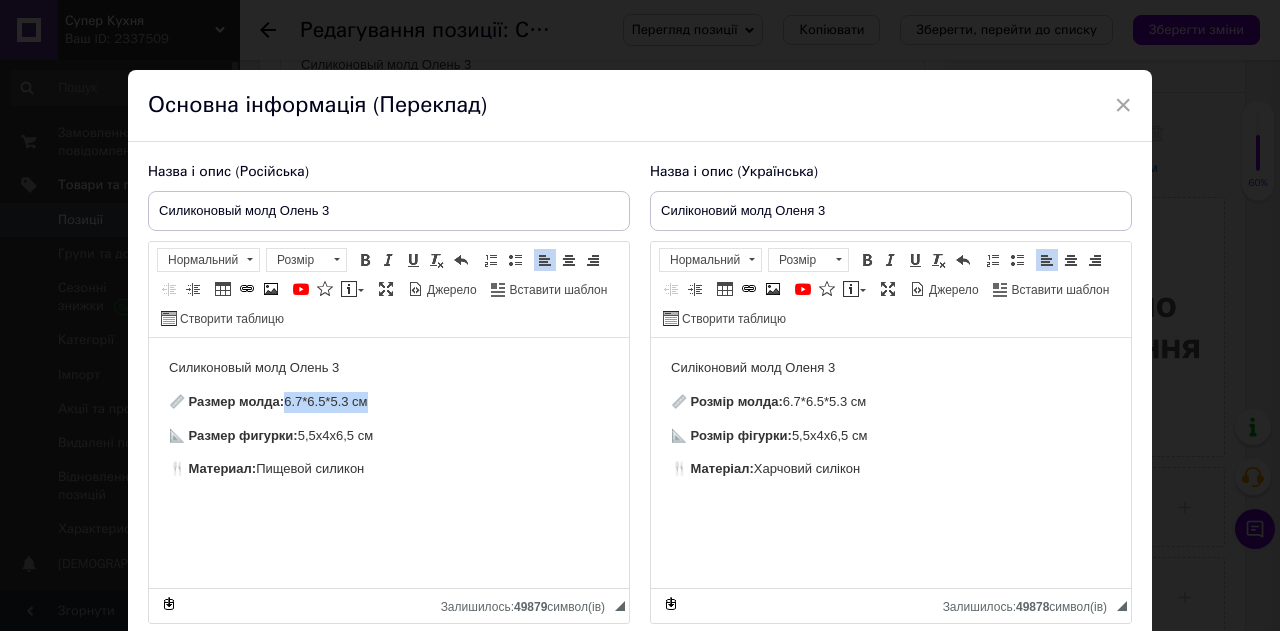 drag, startPoint x: 290, startPoint y: 400, endPoint x: 386, endPoint y: 398, distance: 96.02083 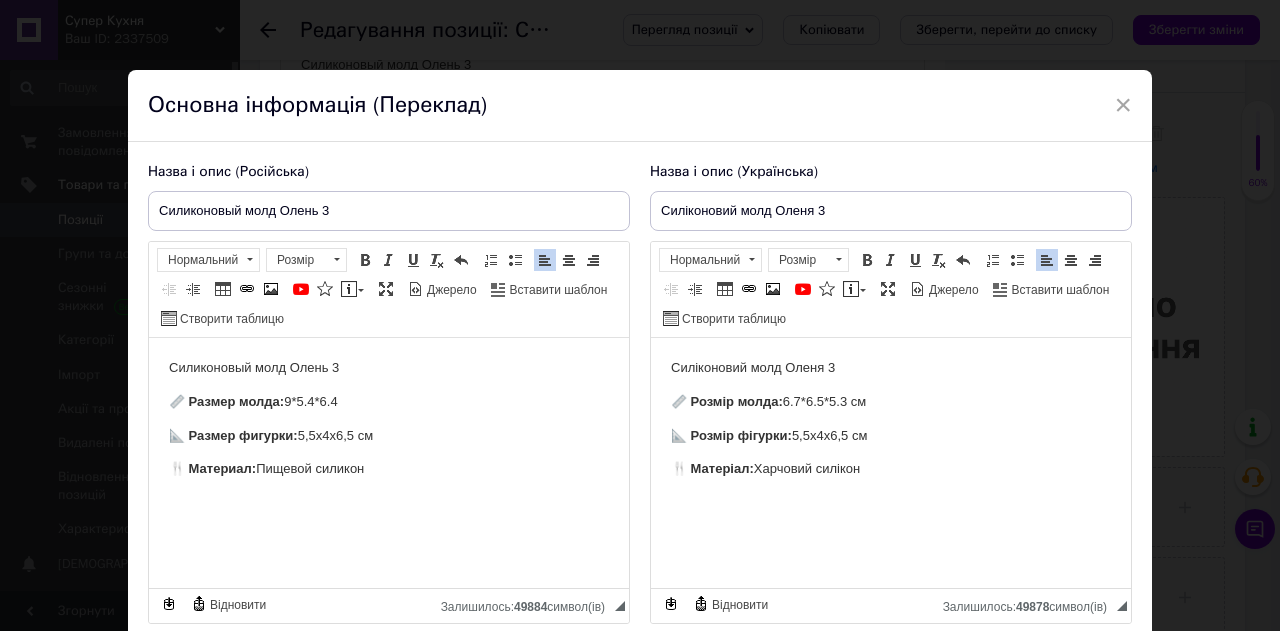 type 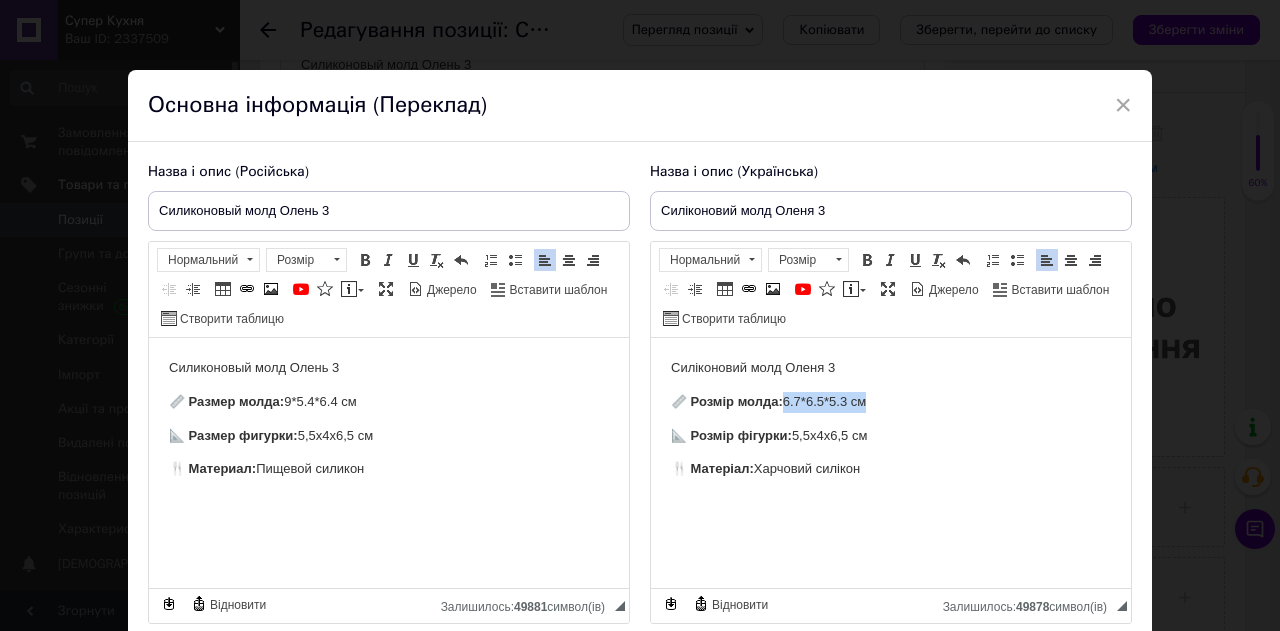 drag, startPoint x: 787, startPoint y: 400, endPoint x: 890, endPoint y: 400, distance: 103 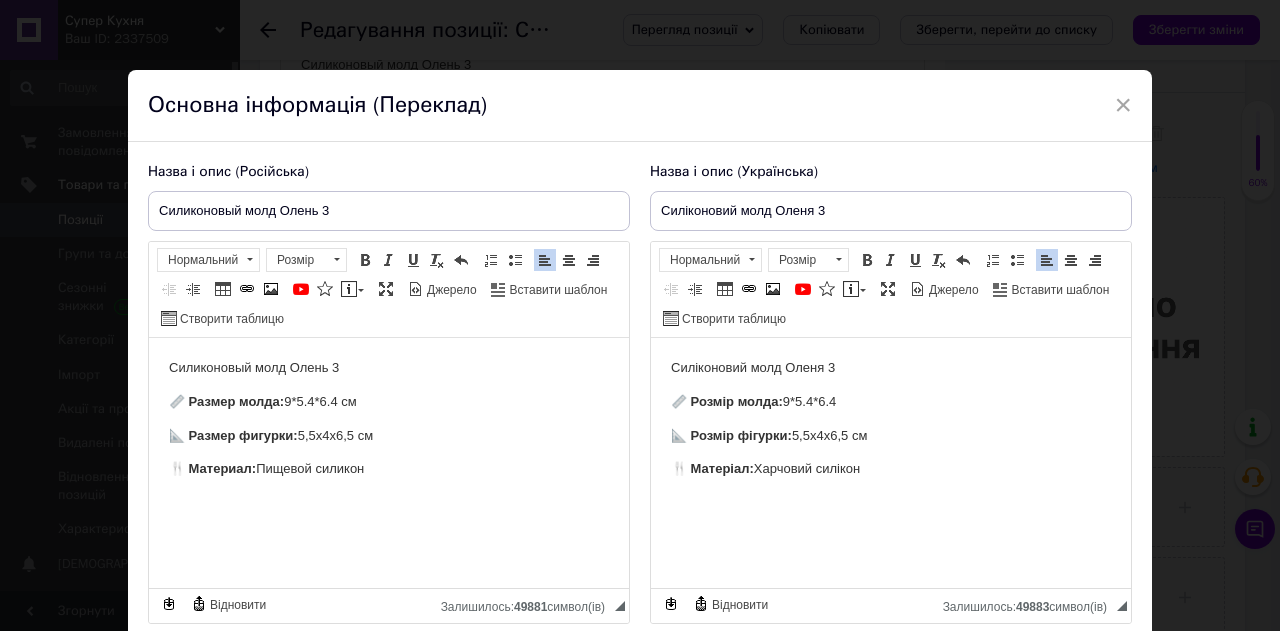 type 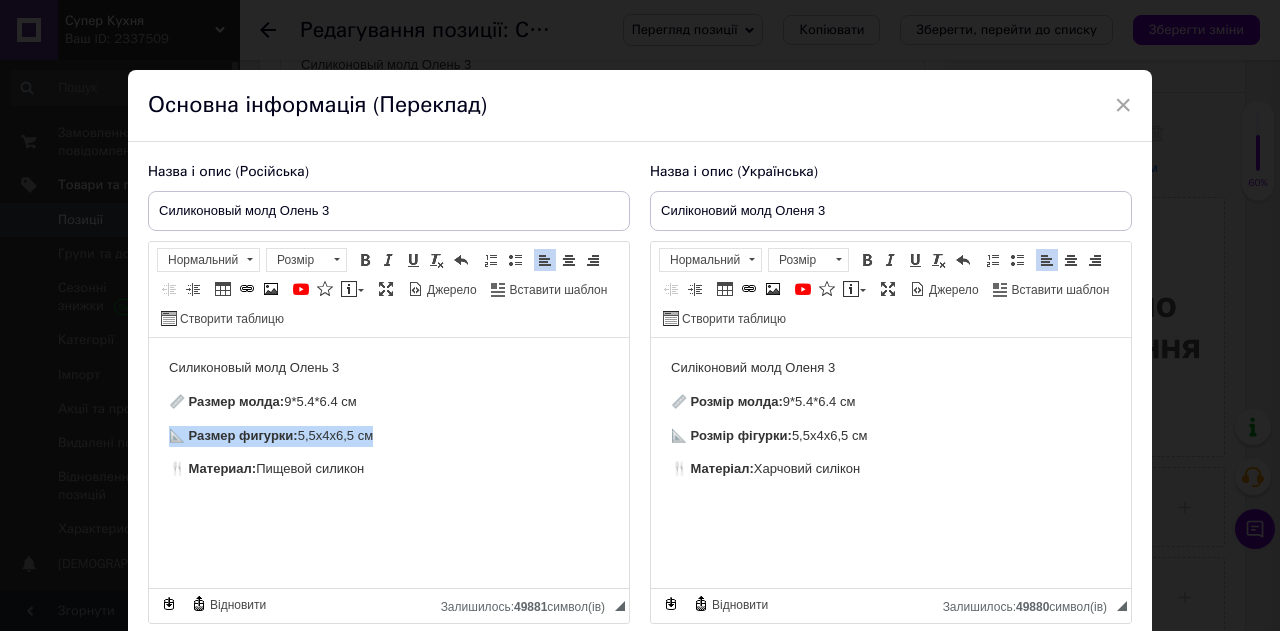 drag, startPoint x: 431, startPoint y: 444, endPoint x: 295, endPoint y: 776, distance: 358.7757 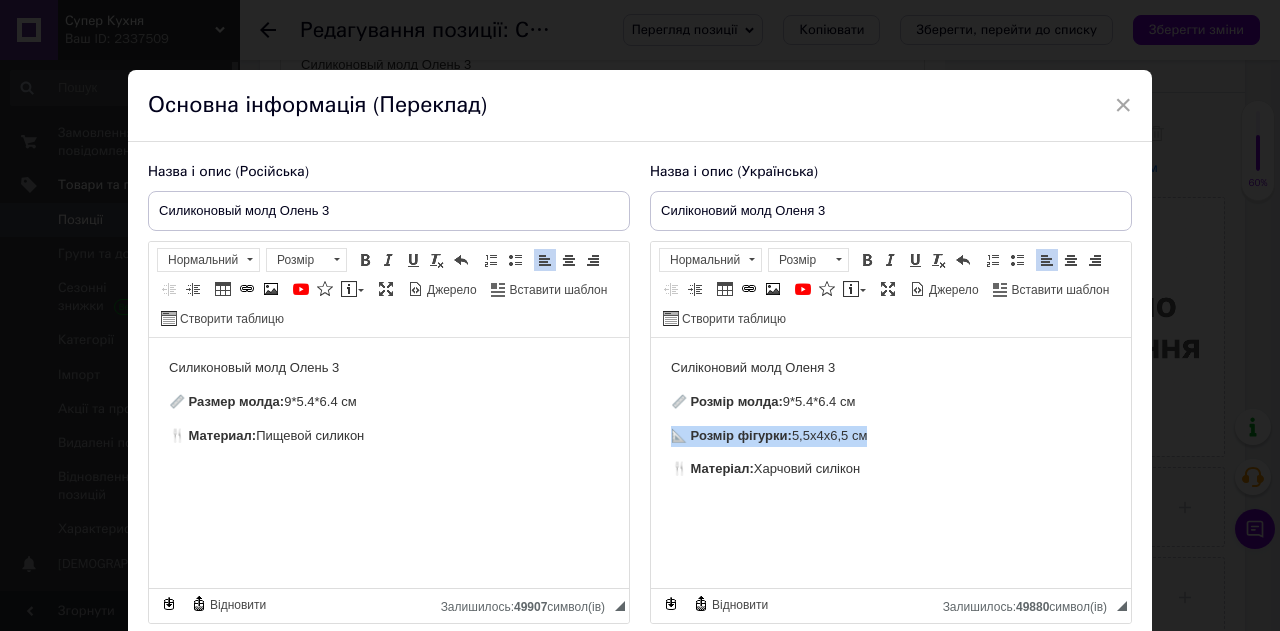 drag, startPoint x: 896, startPoint y: 424, endPoint x: 670, endPoint y: 436, distance: 226.31836 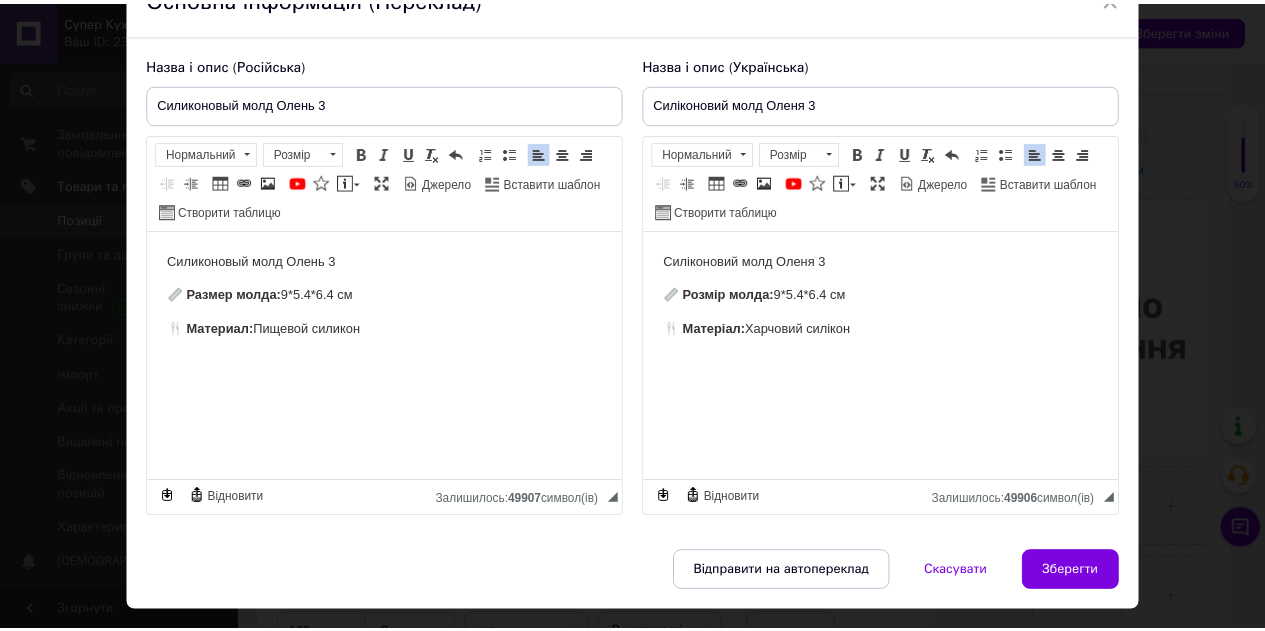 scroll, scrollTop: 153, scrollLeft: 0, axis: vertical 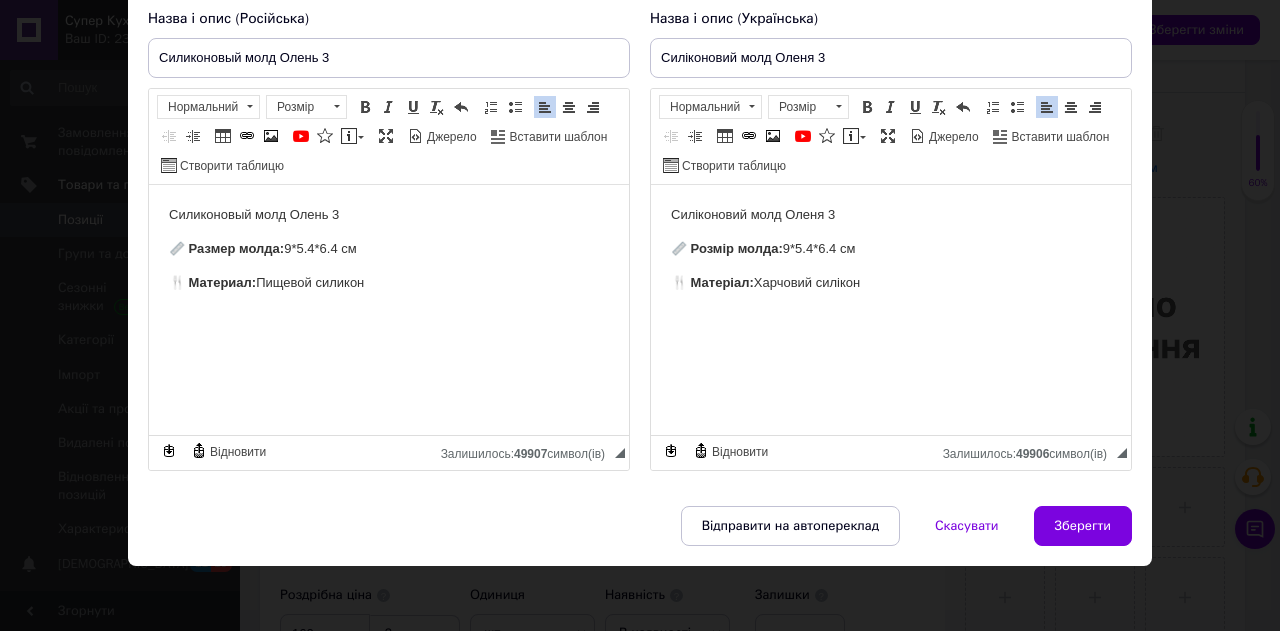 click on "Зберегти" at bounding box center [1083, 526] 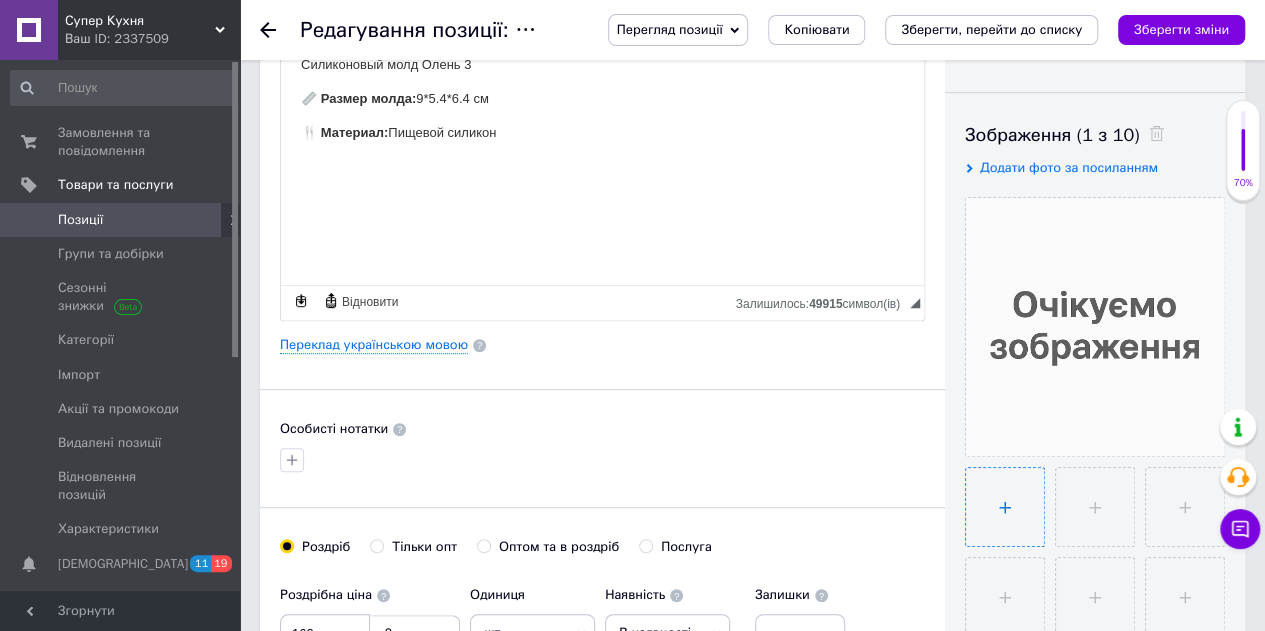 click at bounding box center (1005, 507) 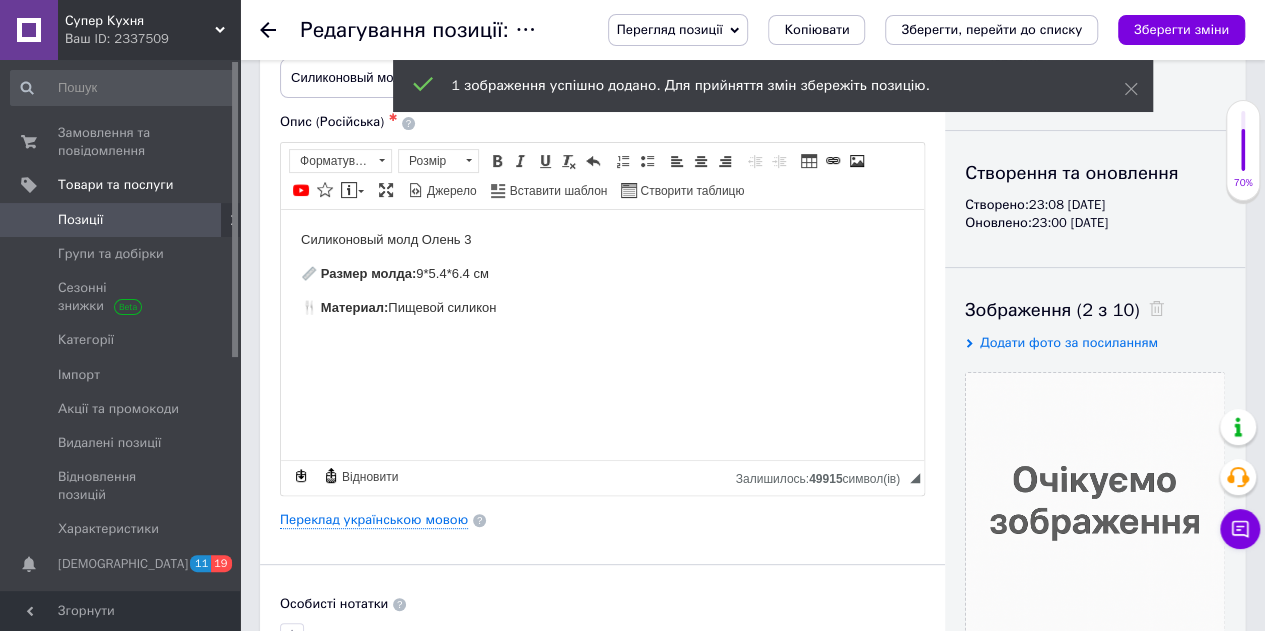 scroll, scrollTop: 100, scrollLeft: 0, axis: vertical 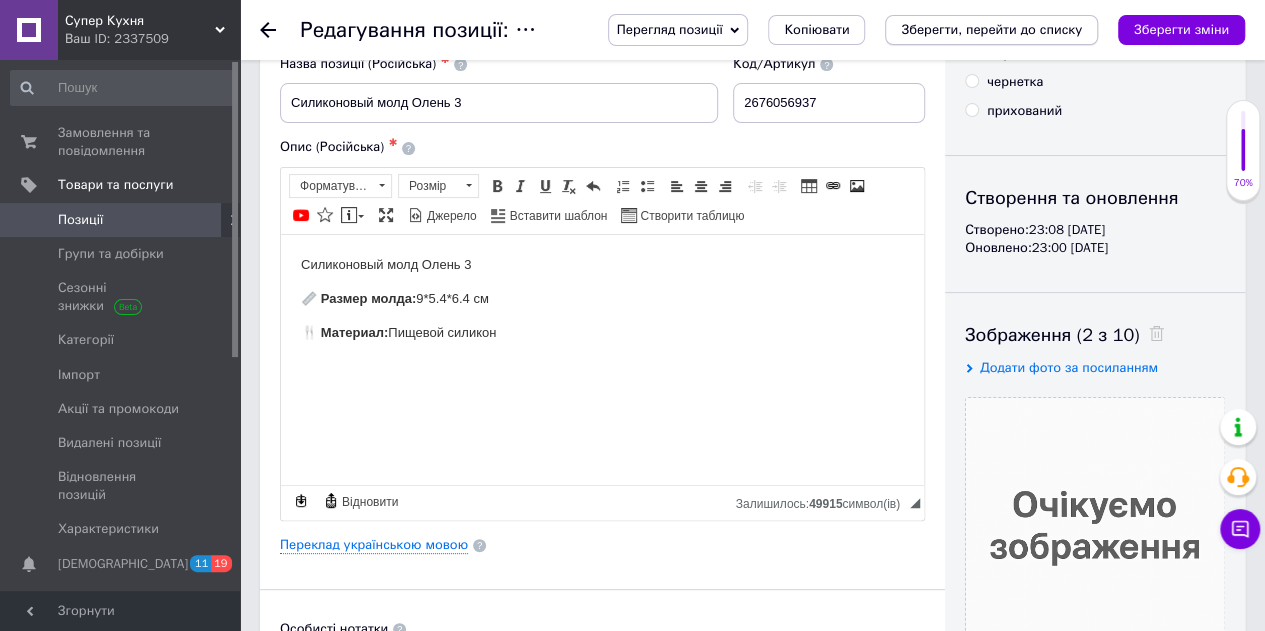 click on "Зберегти, перейти до списку" at bounding box center (991, 29) 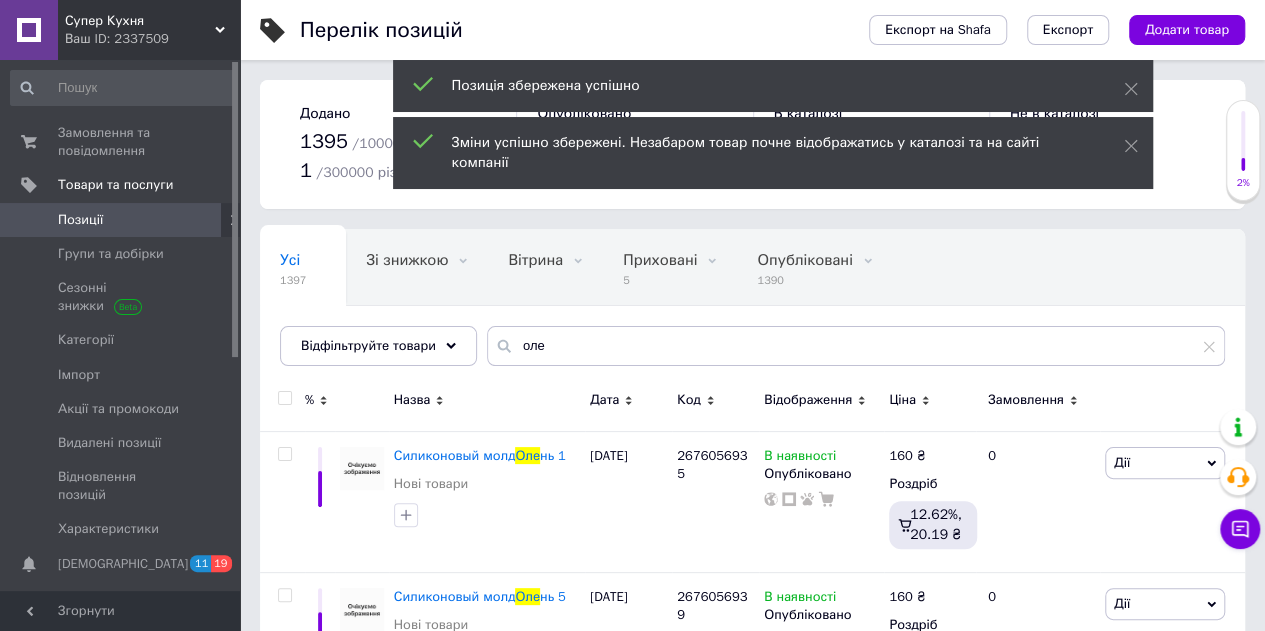 scroll, scrollTop: 81, scrollLeft: 0, axis: vertical 